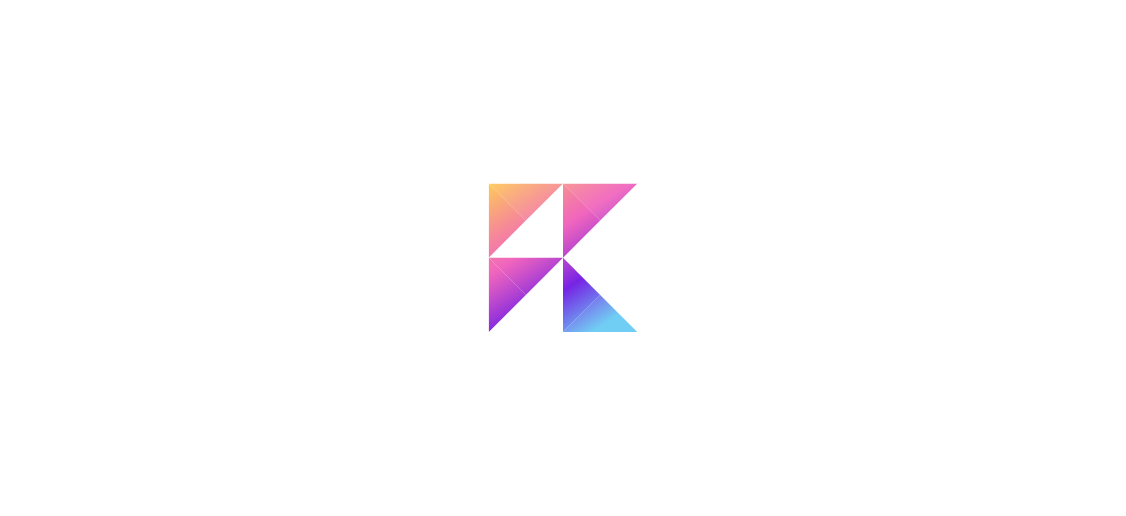 scroll, scrollTop: 0, scrollLeft: 0, axis: both 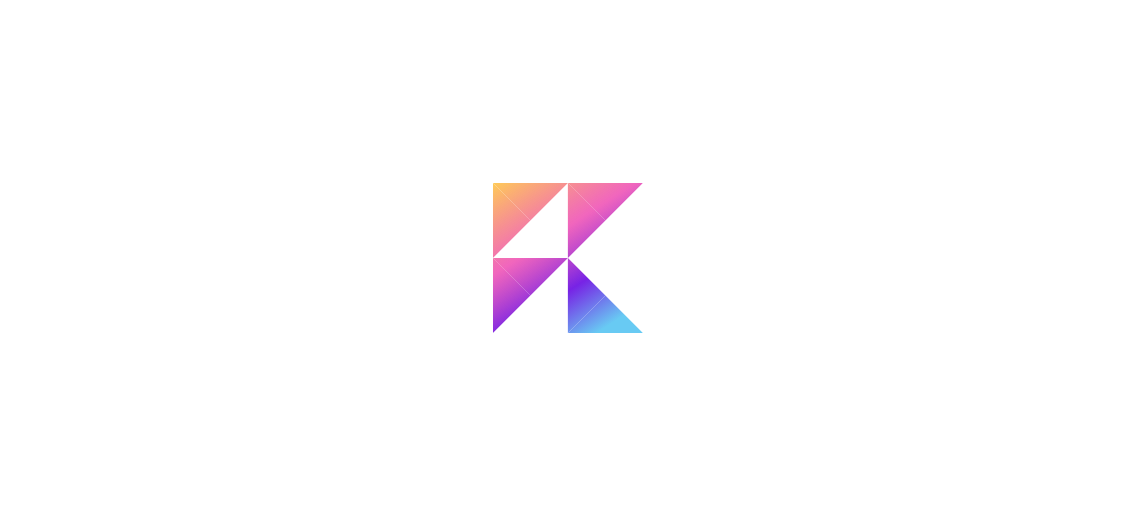 click at bounding box center [568, 258] 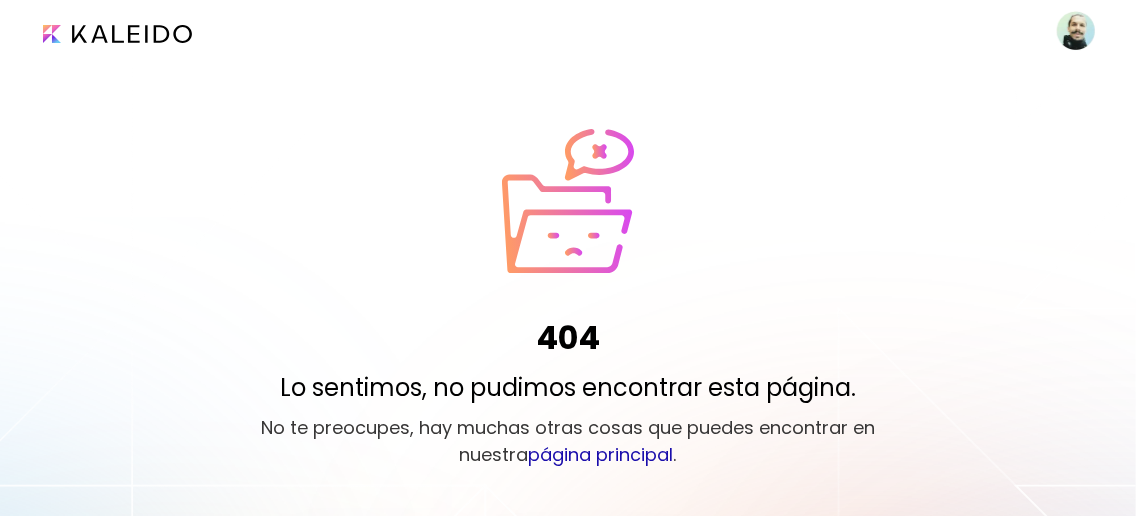 click on "página principal" at bounding box center [601, 454] 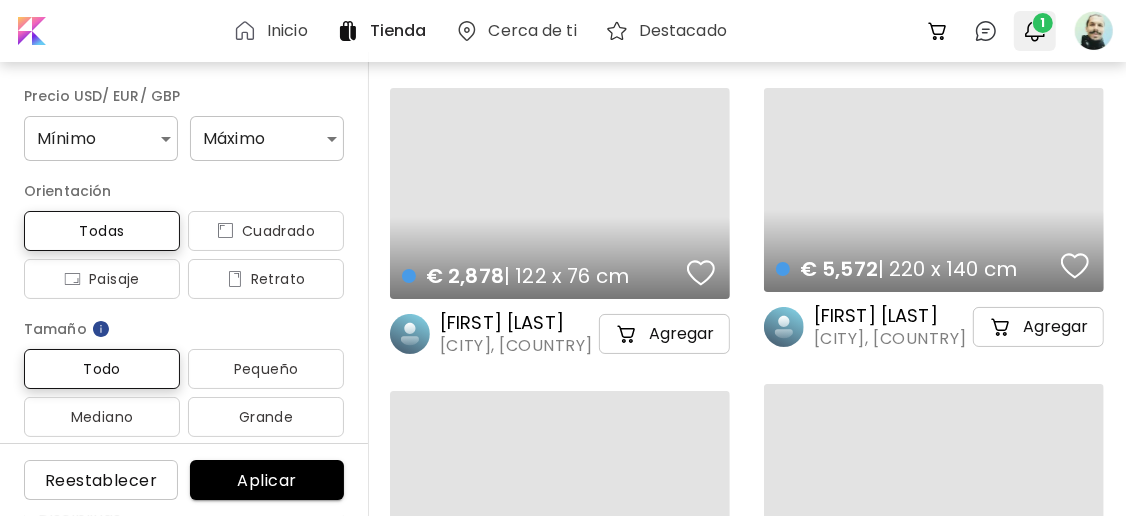 click on "1" at bounding box center (1043, 23) 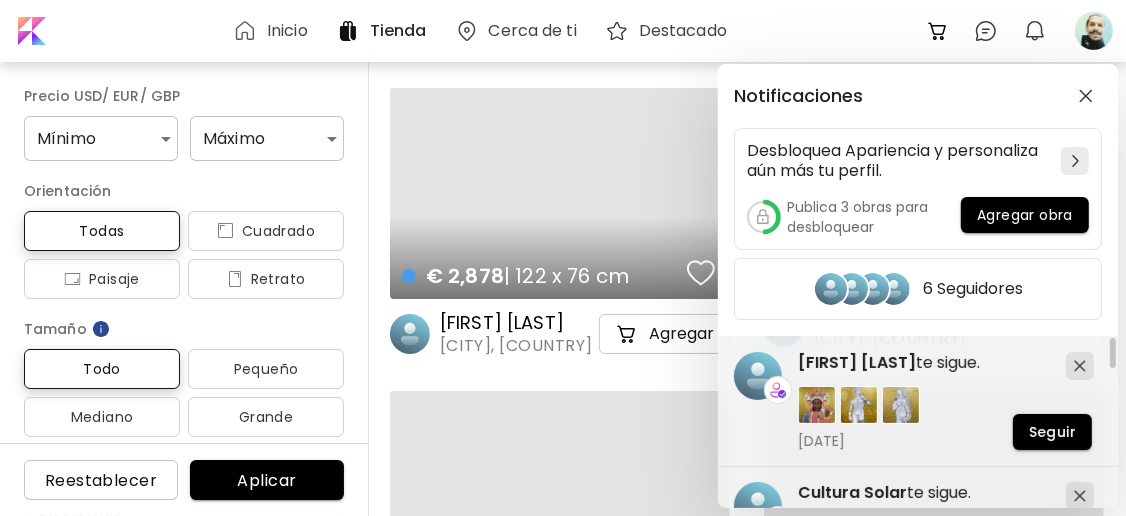 click on "Notificaciones Desbloquea Apariencia y personaliza aún más tu perfil. Publica 3 obras para desbloquear Agregar obra 6 Seguidores Cultura Solar   te sigue. 14 de enero de 2025 Siguiendo [PERSON]   te sigue. 22 de octubre de 2024 Siguiendo [PERSON]  te sigue. 5 de abril de 2025 Seguir" at bounding box center [563, 258] 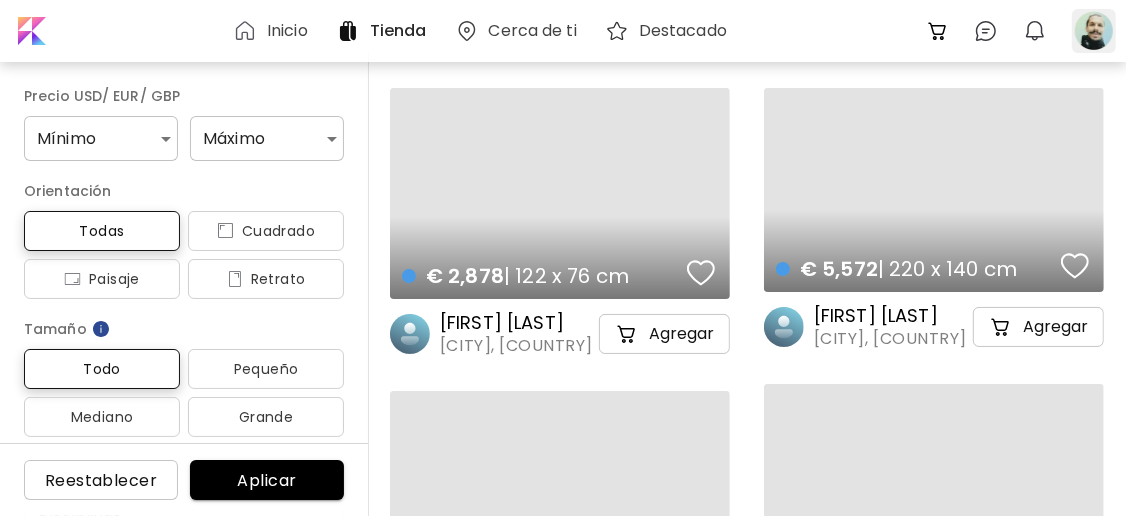 click at bounding box center (1094, 31) 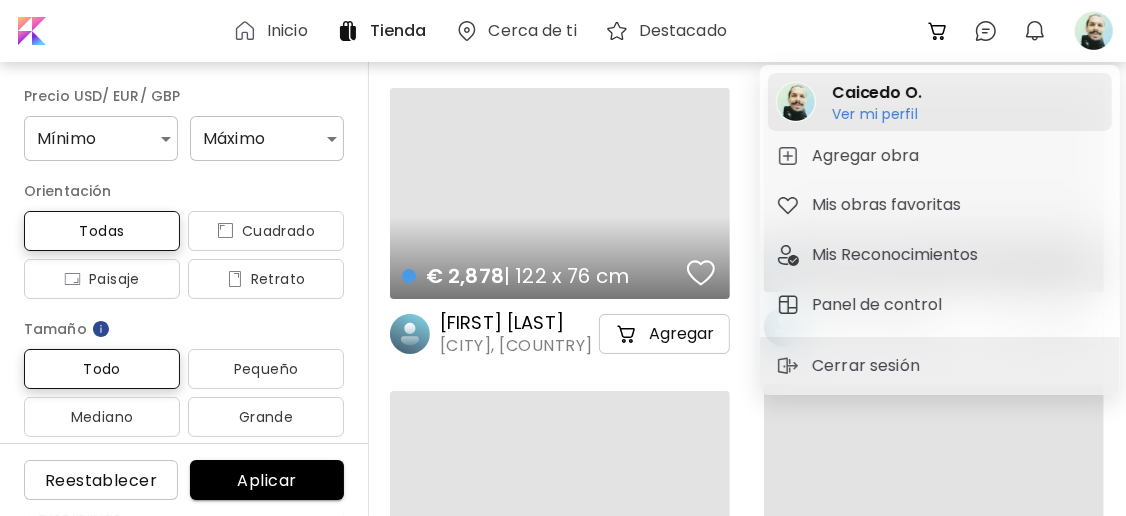click on "Ver mi perfil" at bounding box center [877, 114] 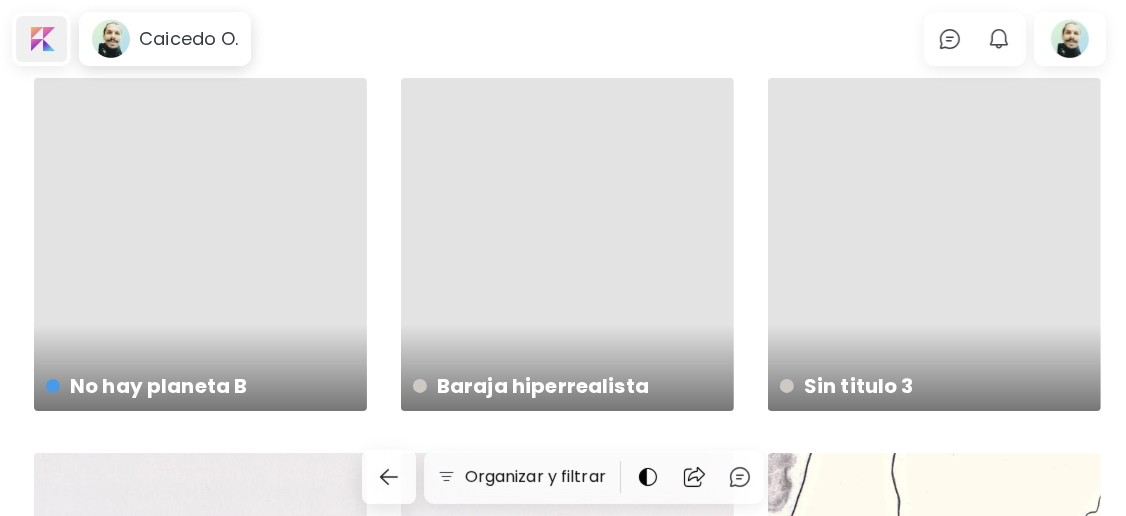 click at bounding box center (41, 39) 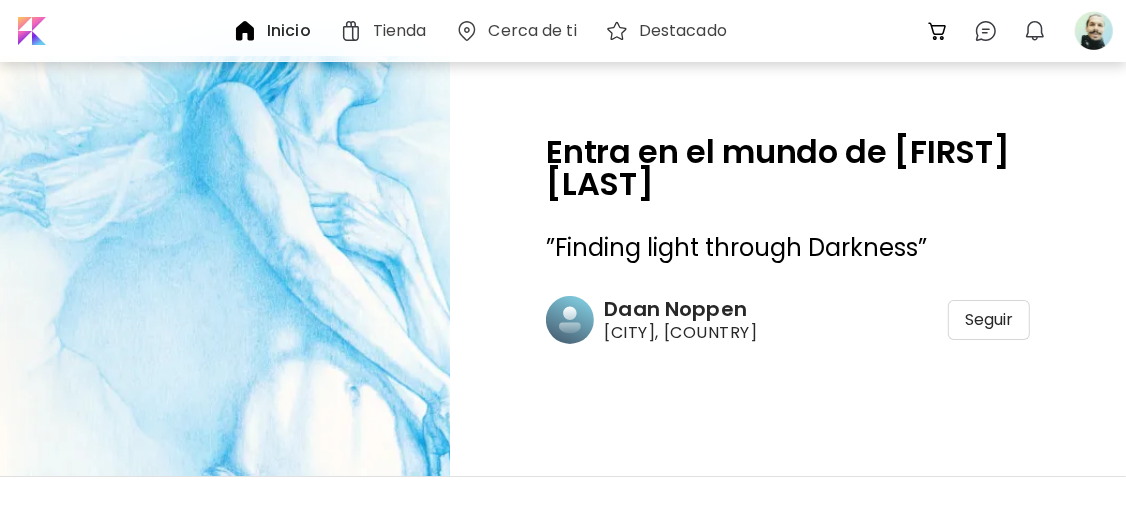 click at bounding box center (30, 31) 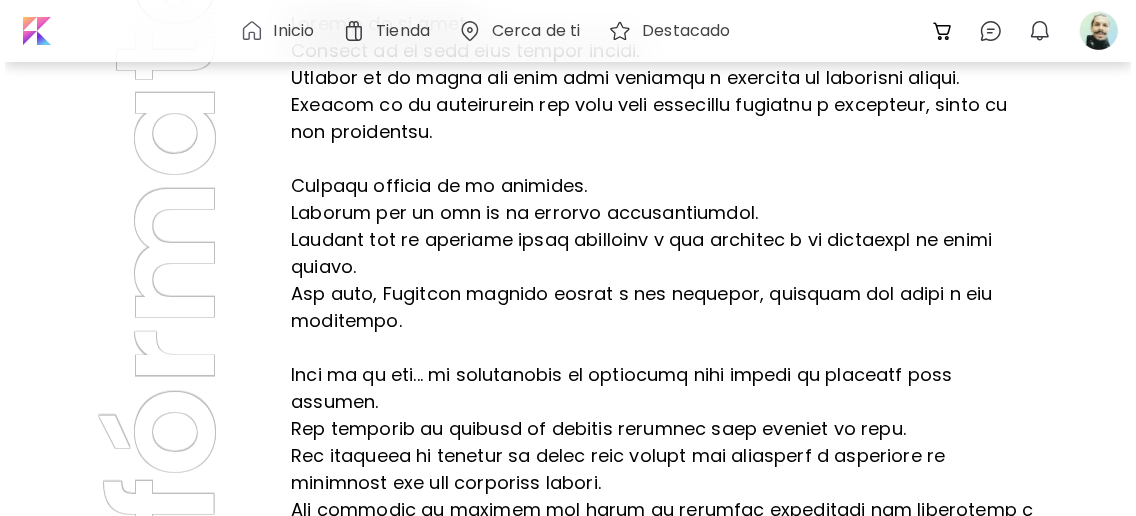 scroll, scrollTop: 0, scrollLeft: 0, axis: both 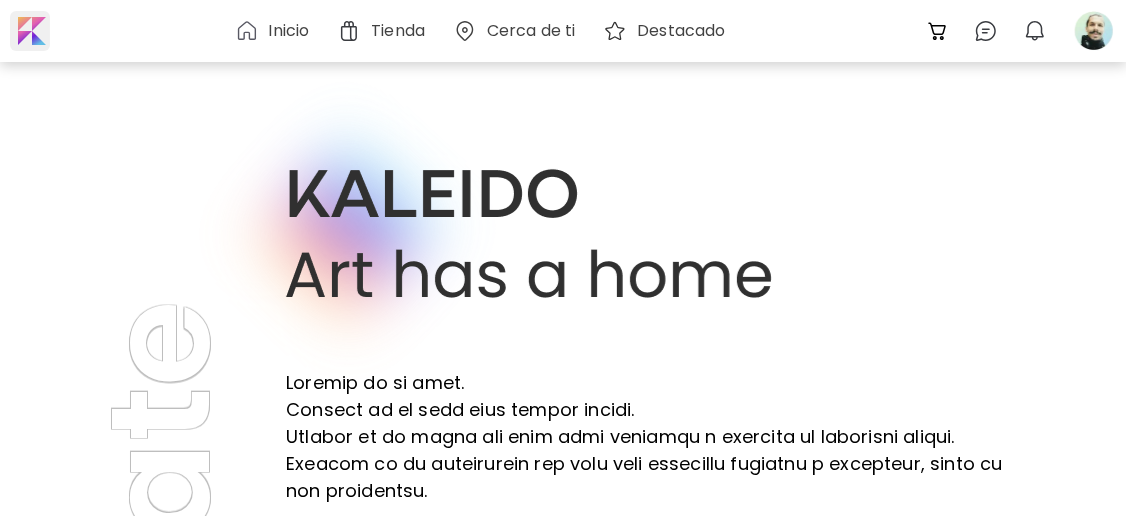 click at bounding box center (30, 31) 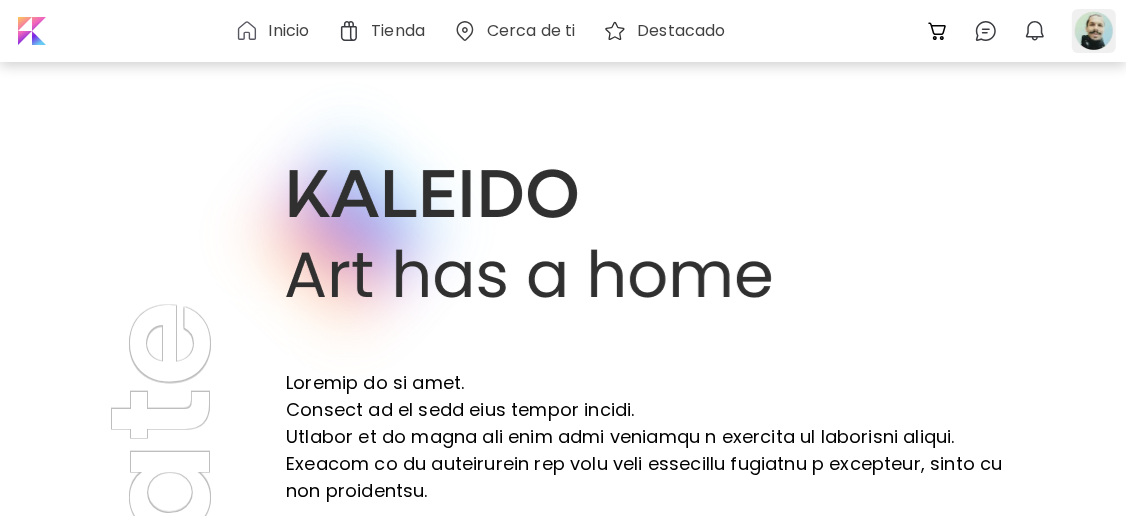 click at bounding box center [1094, 31] 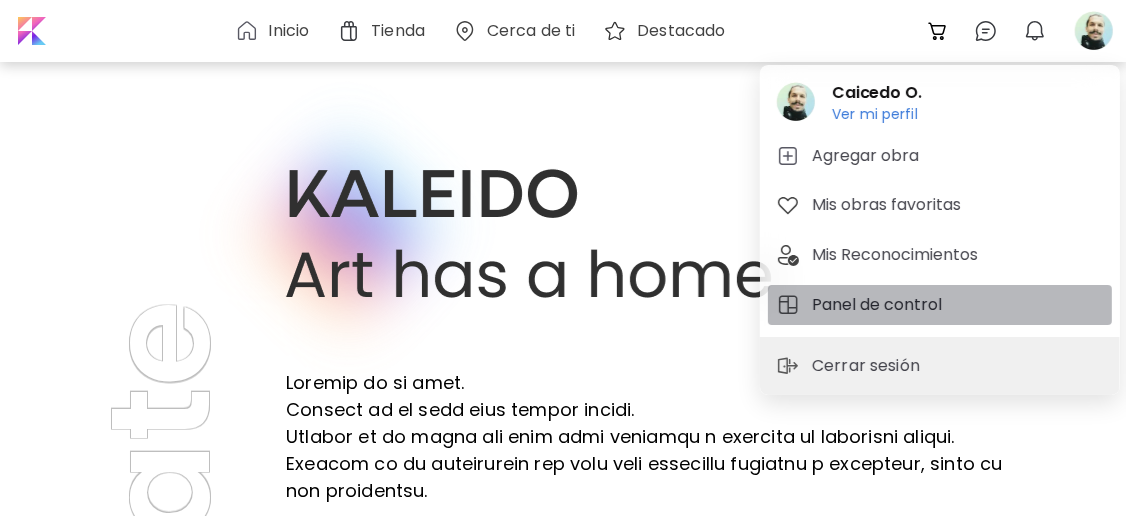 click on "Panel de control" at bounding box center (880, 305) 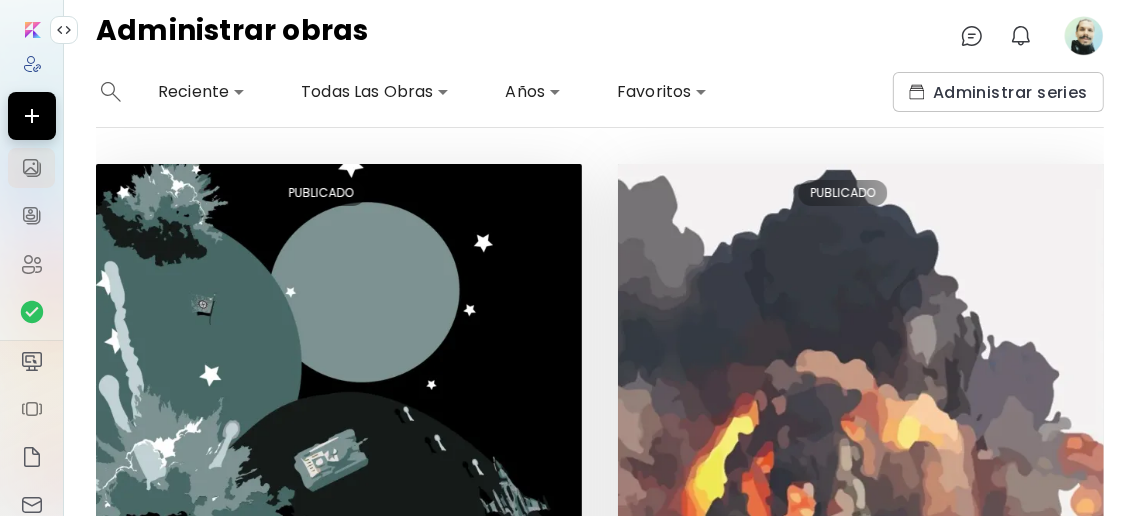 scroll, scrollTop: 1066, scrollLeft: 0, axis: vertical 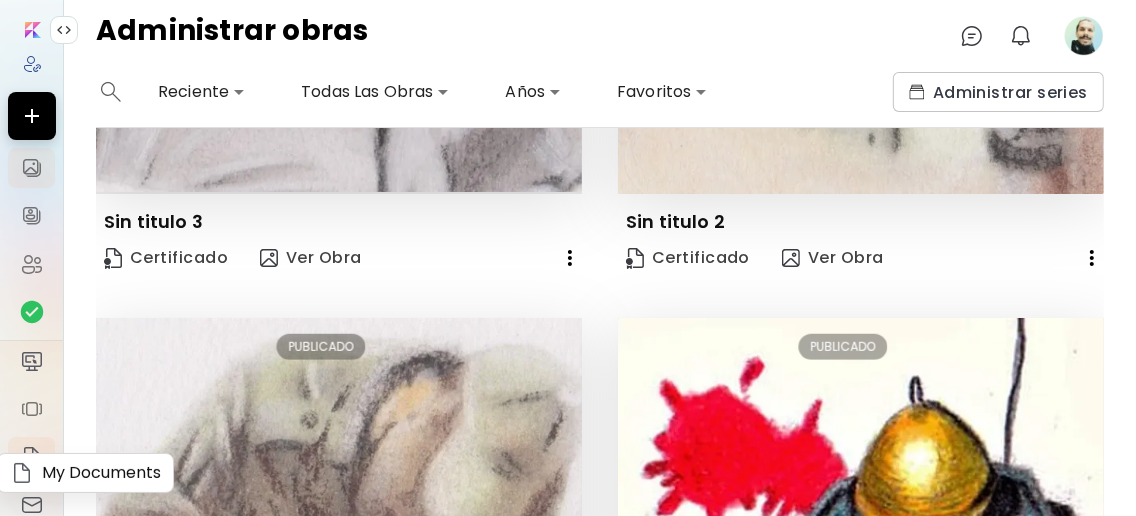 click at bounding box center (32, 457) 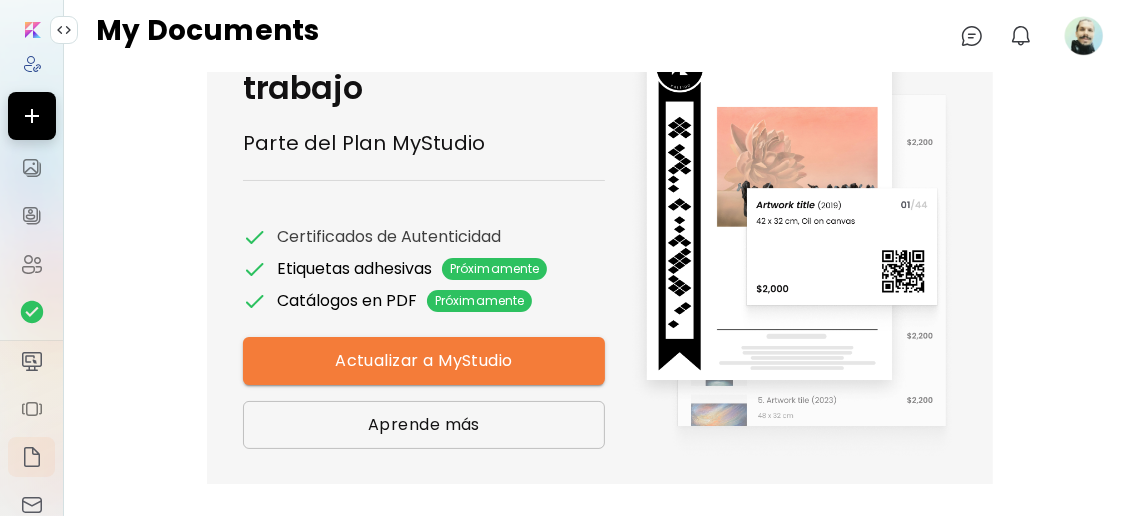 scroll, scrollTop: 52, scrollLeft: 0, axis: vertical 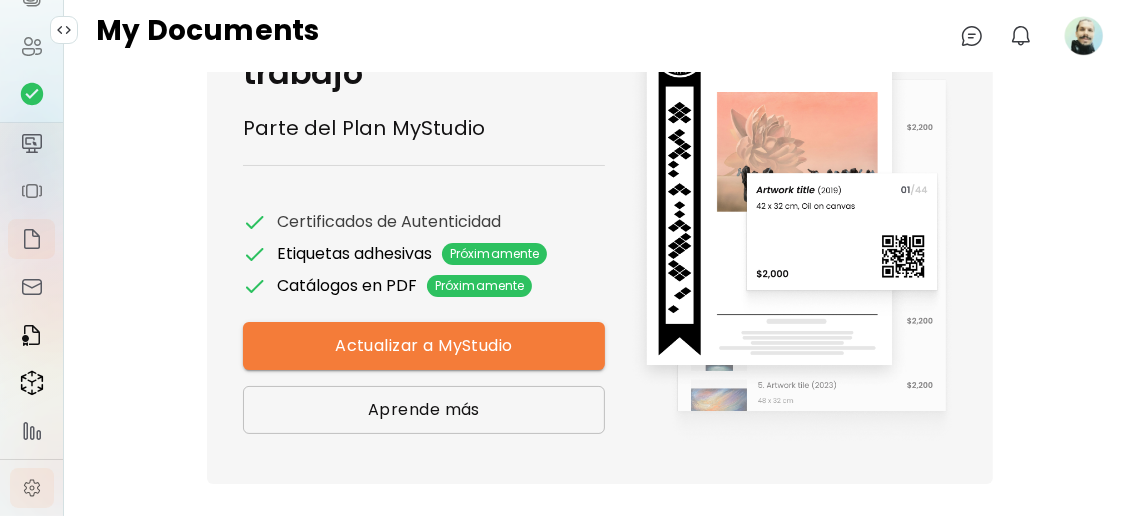 click at bounding box center [32, 488] 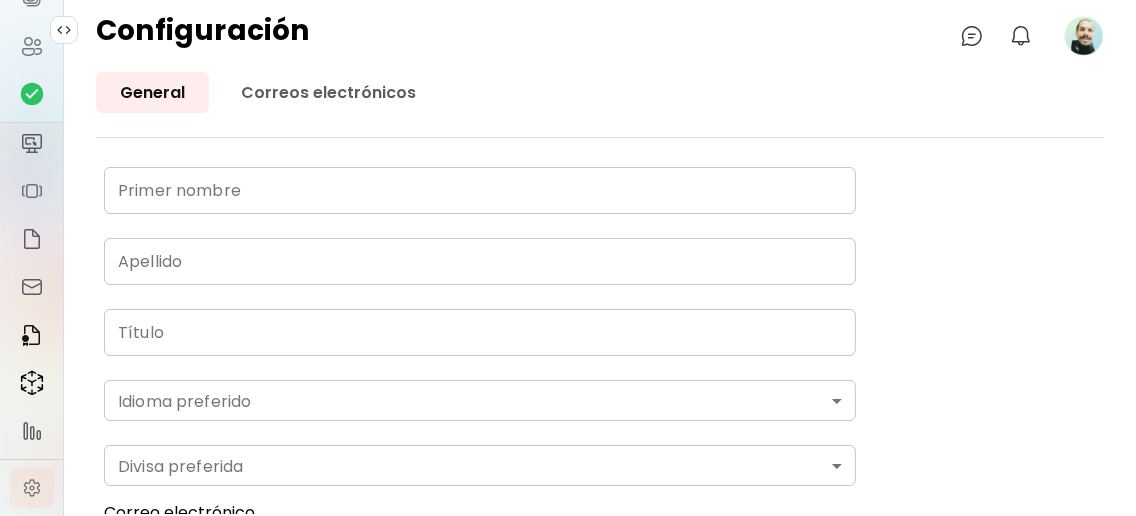 type on "*****" 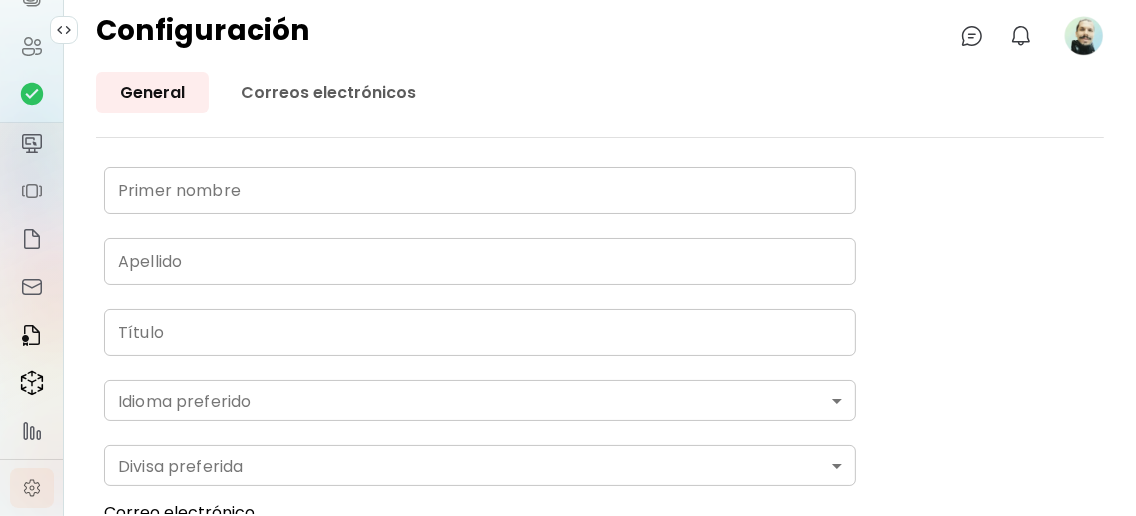 type on "*******" 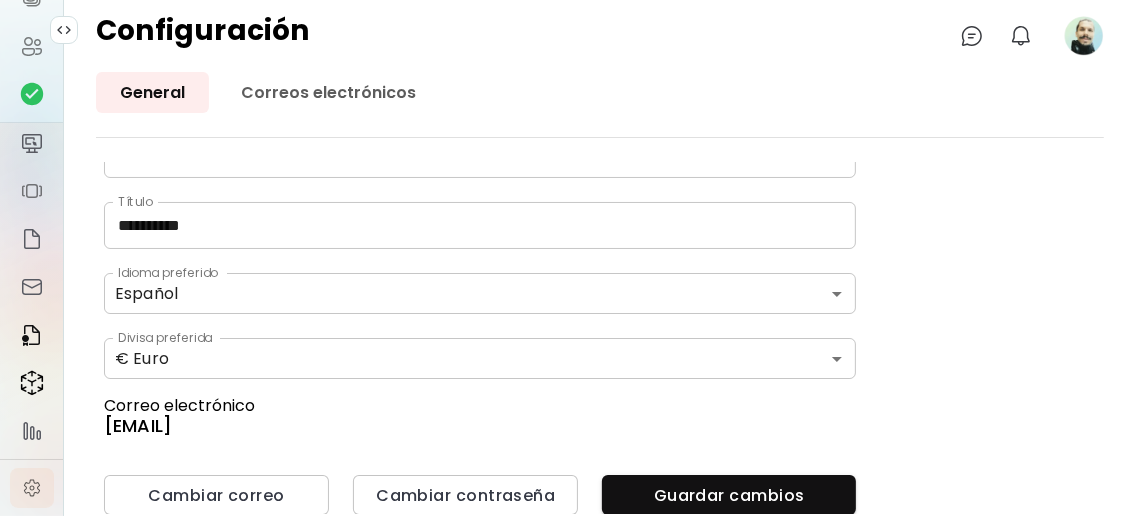 scroll, scrollTop: 0, scrollLeft: 0, axis: both 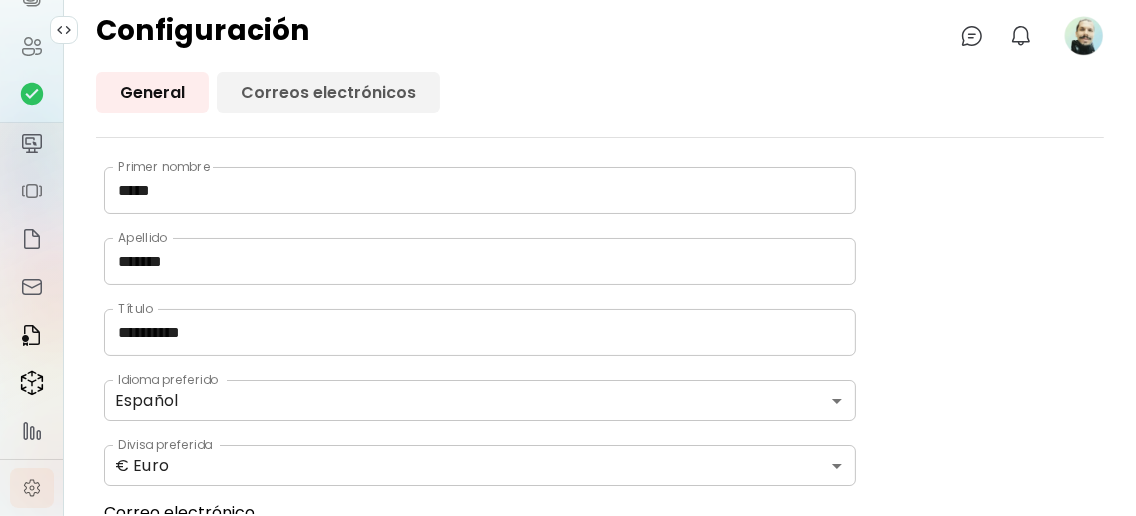 click on "Correos electrónicos" at bounding box center (328, 92) 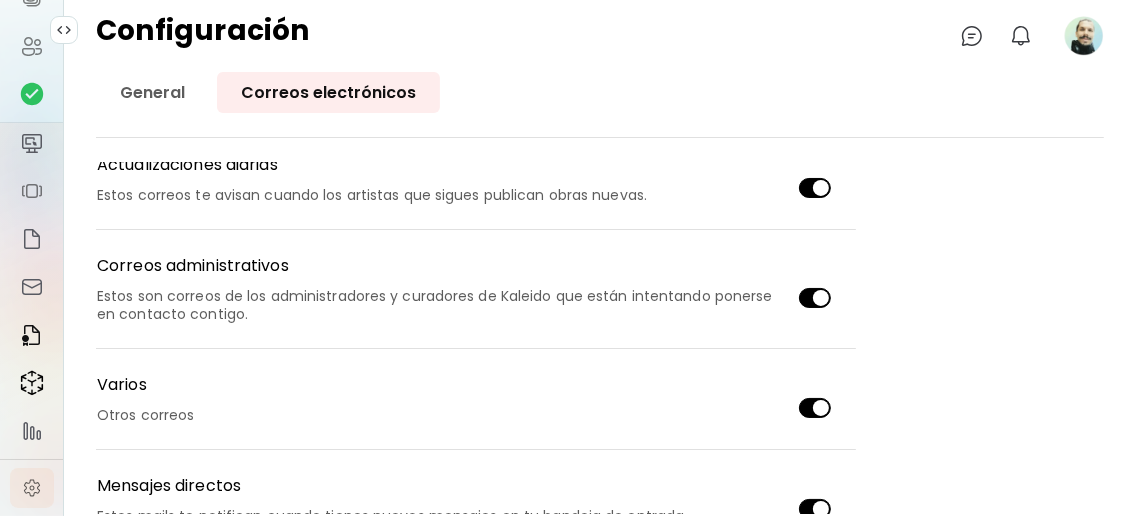 scroll, scrollTop: 664, scrollLeft: 0, axis: vertical 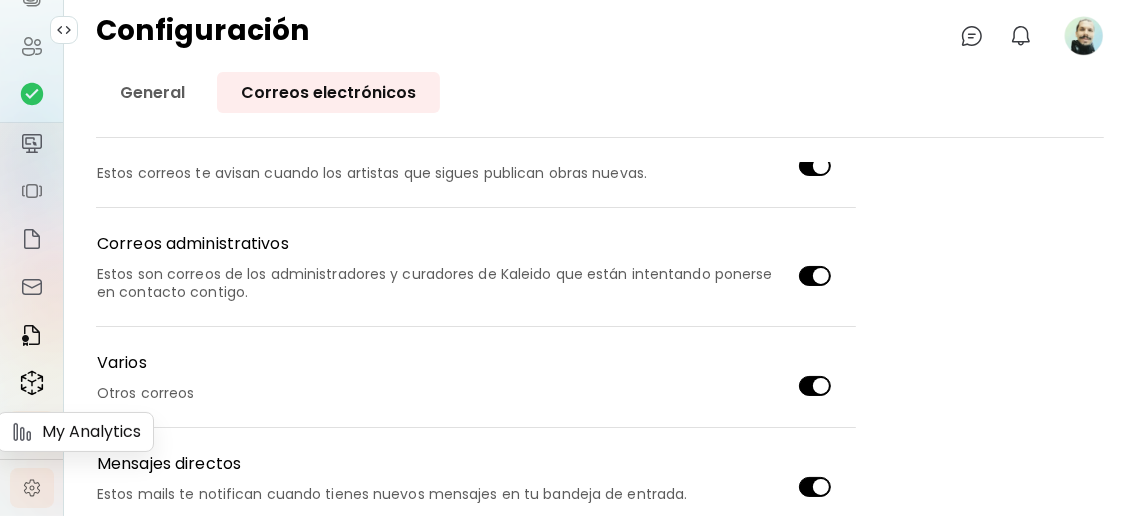 click at bounding box center (32, 431) 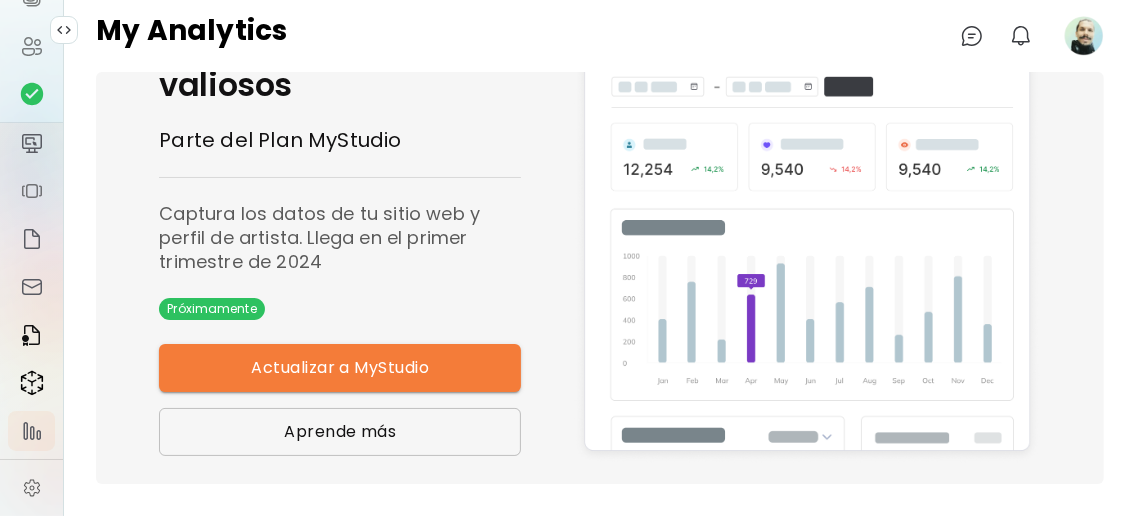 scroll, scrollTop: 52, scrollLeft: 0, axis: vertical 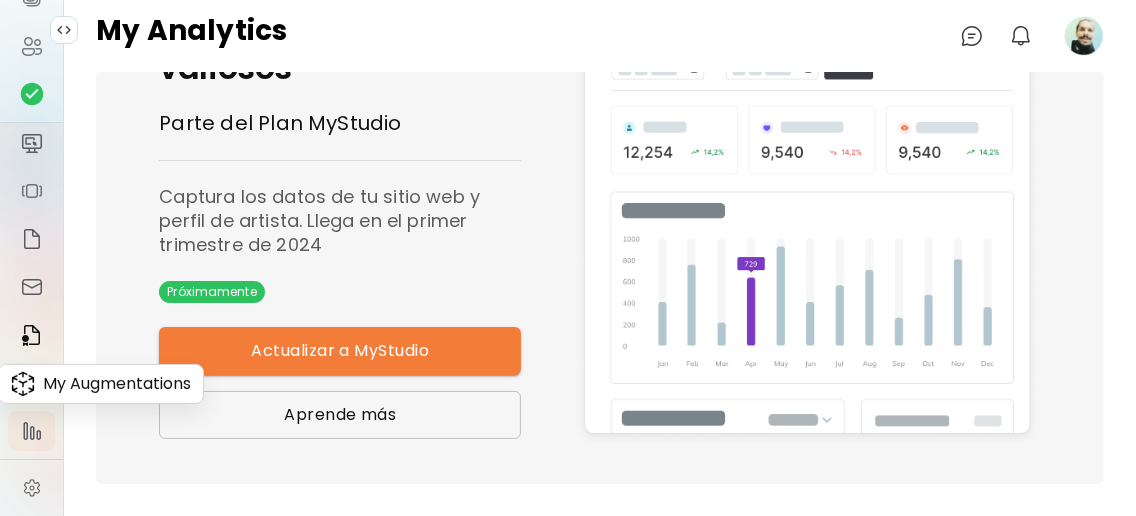 click at bounding box center [32, 383] 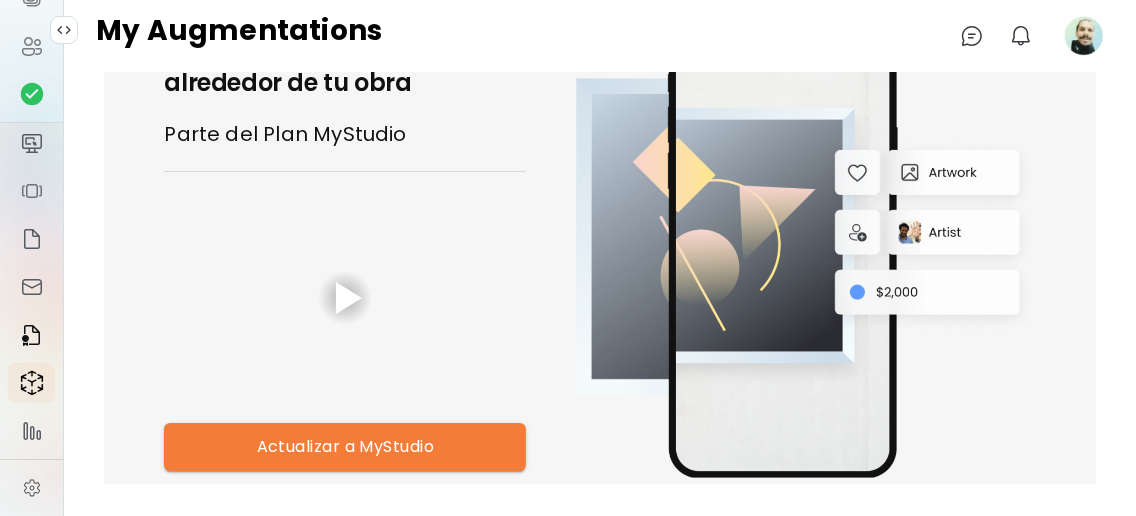 scroll, scrollTop: 0, scrollLeft: 0, axis: both 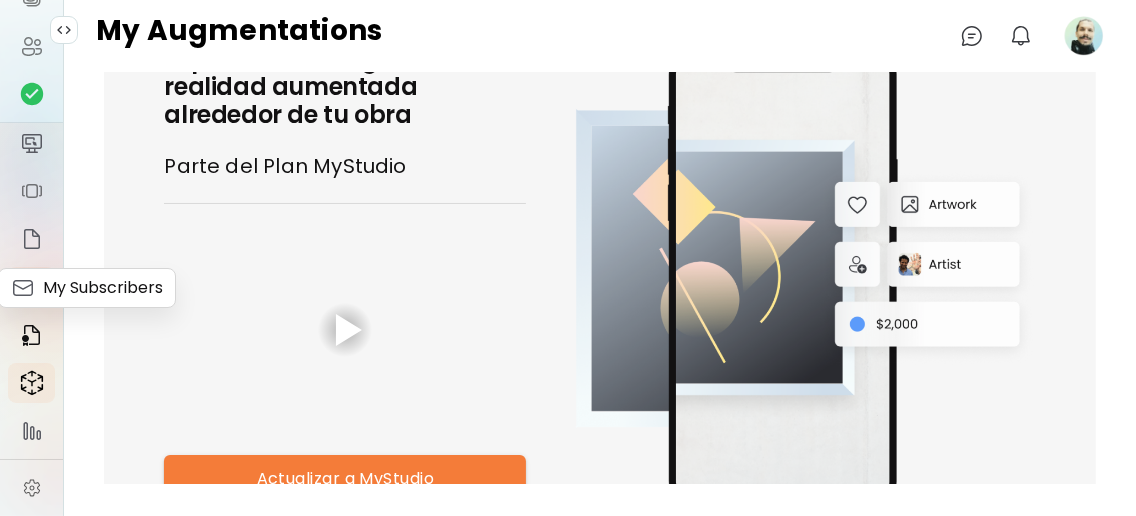 click at bounding box center [32, 287] 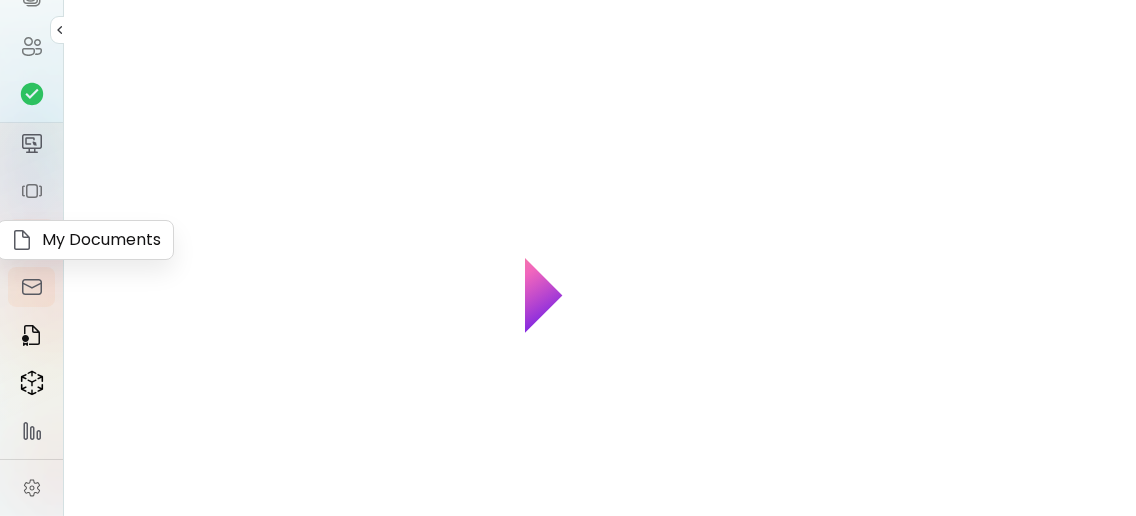click at bounding box center (32, 239) 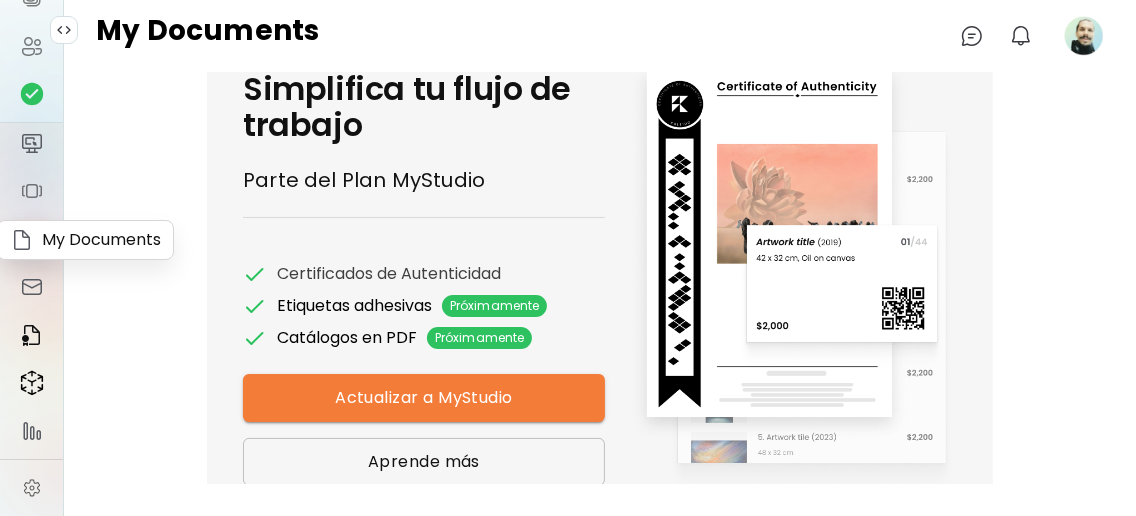 click at bounding box center [32, 239] 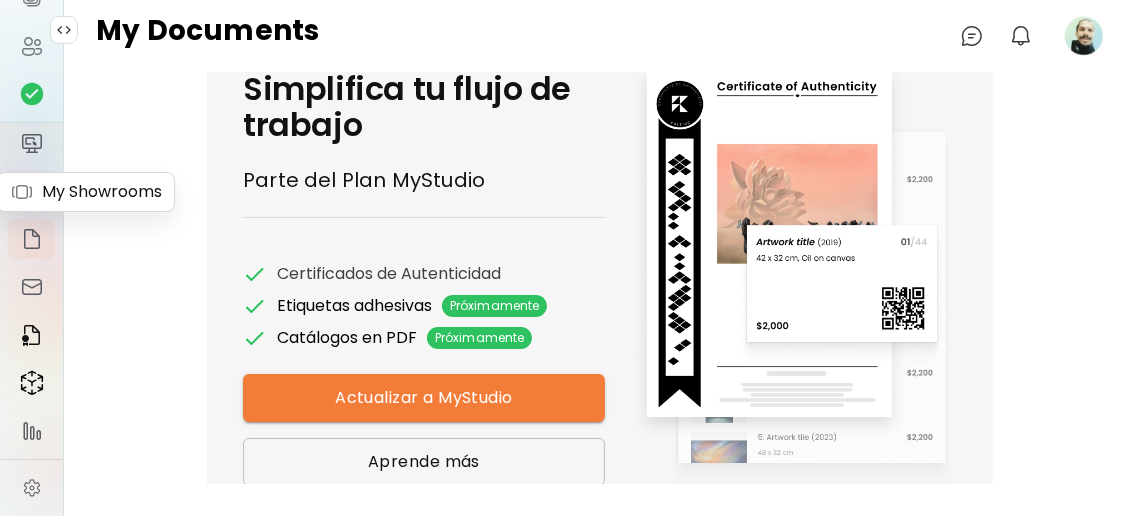 click at bounding box center (32, 191) 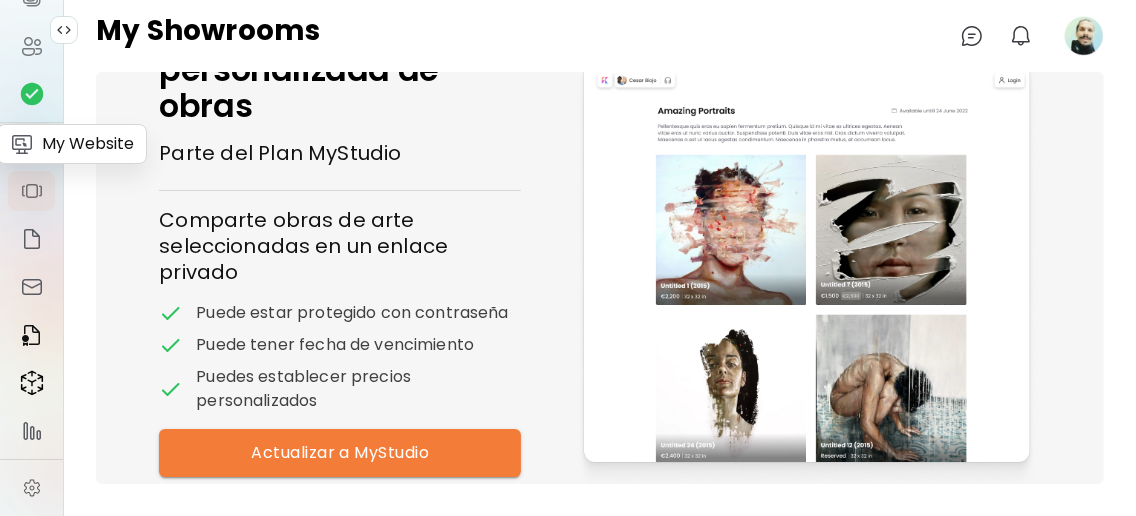 click at bounding box center (32, 143) 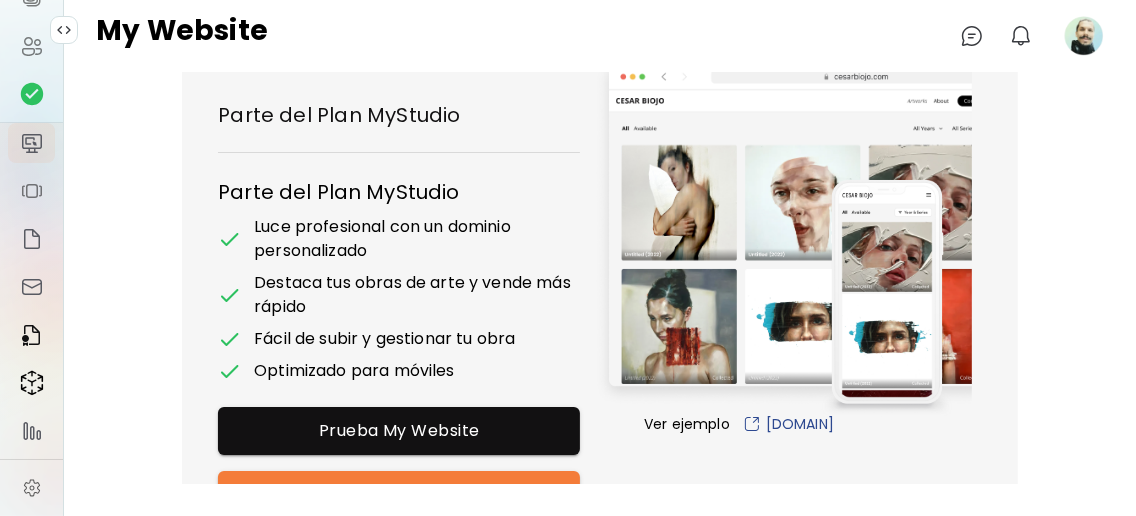scroll, scrollTop: 0, scrollLeft: 0, axis: both 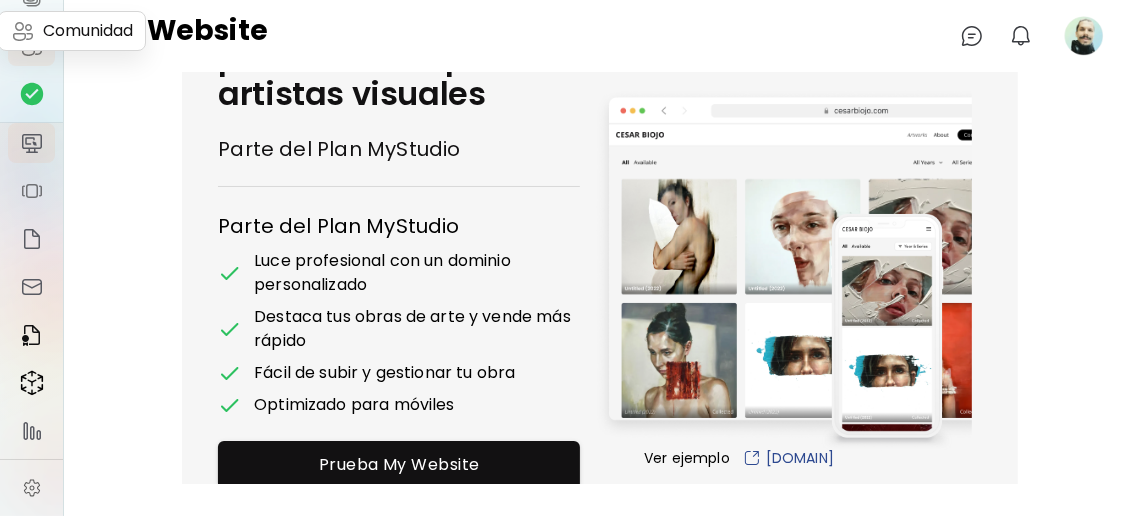 click at bounding box center [32, 46] 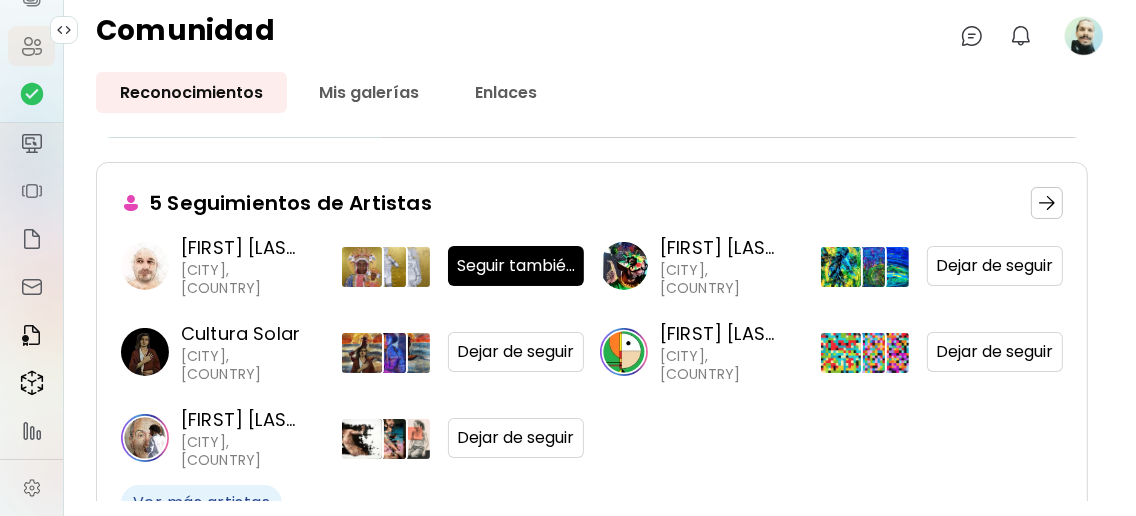 scroll, scrollTop: 3, scrollLeft: 0, axis: vertical 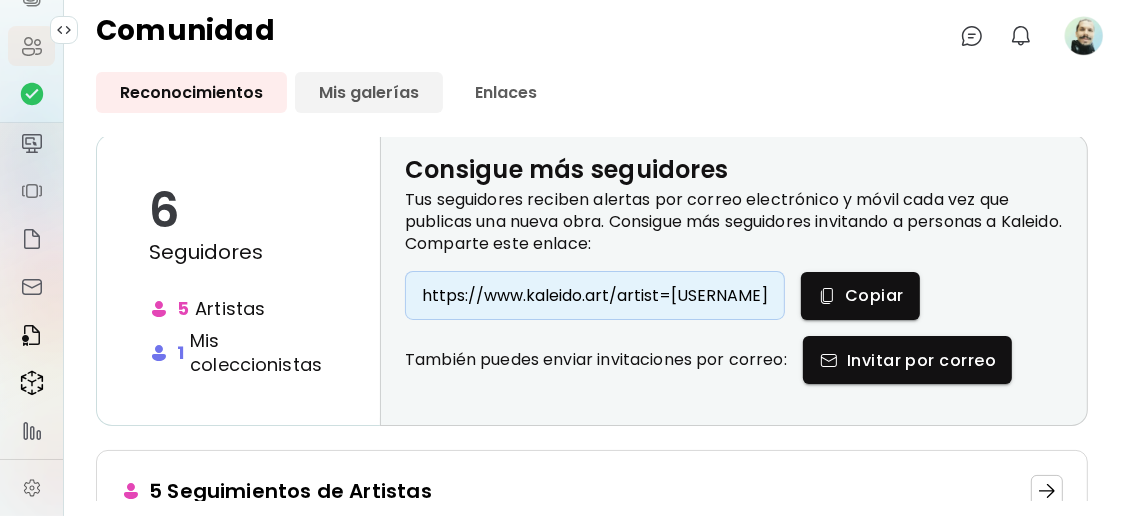 click on "Mis galerías" at bounding box center [369, 92] 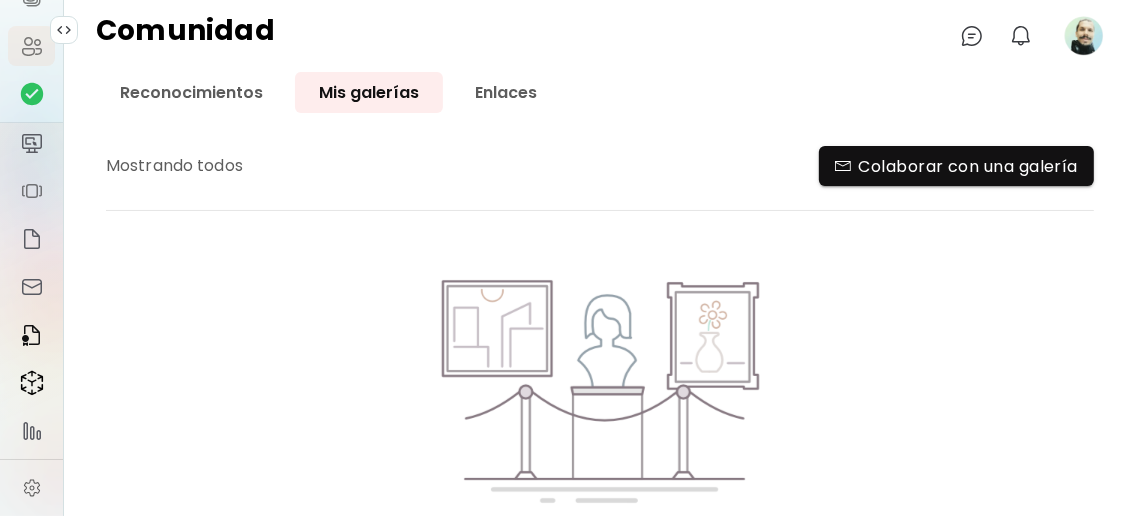 scroll, scrollTop: 0, scrollLeft: 0, axis: both 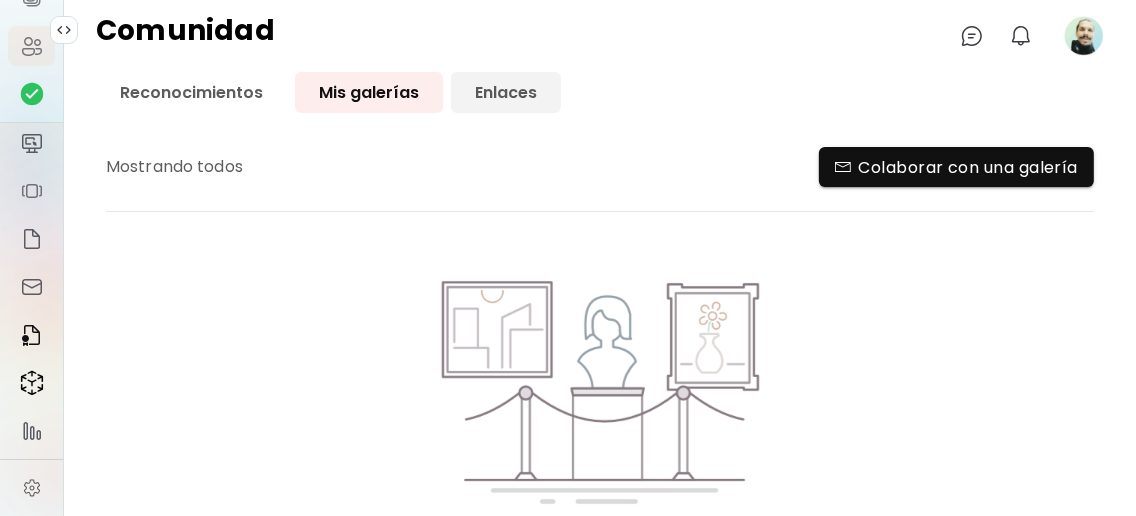 click on "Enlaces" at bounding box center [506, 92] 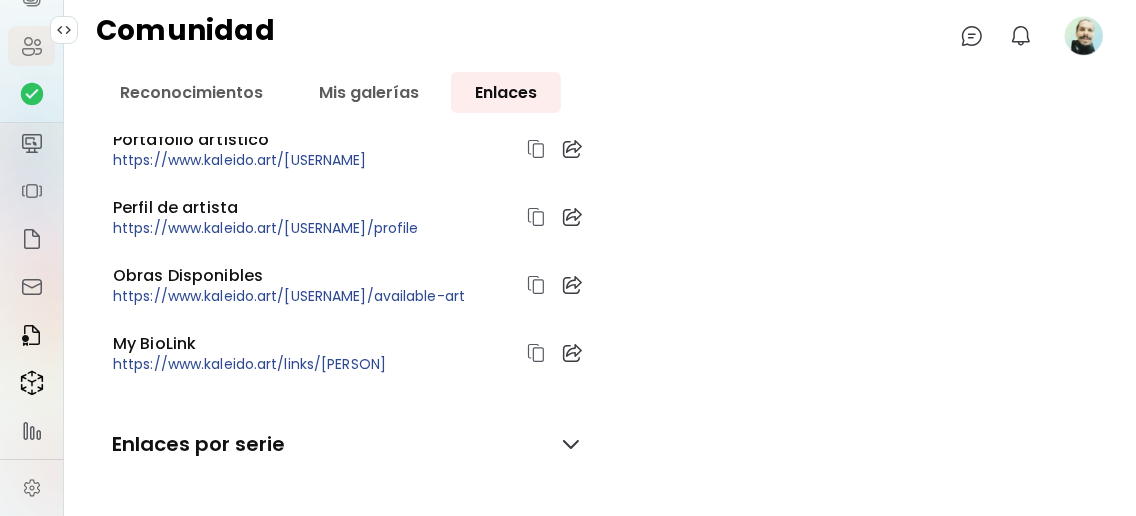 scroll, scrollTop: 79, scrollLeft: 0, axis: vertical 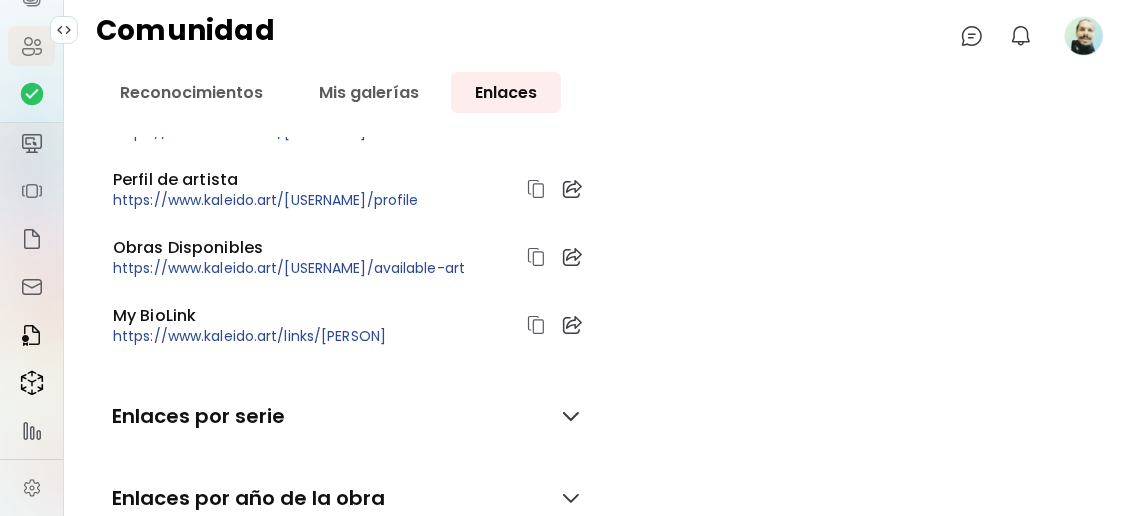 click at bounding box center [571, 416] 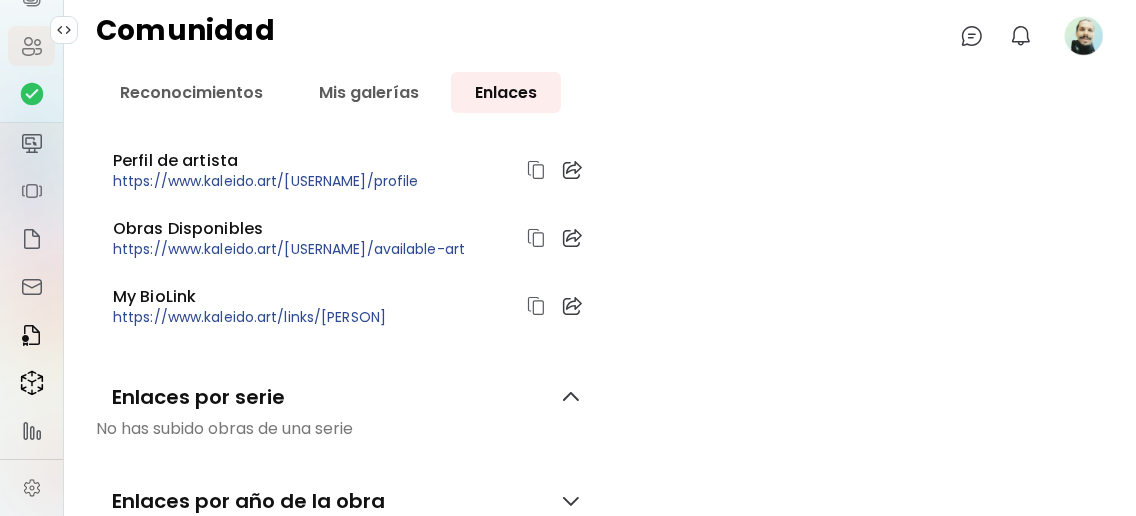 scroll, scrollTop: 101, scrollLeft: 0, axis: vertical 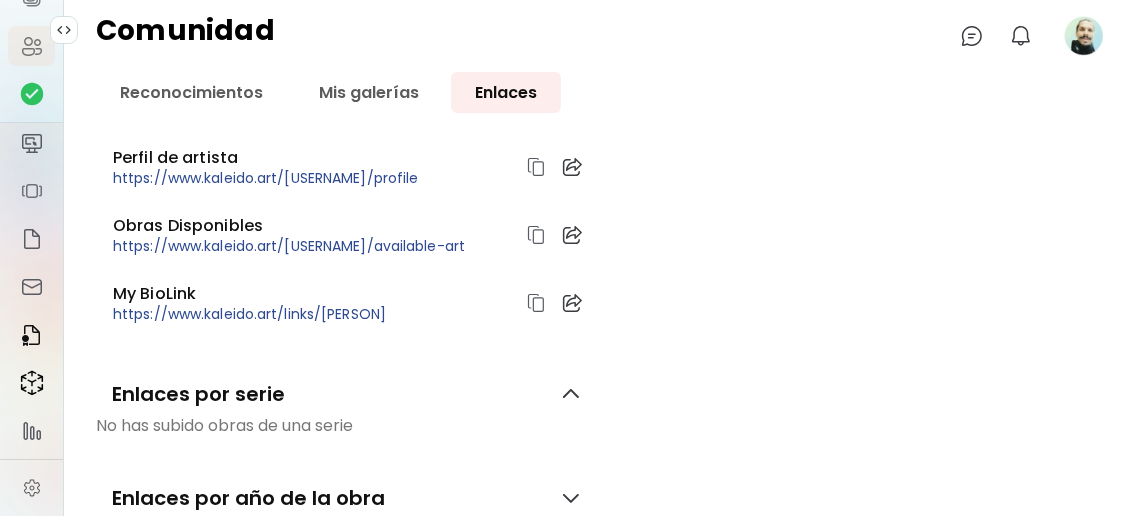 click at bounding box center (571, 498) 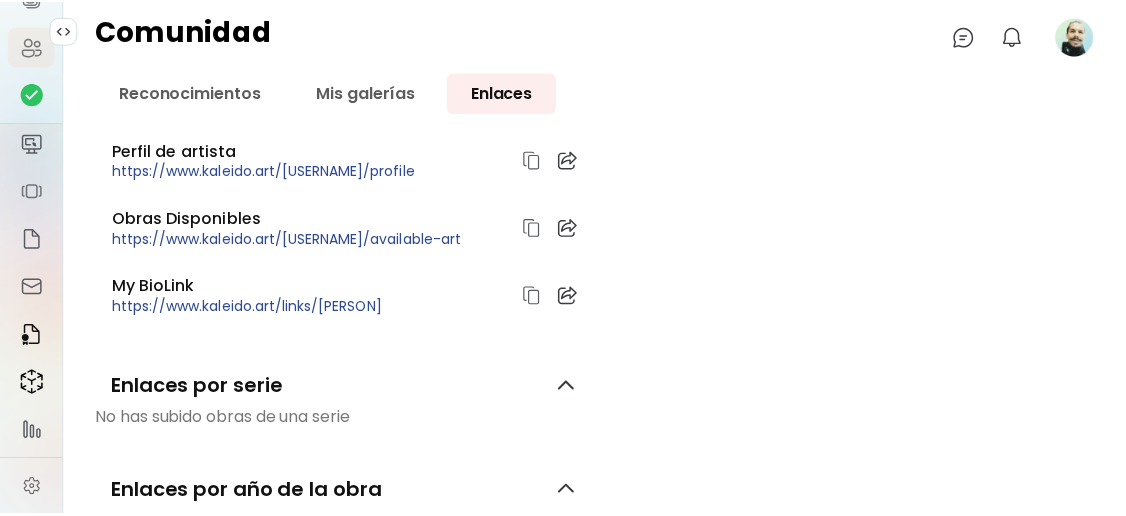 scroll, scrollTop: 0, scrollLeft: 0, axis: both 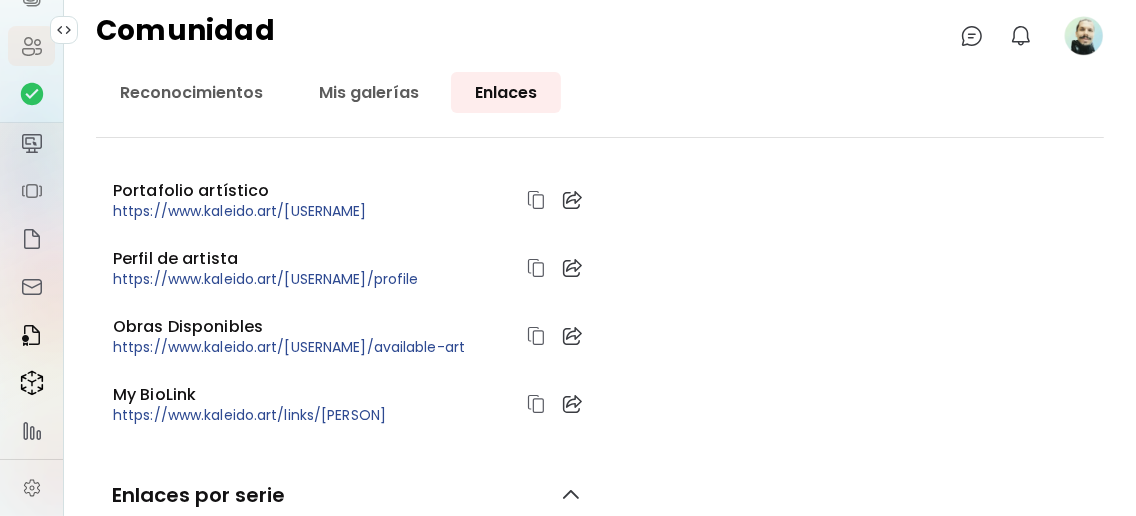 click 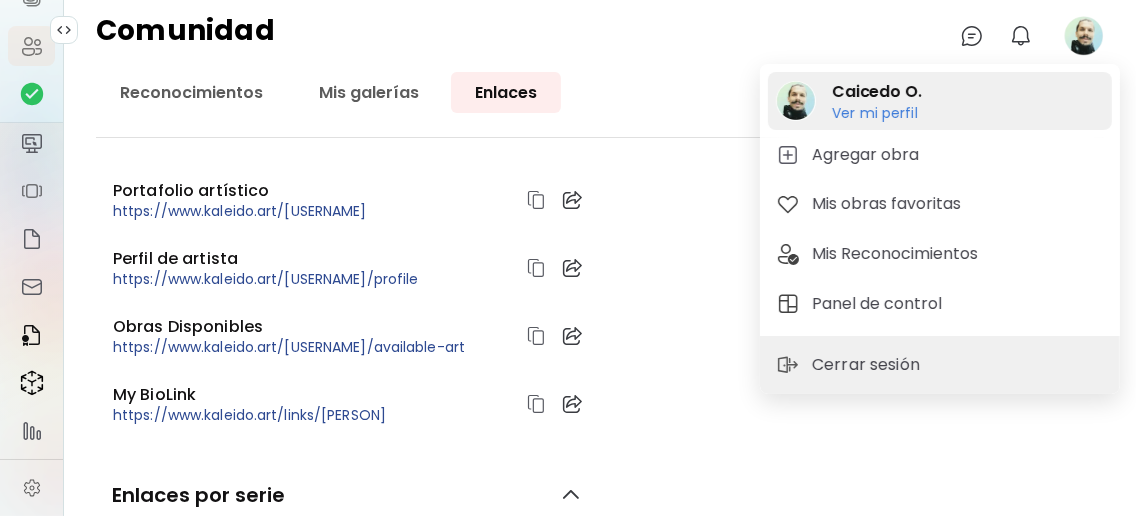 click on "Ver mi perfil" at bounding box center (877, 113) 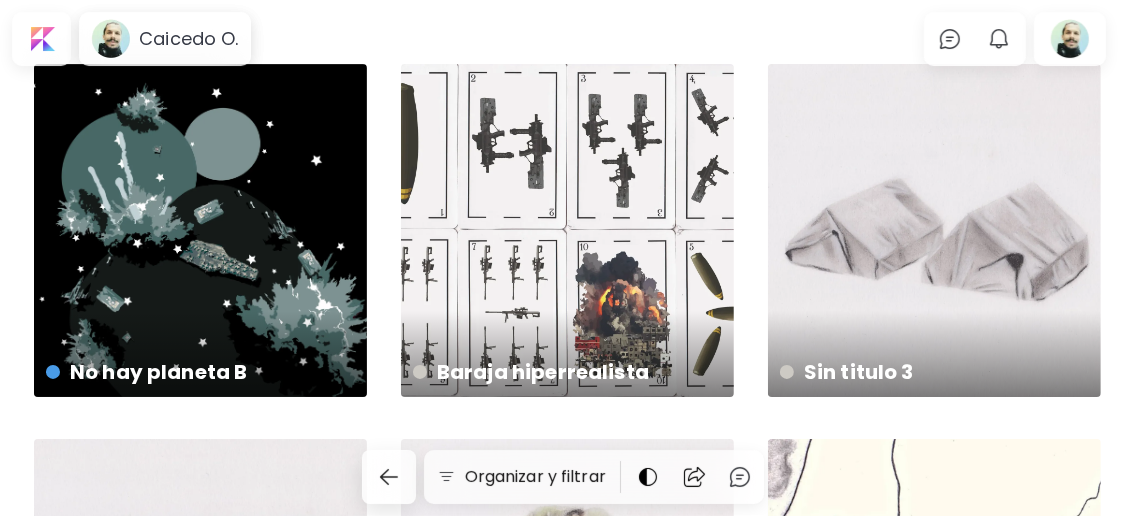 scroll, scrollTop: 0, scrollLeft: 0, axis: both 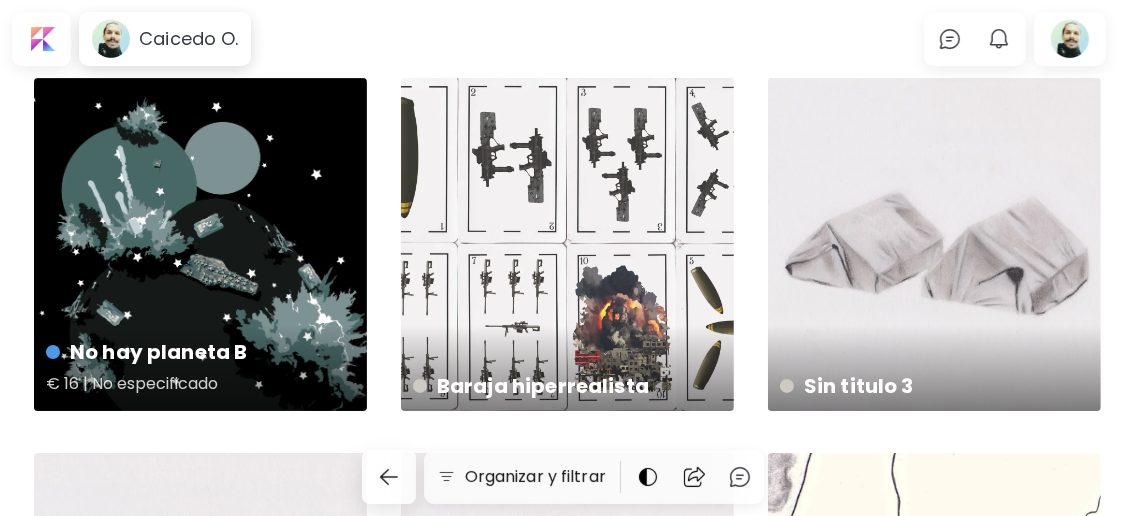 click on "No hay planeta B € 16  |  No especificado" at bounding box center (200, 244) 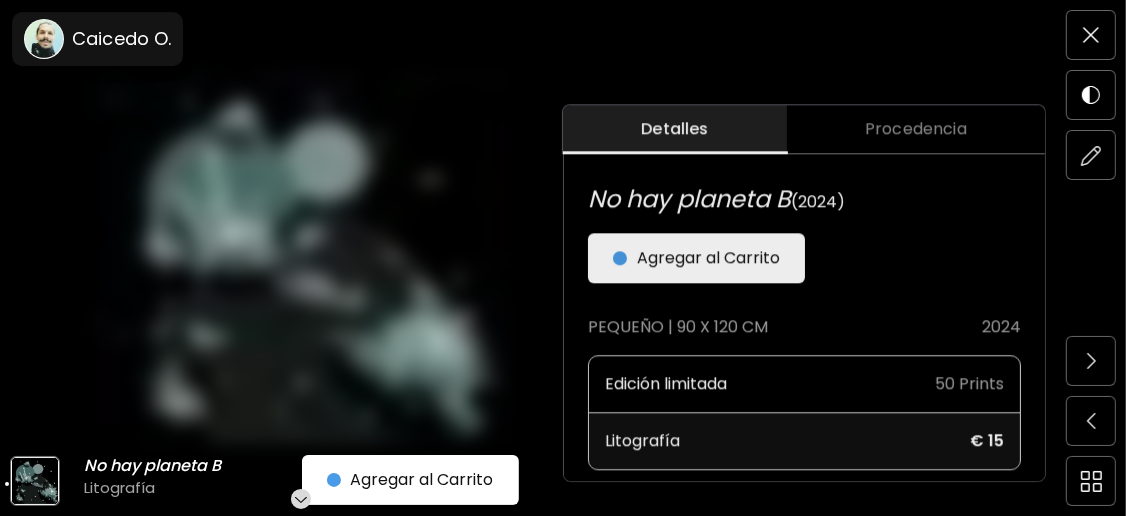 scroll, scrollTop: 1066, scrollLeft: 0, axis: vertical 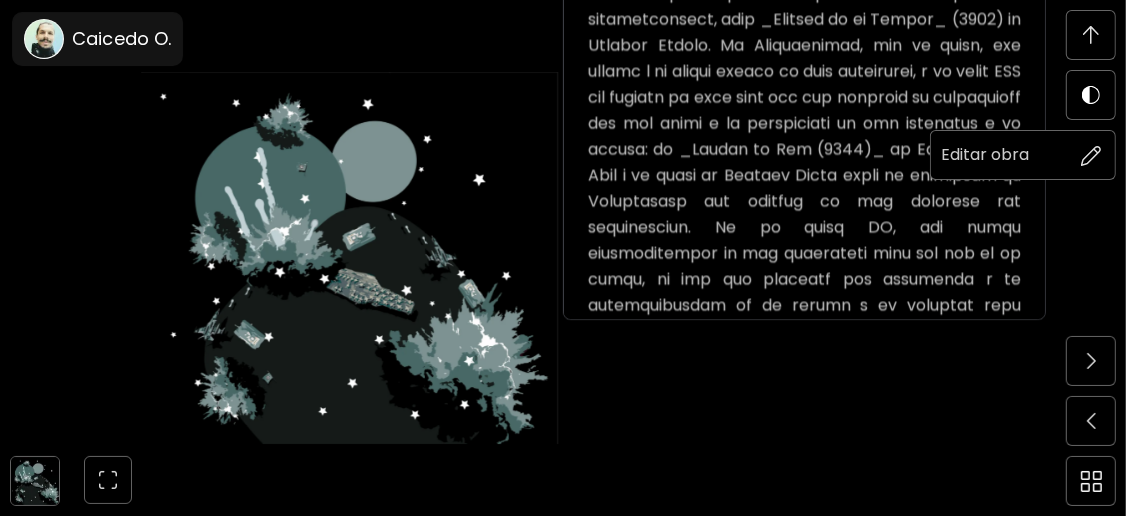 click at bounding box center [1091, 155] 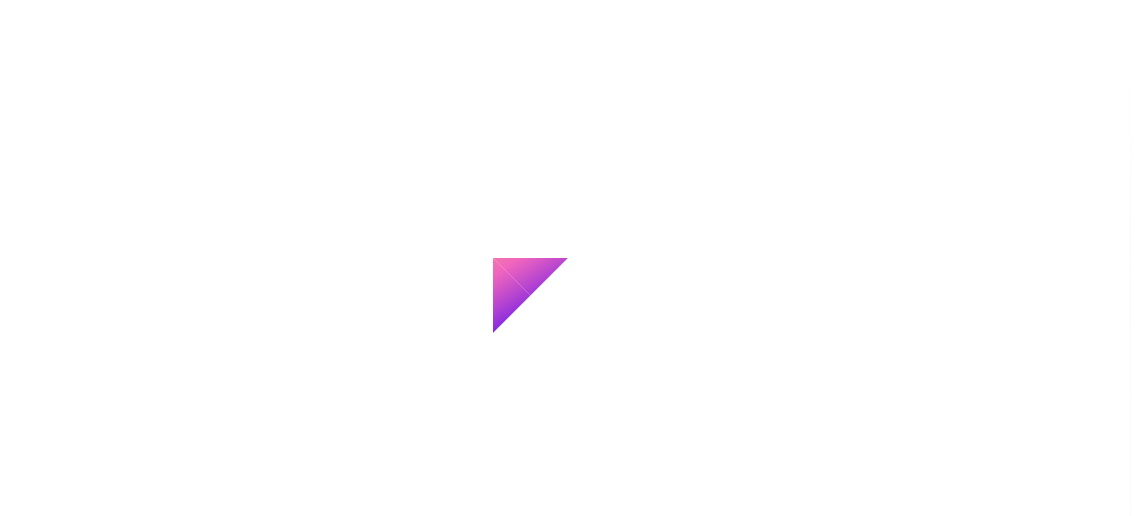 scroll, scrollTop: 0, scrollLeft: 0, axis: both 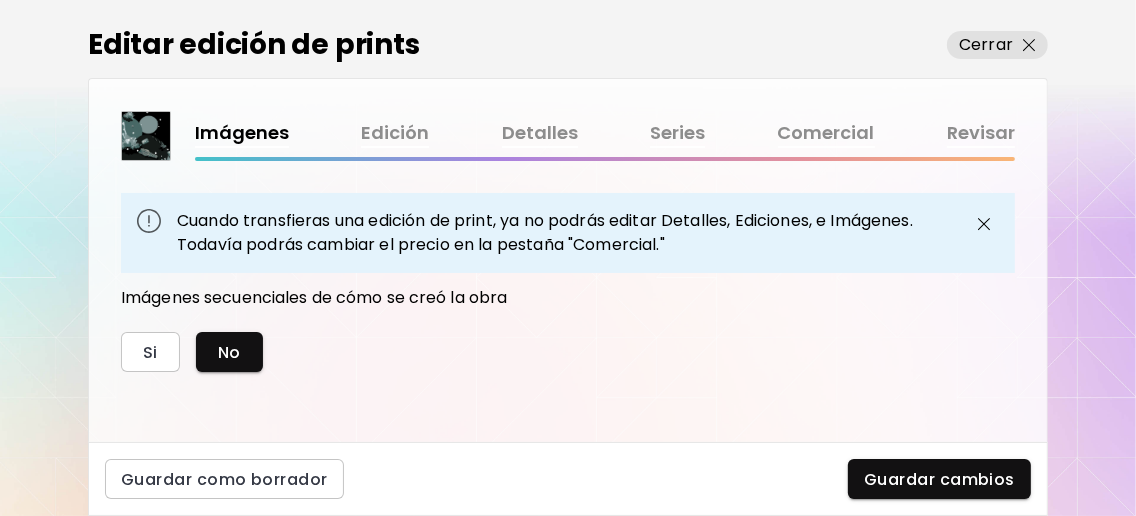 click on "Revisar" at bounding box center (981, 133) 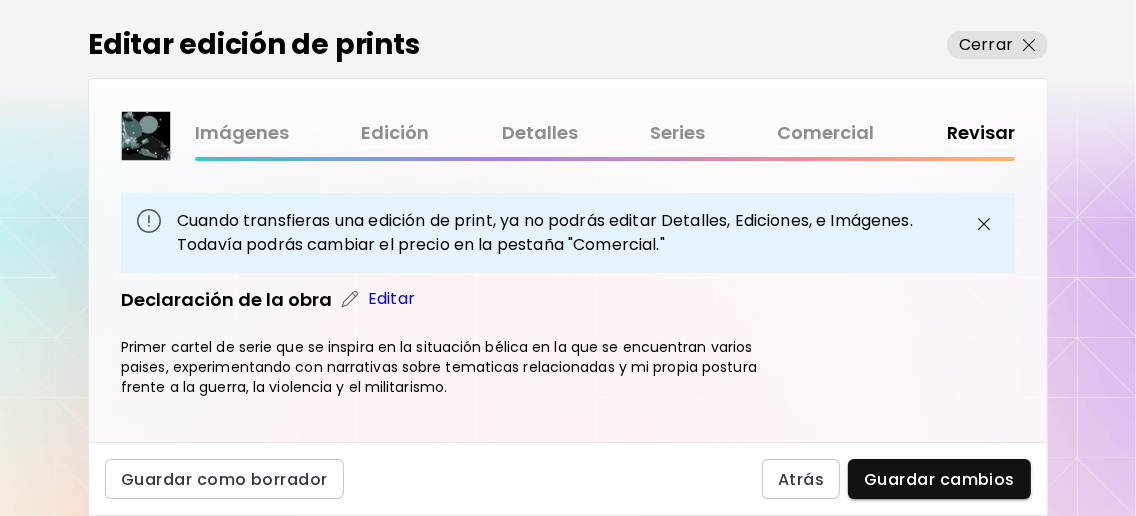 scroll, scrollTop: 1357, scrollLeft: 0, axis: vertical 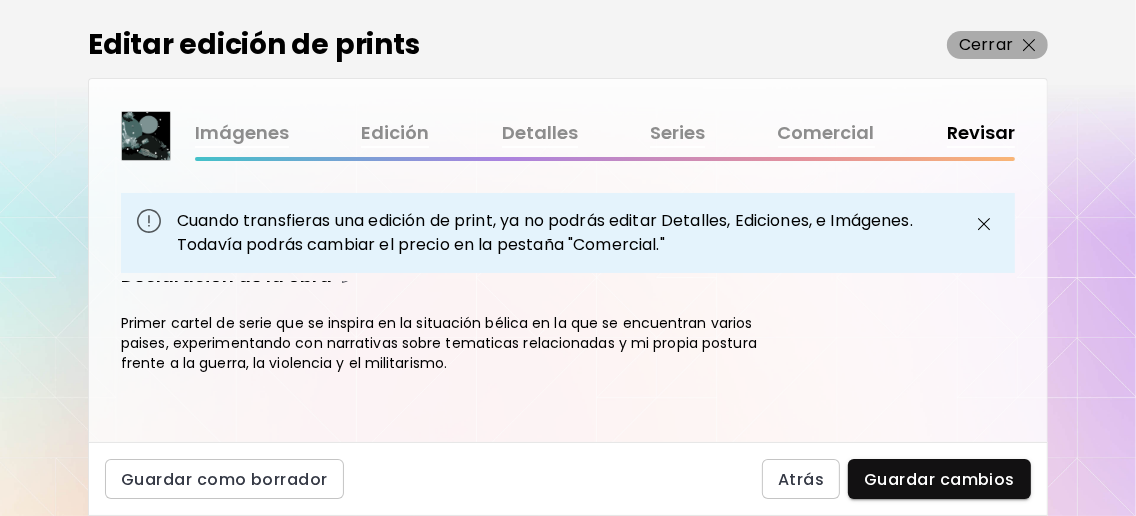 click at bounding box center [1029, 45] 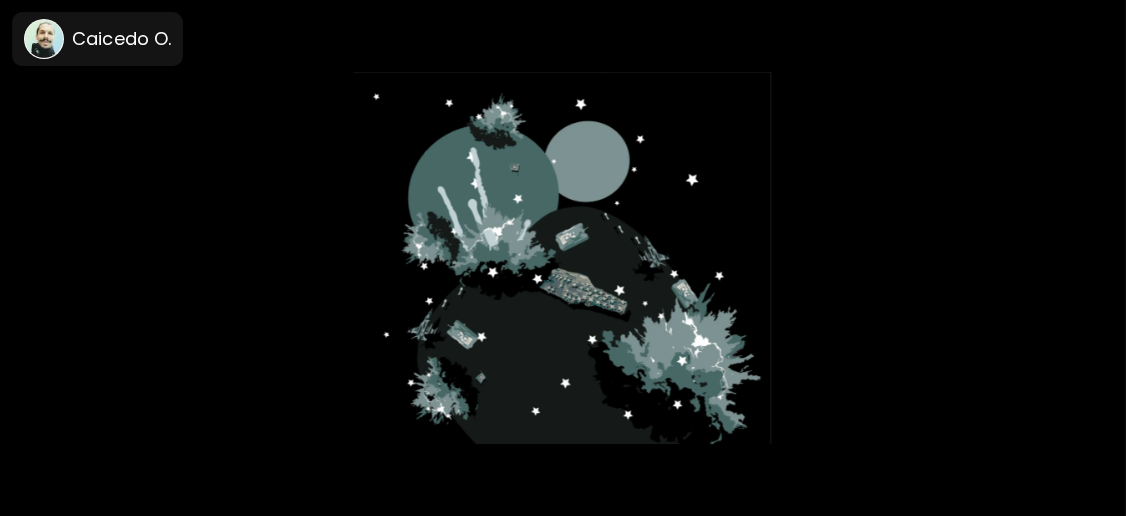 click on "No hay planeta B No hay planeta B Litografía Desplázate para ver más Agregar al Carrito" at bounding box center [563, 258] 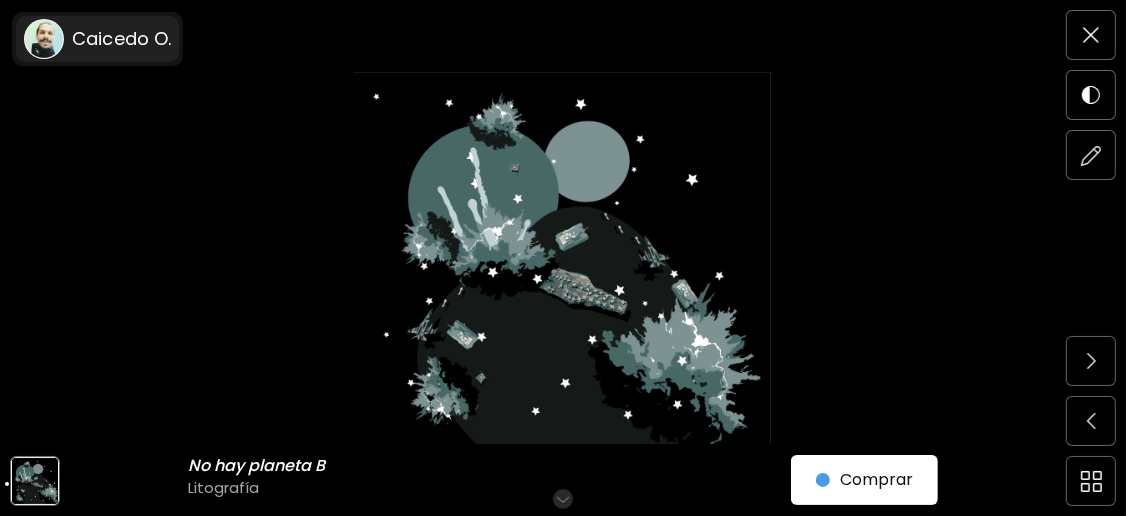 click 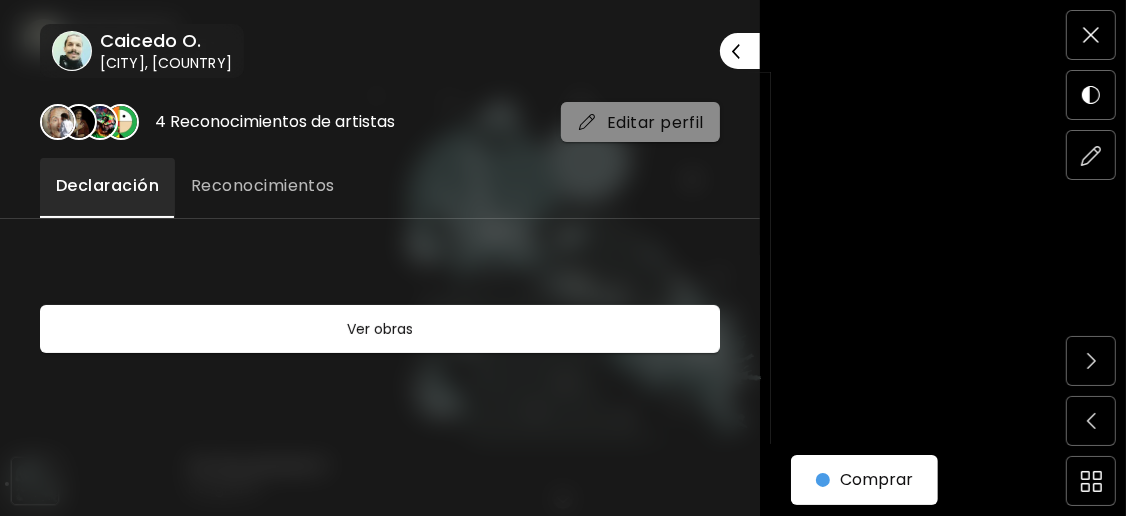 click on "Editar perfil" at bounding box center (640, 122) 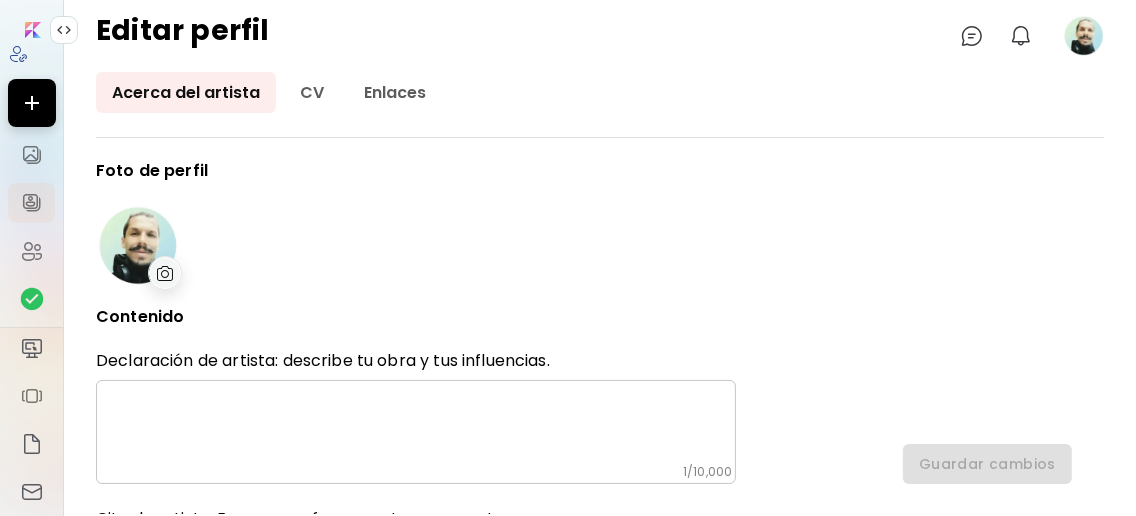 type on "********" 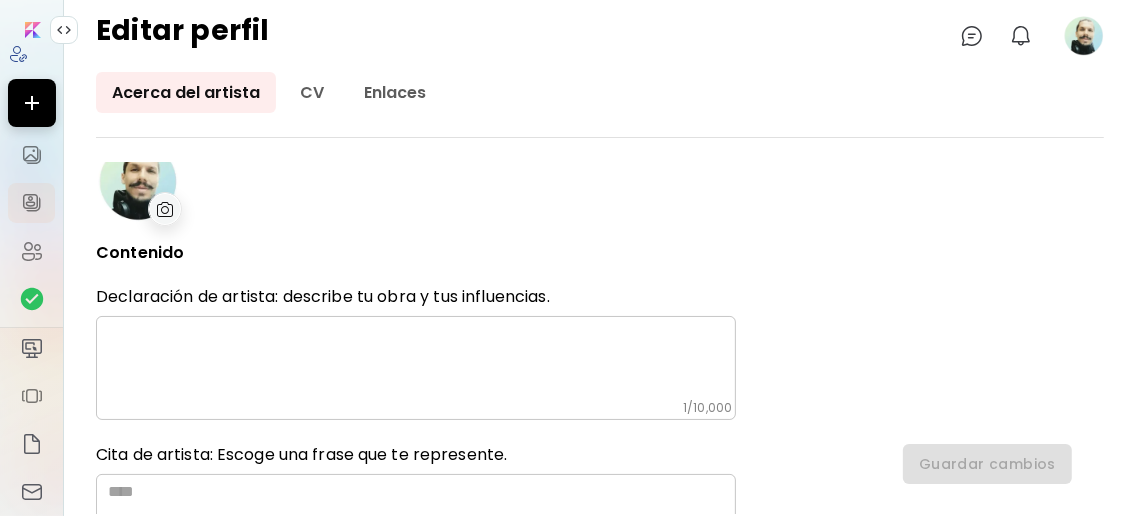 scroll, scrollTop: 533, scrollLeft: 0, axis: vertical 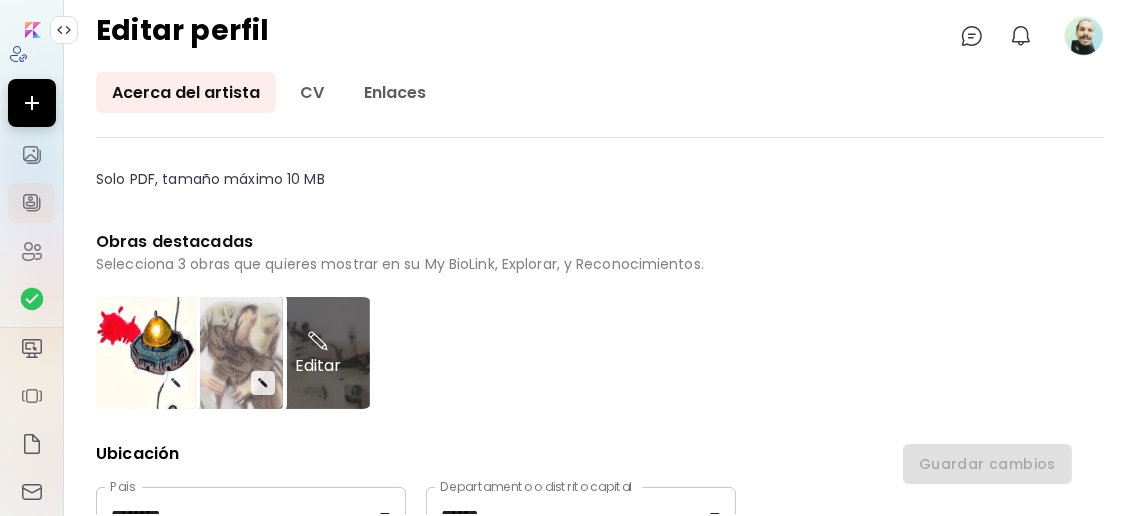 click on "Editar" at bounding box center [318, 353] 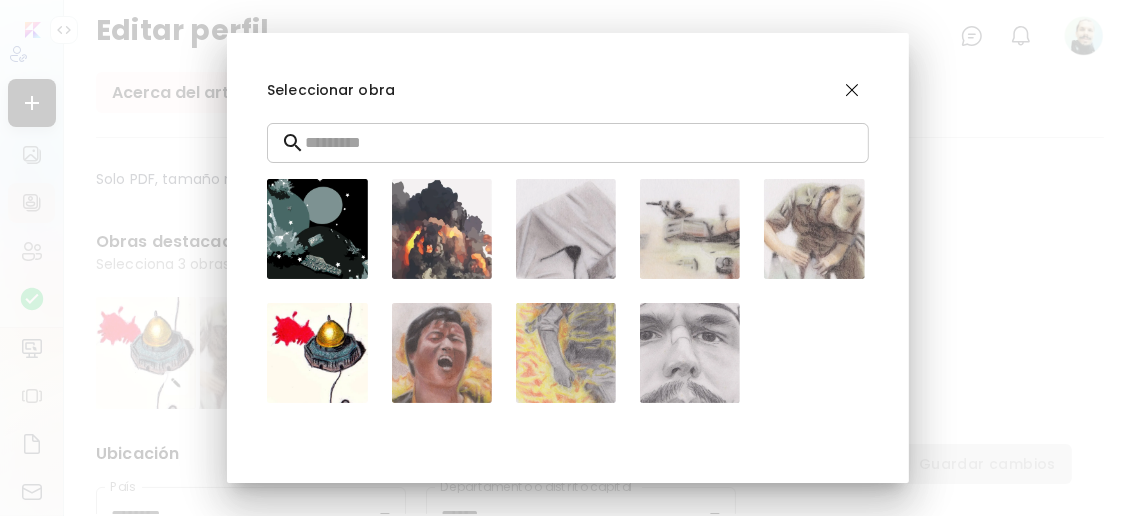click at bounding box center [852, 90] 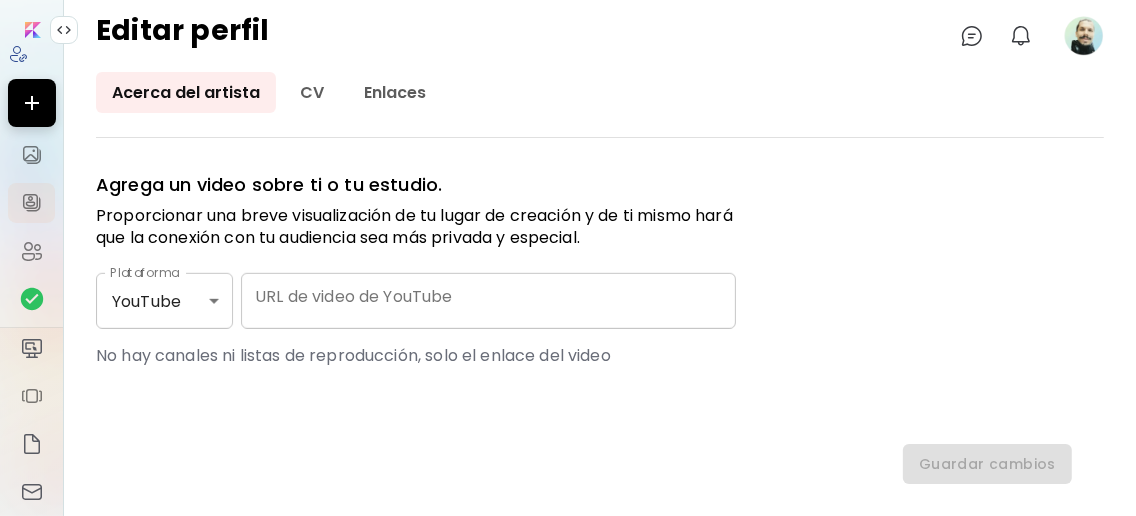 scroll, scrollTop: 535, scrollLeft: 0, axis: vertical 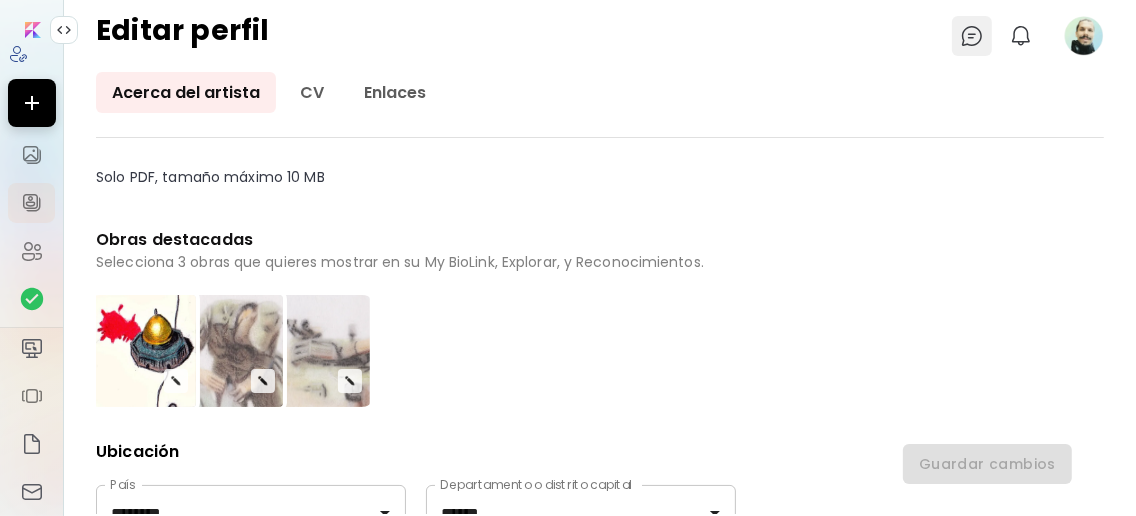click at bounding box center [972, 36] 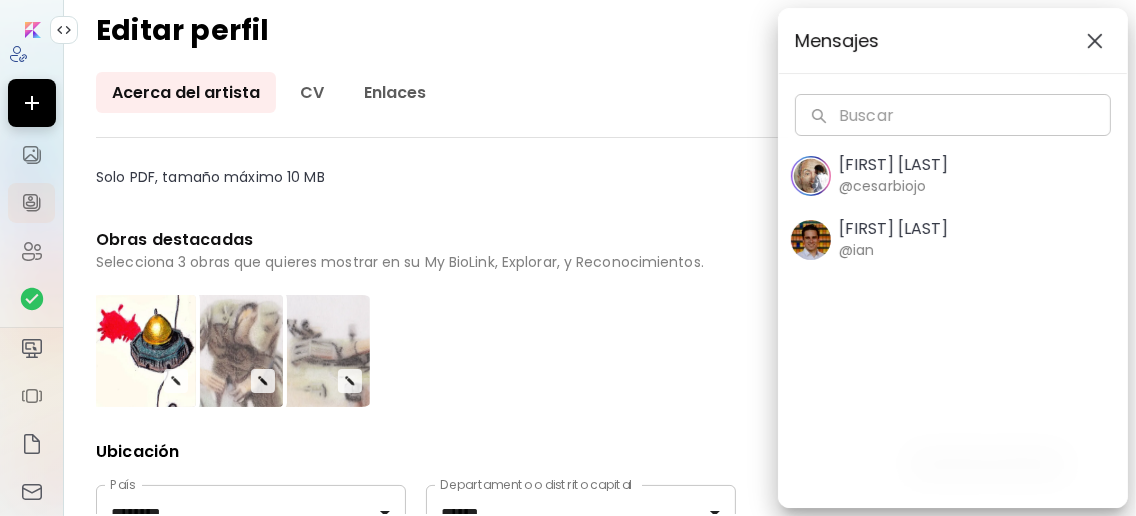 click at bounding box center (1095, 41) 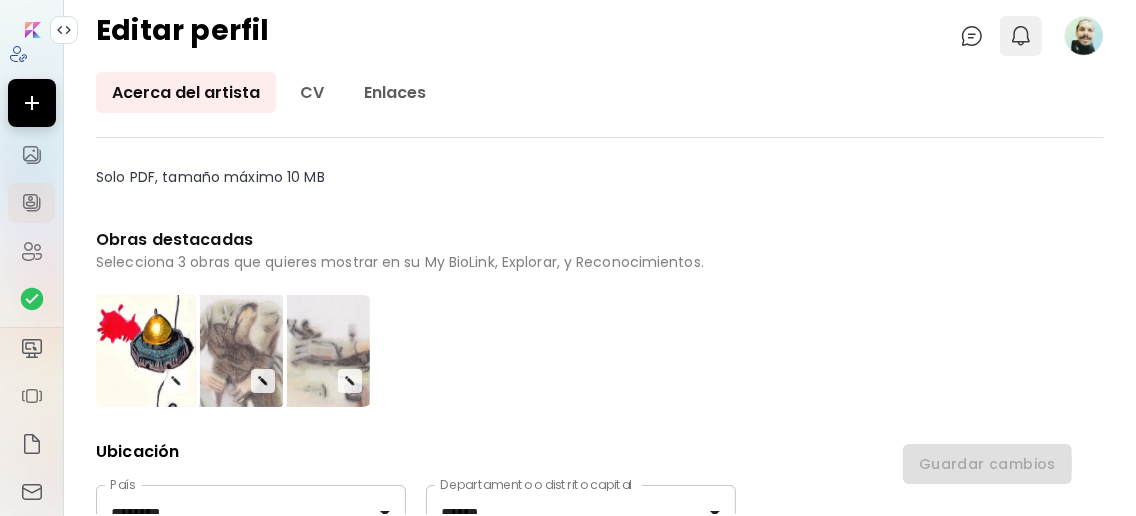 click on "0" at bounding box center [1021, 36] 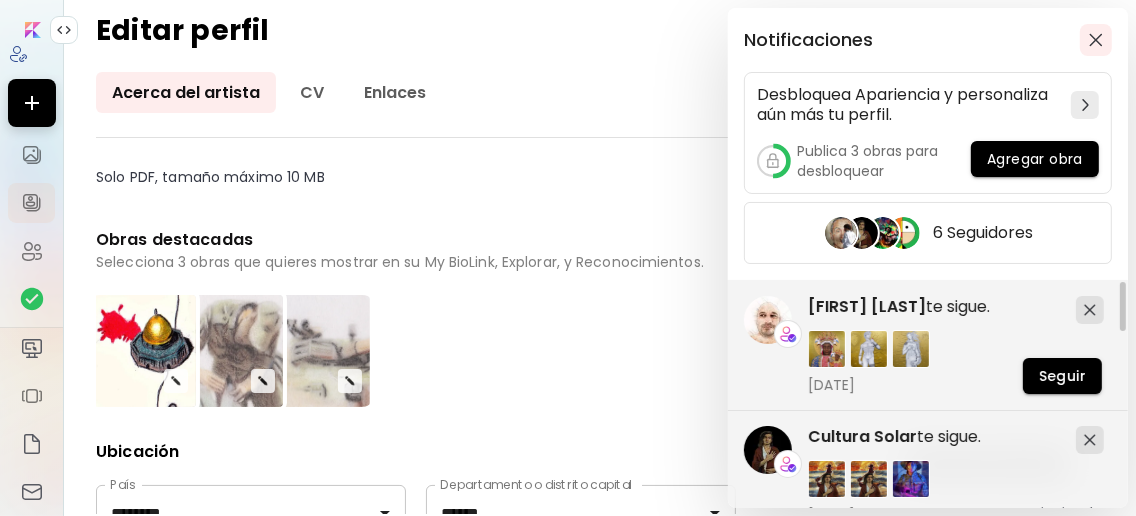 click at bounding box center (1096, 40) 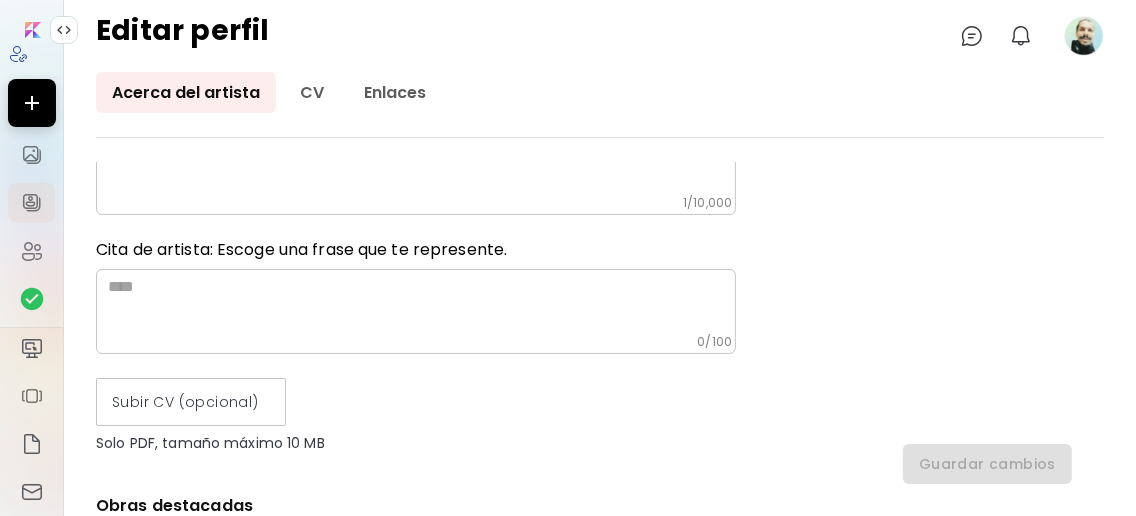 scroll, scrollTop: 0, scrollLeft: 0, axis: both 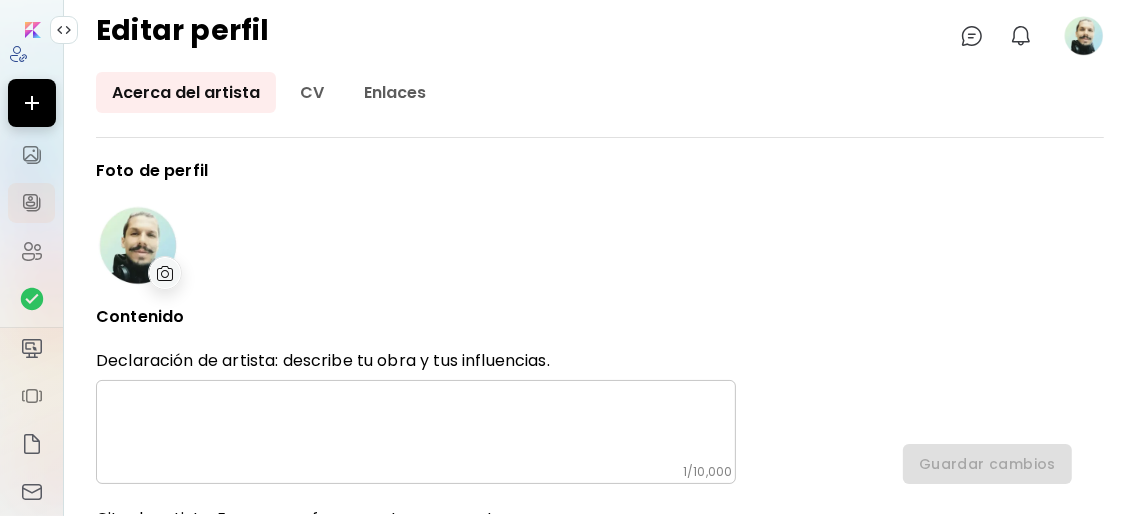 click 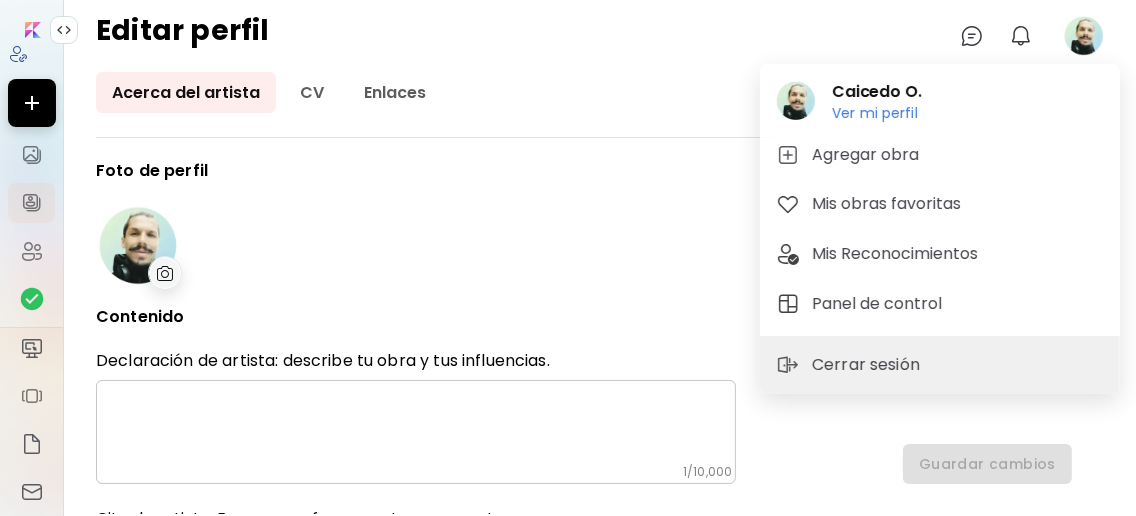 click at bounding box center [568, 258] 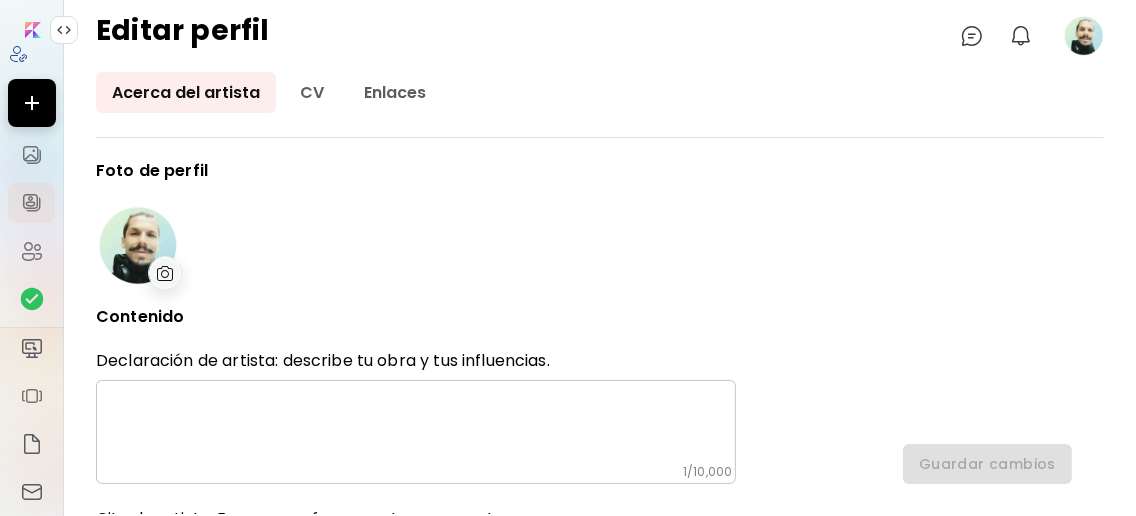 click 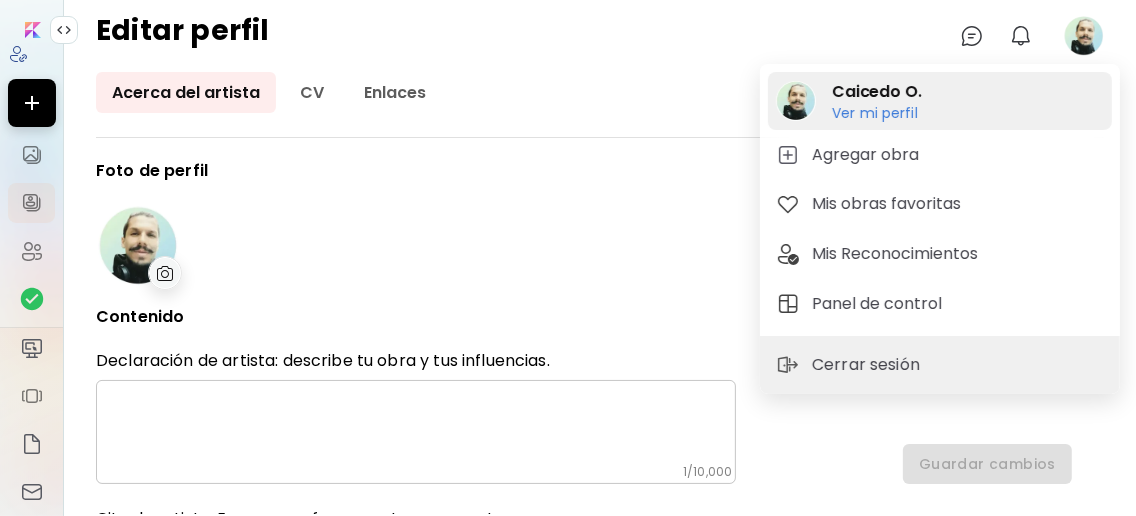 click on "Ver mi perfil" at bounding box center [877, 113] 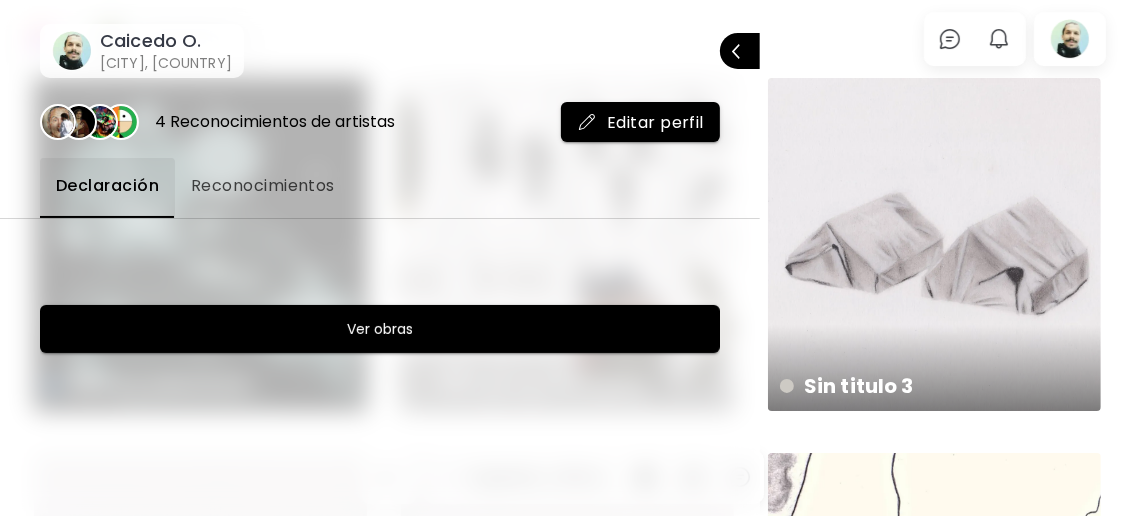 click on "Editar perfil" at bounding box center (640, 122) 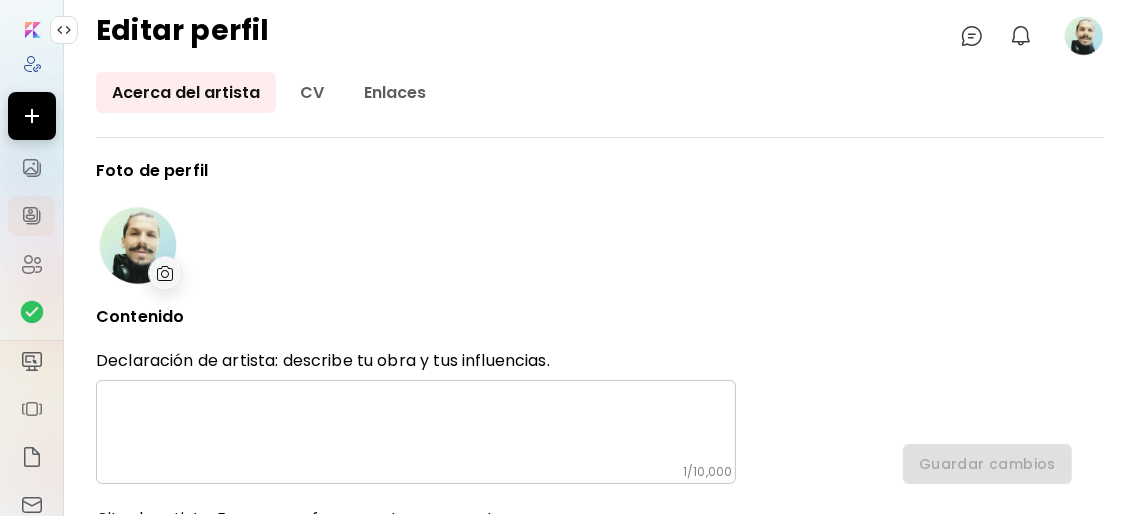 type on "********" 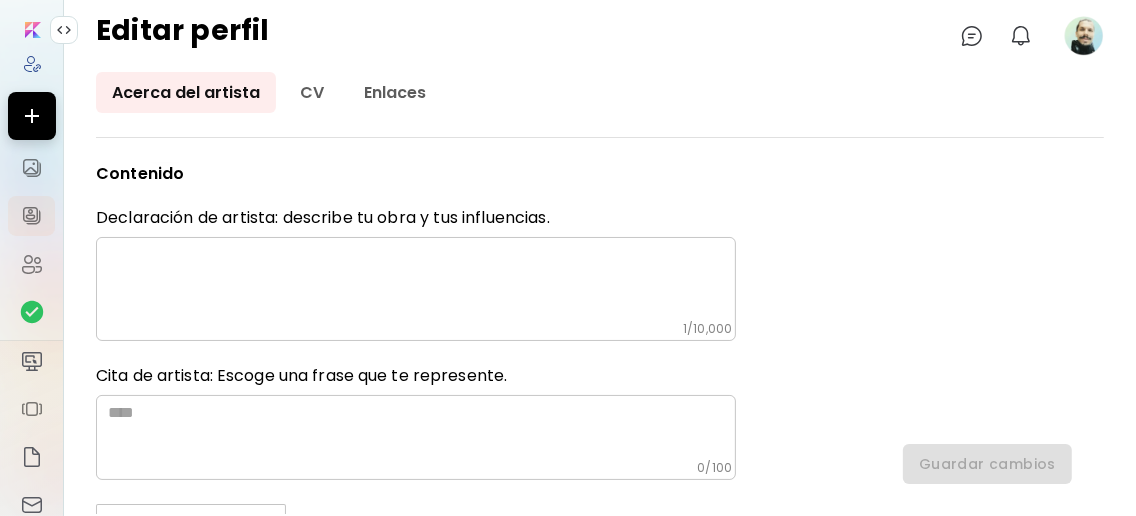 scroll, scrollTop: 266, scrollLeft: 0, axis: vertical 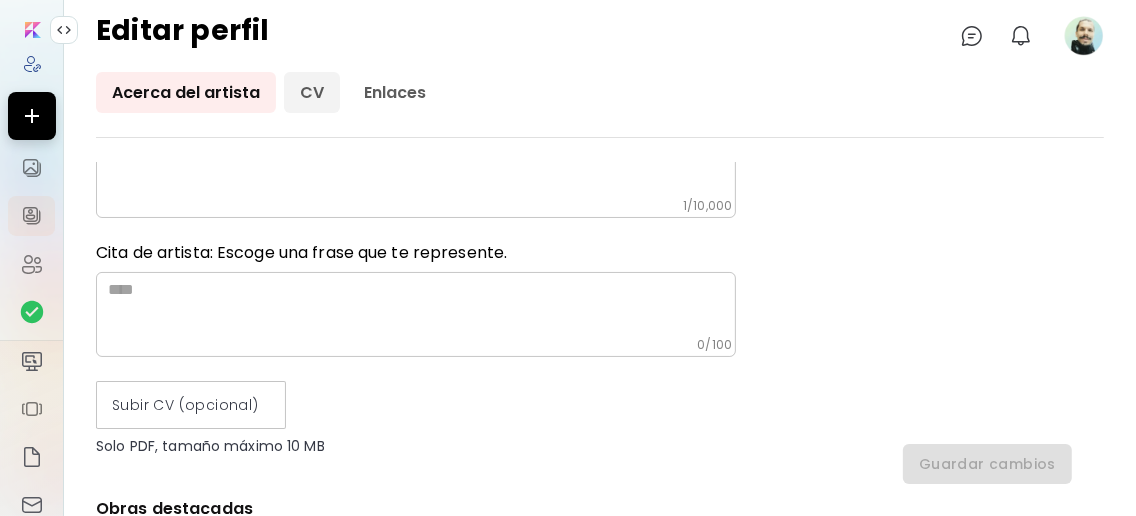 click on "CV" at bounding box center [312, 92] 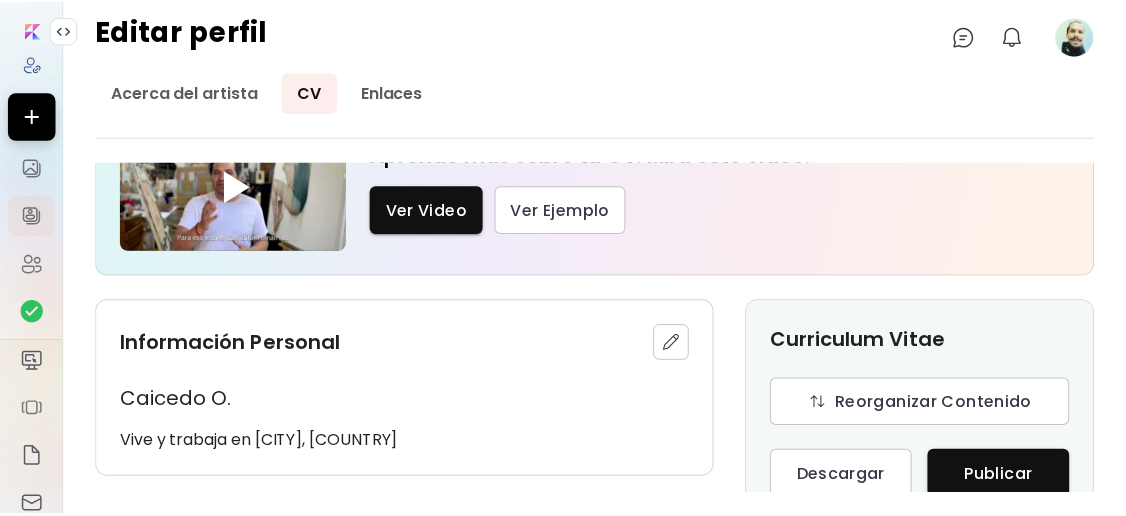 scroll, scrollTop: 0, scrollLeft: 0, axis: both 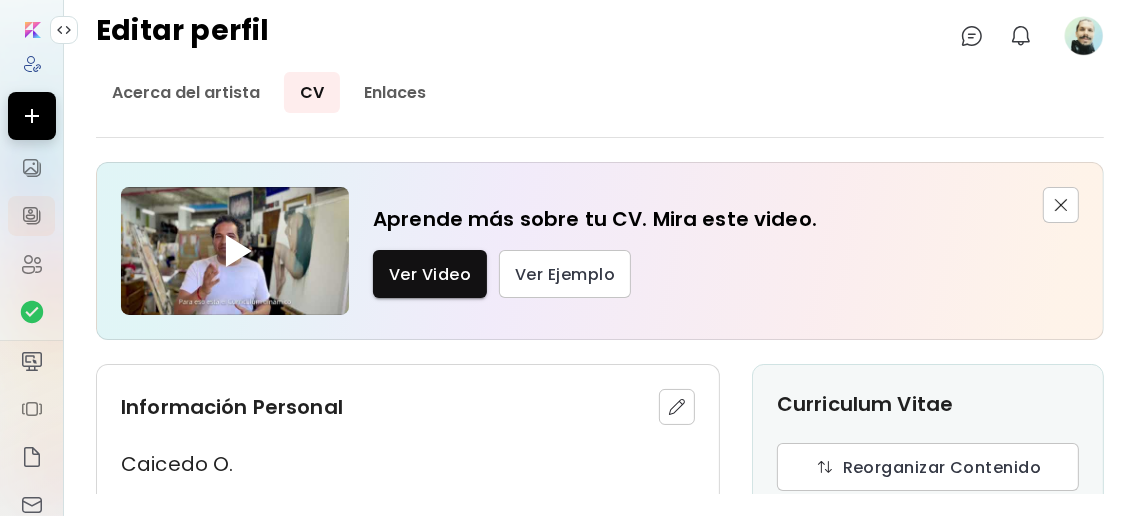 click at bounding box center [33, 30] 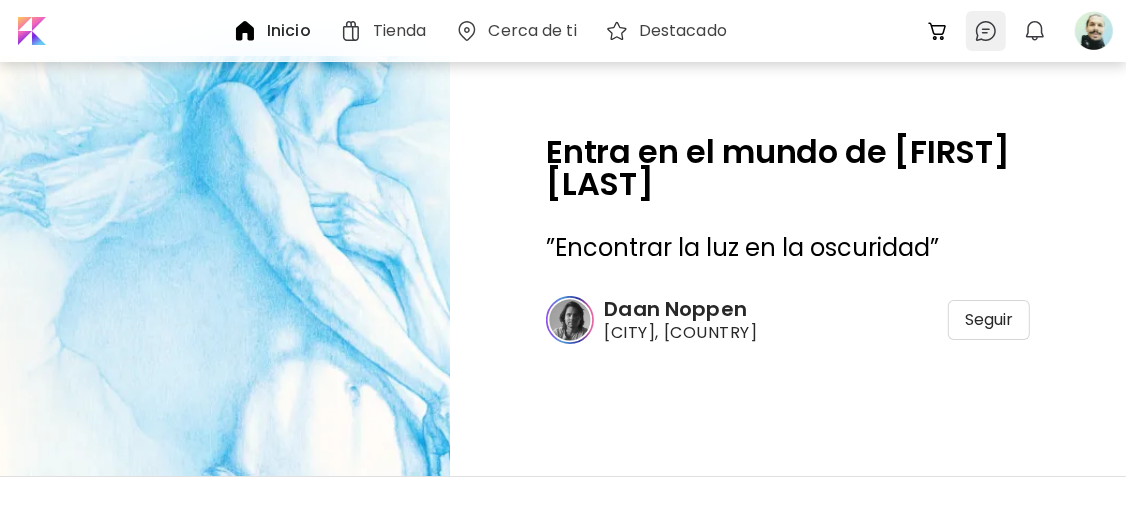 click at bounding box center (986, 31) 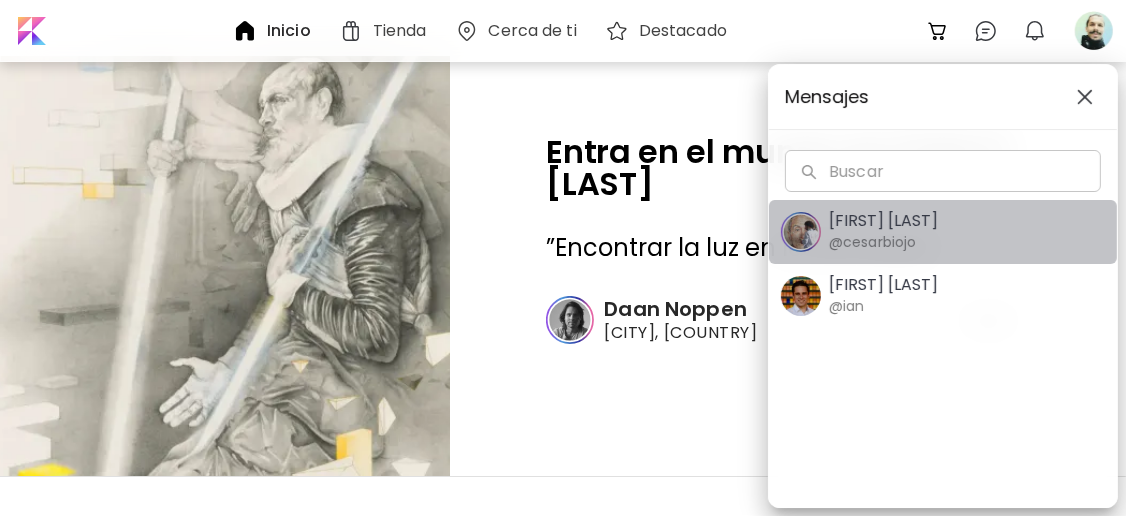 click on "[FIRST] [LAST] @[USERNAME]" at bounding box center (883, 232) 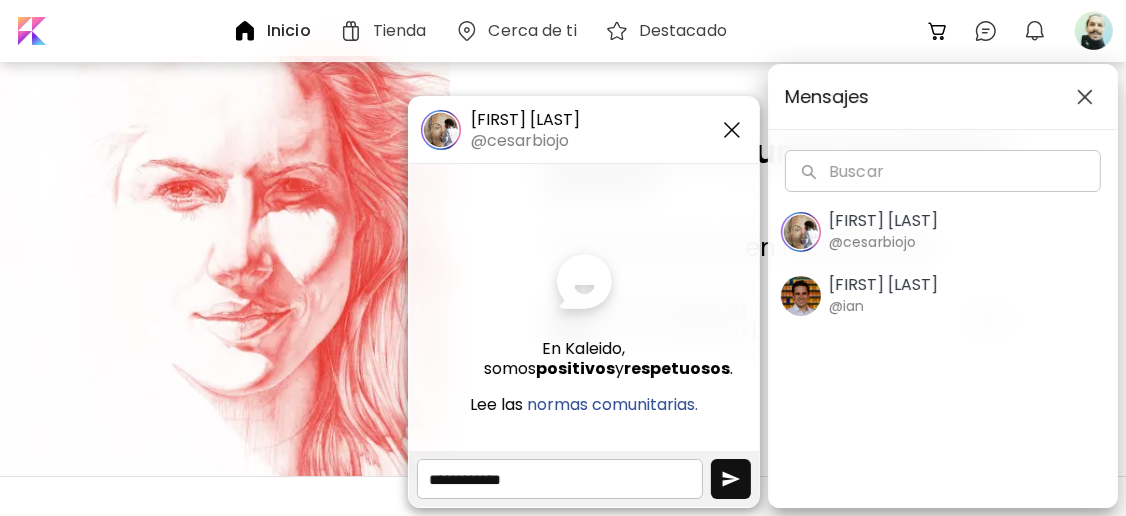scroll, scrollTop: 132, scrollLeft: 0, axis: vertical 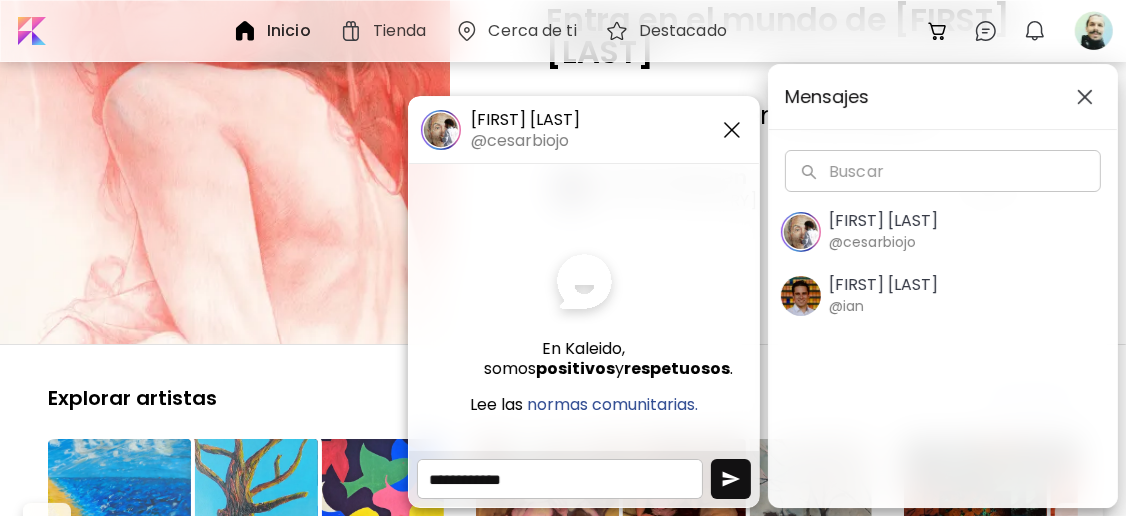 click on "Mensajes   Buscar Buscar [PERSON] @[USERNAME] [PERSON] @[USERNAME]" at bounding box center [563, 258] 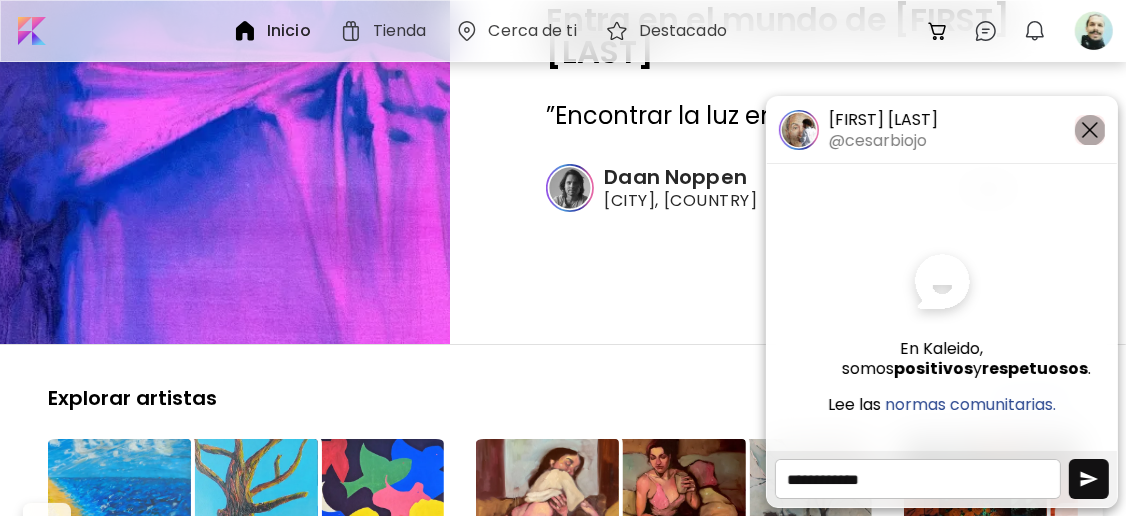 click at bounding box center [1090, 130] 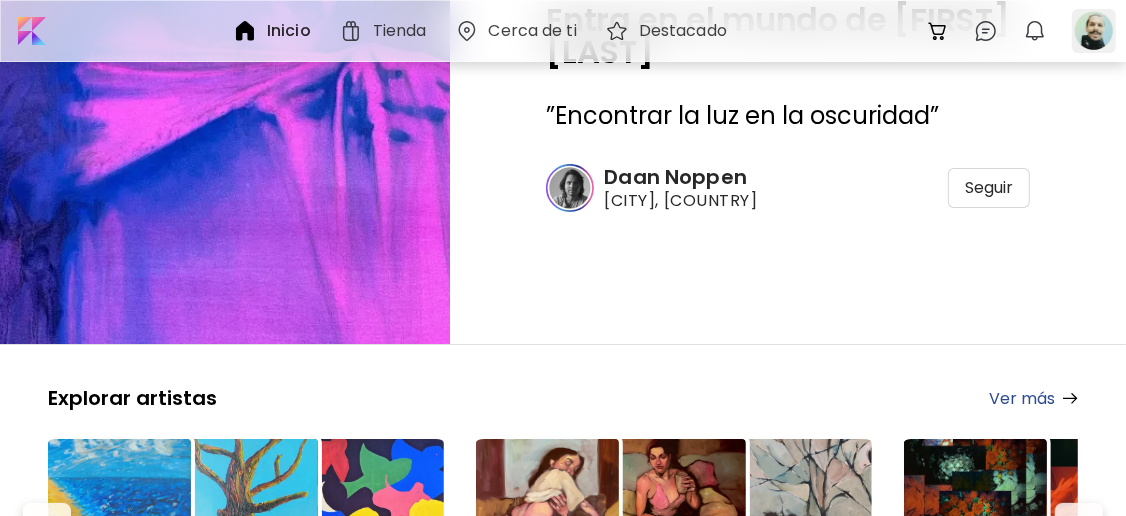 click at bounding box center [1094, 31] 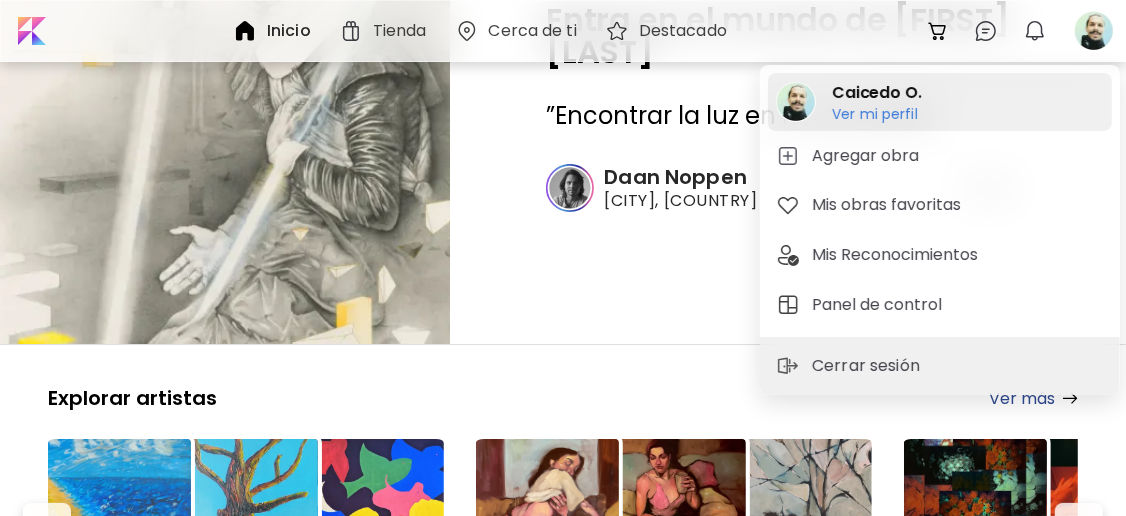 click on "Ver mi perfil" at bounding box center (877, 114) 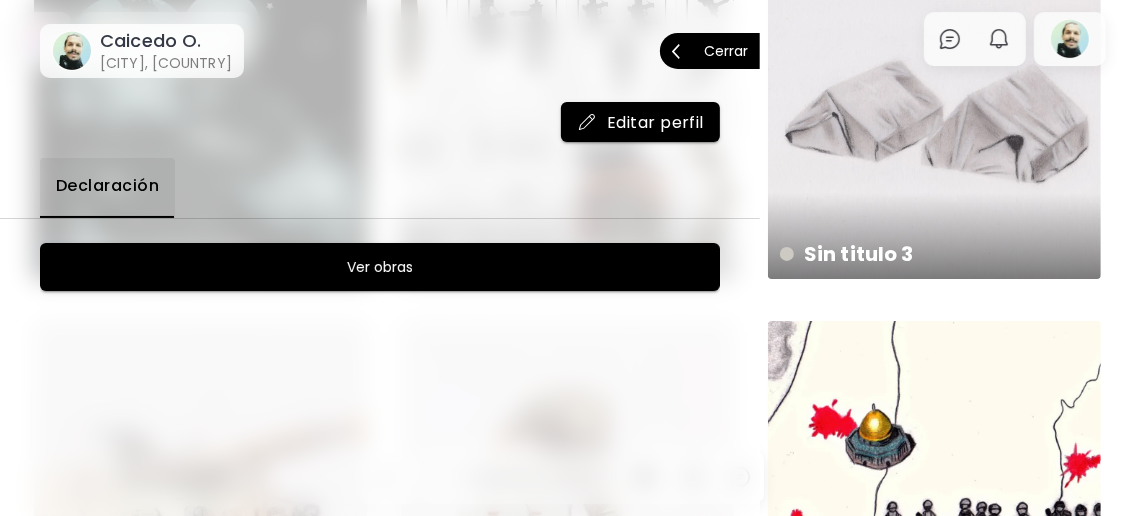 scroll, scrollTop: 0, scrollLeft: 0, axis: both 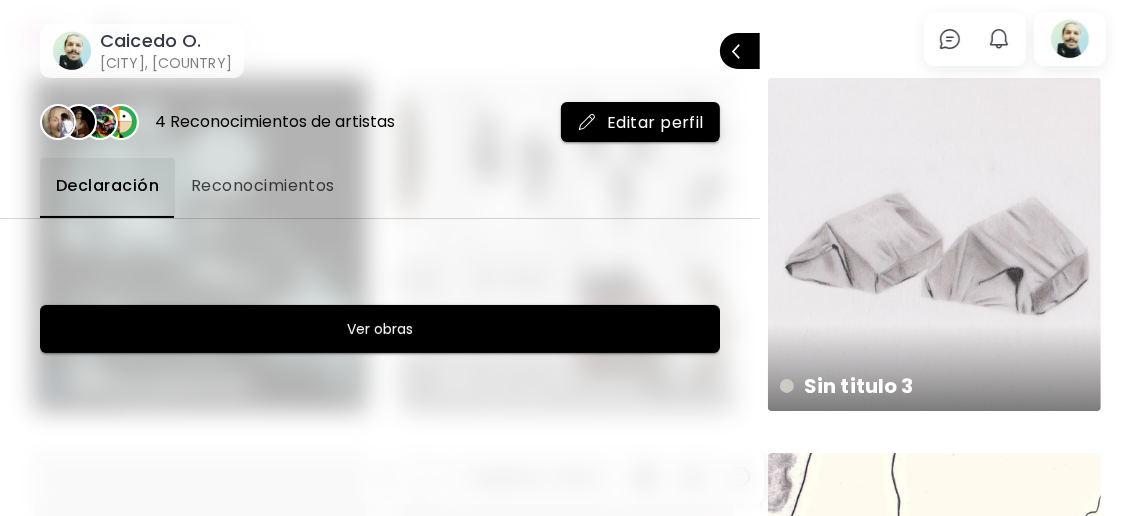 click on "Caicedo O." at bounding box center [166, 41] 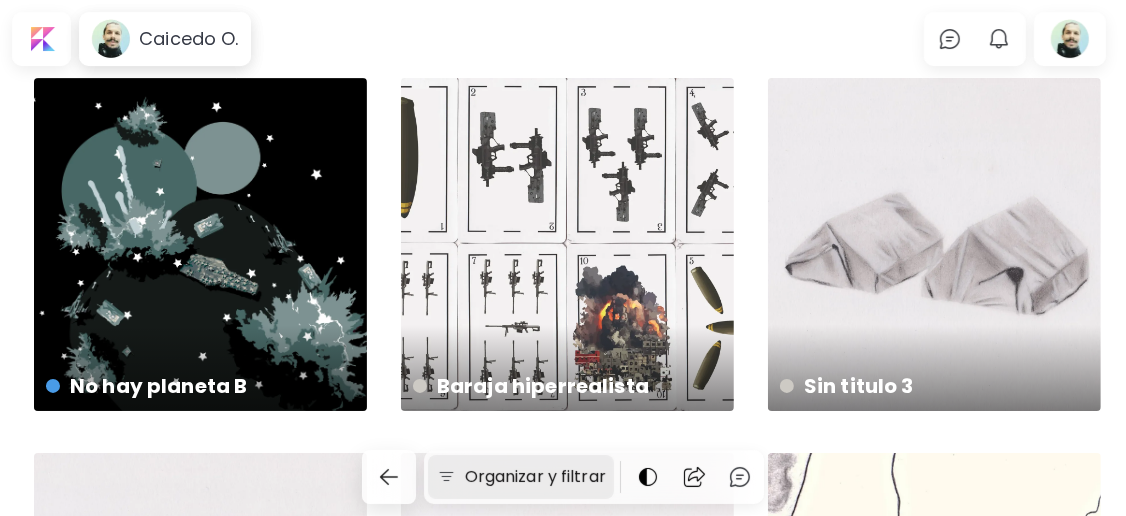click on "Organizar y filtrar" at bounding box center (521, 477) 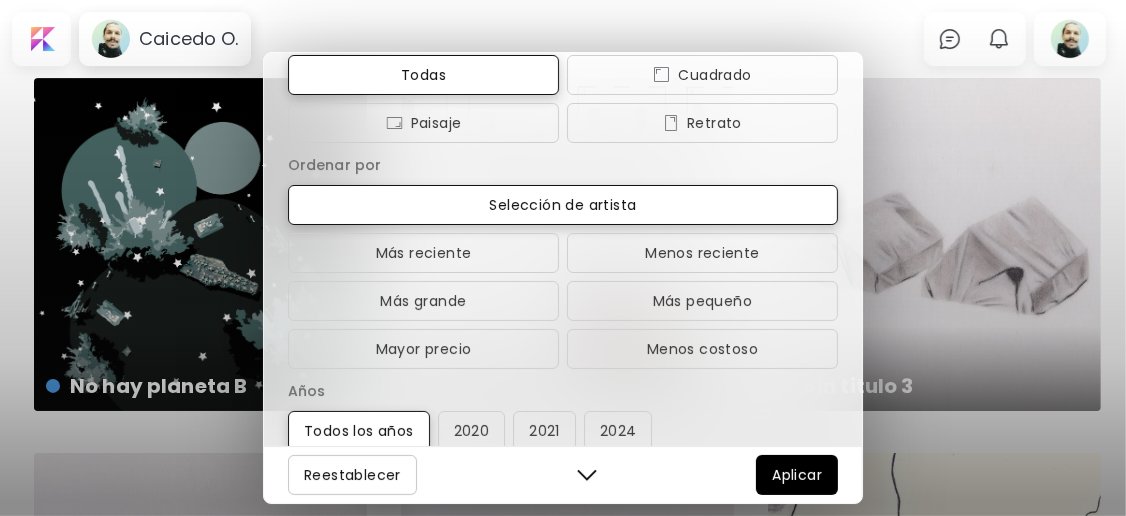 scroll, scrollTop: 207, scrollLeft: 0, axis: vertical 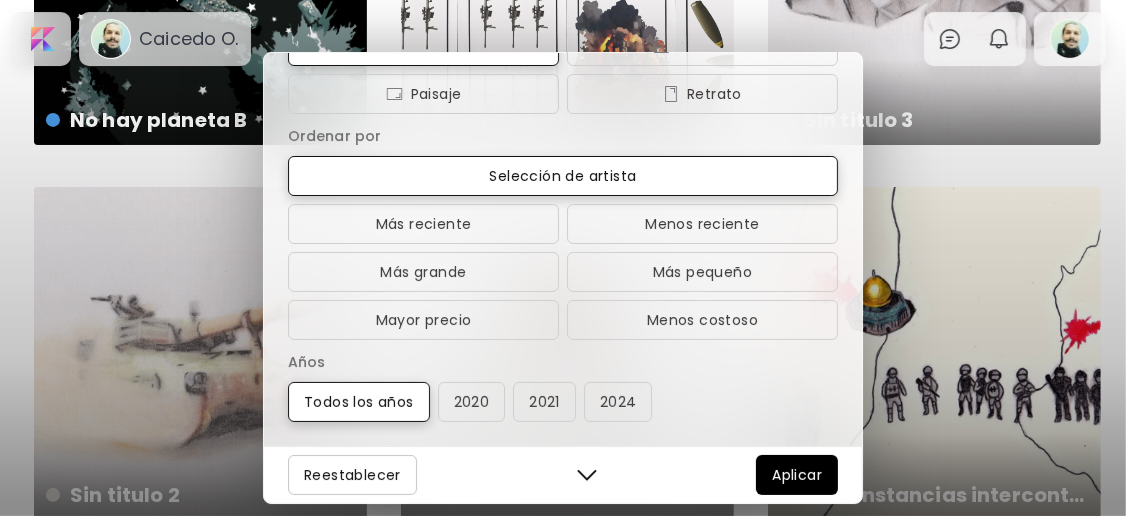 click on "Reestablecer" at bounding box center [352, 475] 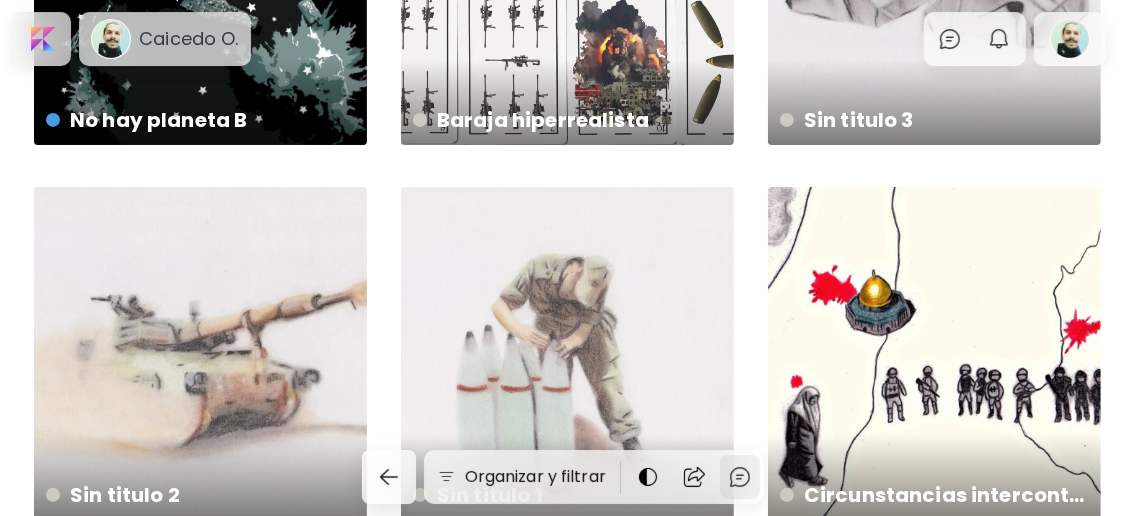 click at bounding box center (740, 477) 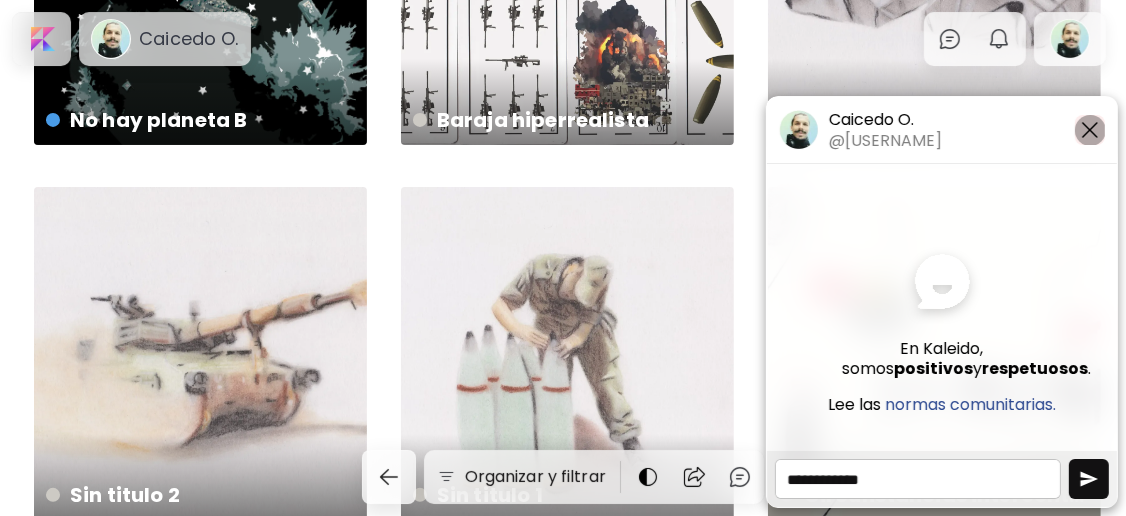 click at bounding box center (1090, 130) 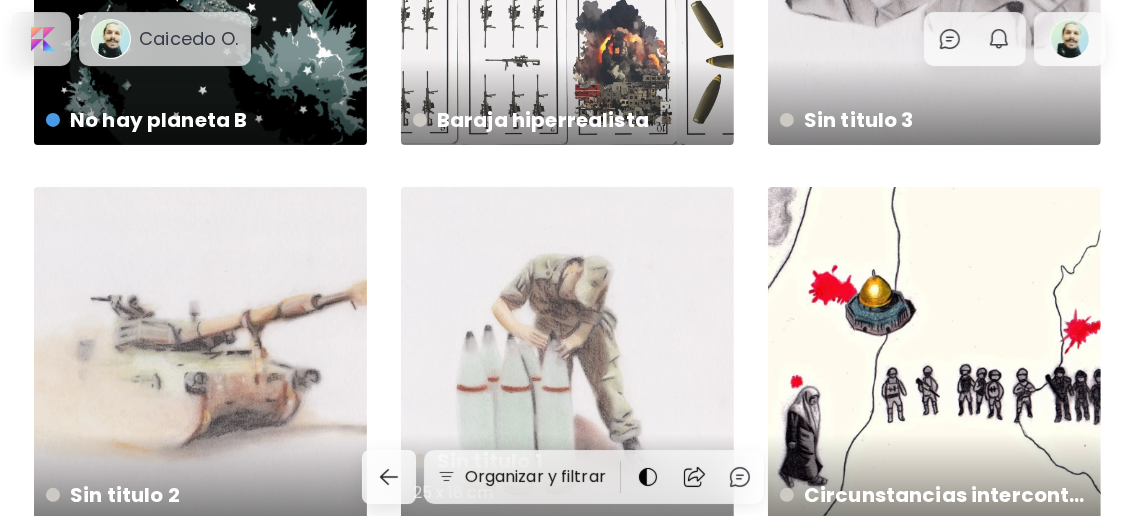 scroll, scrollTop: 0, scrollLeft: 0, axis: both 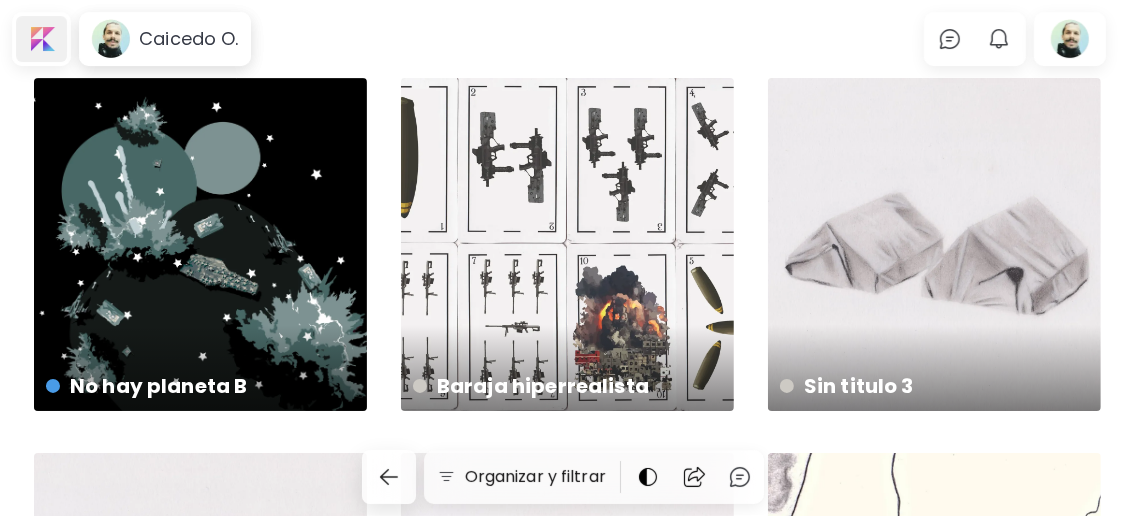 click at bounding box center (41, 39) 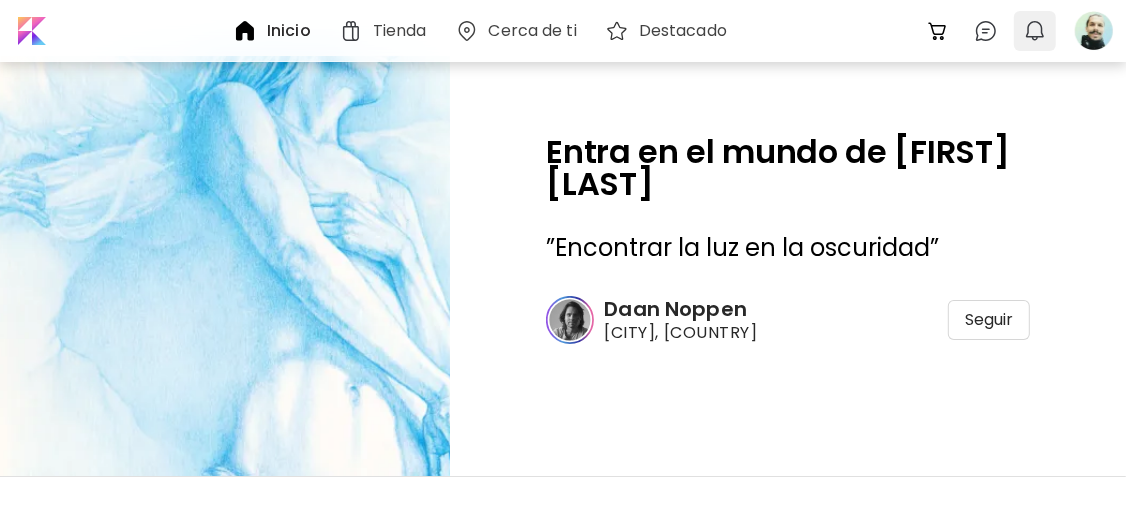 click at bounding box center [1035, 31] 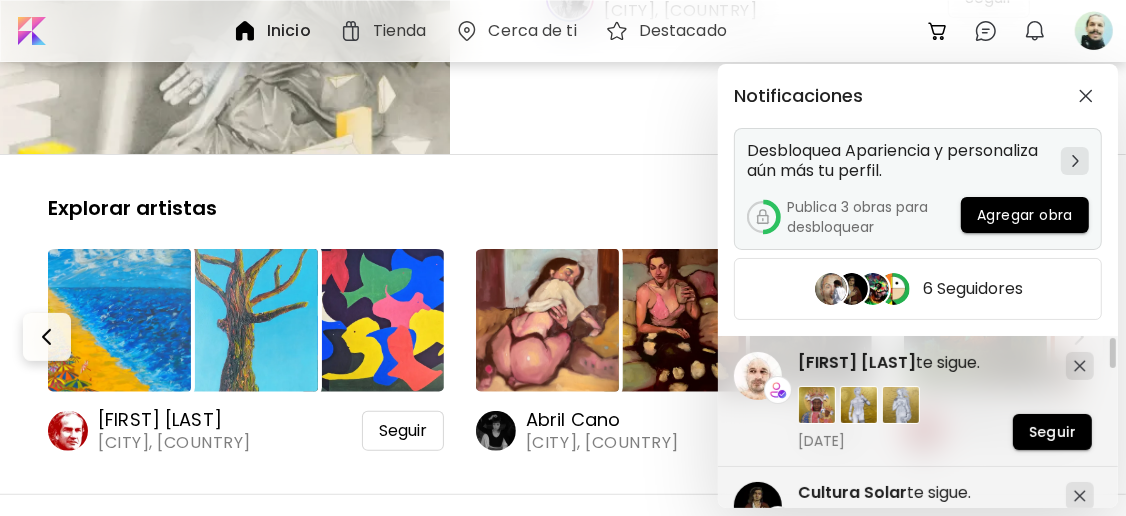scroll, scrollTop: 399, scrollLeft: 0, axis: vertical 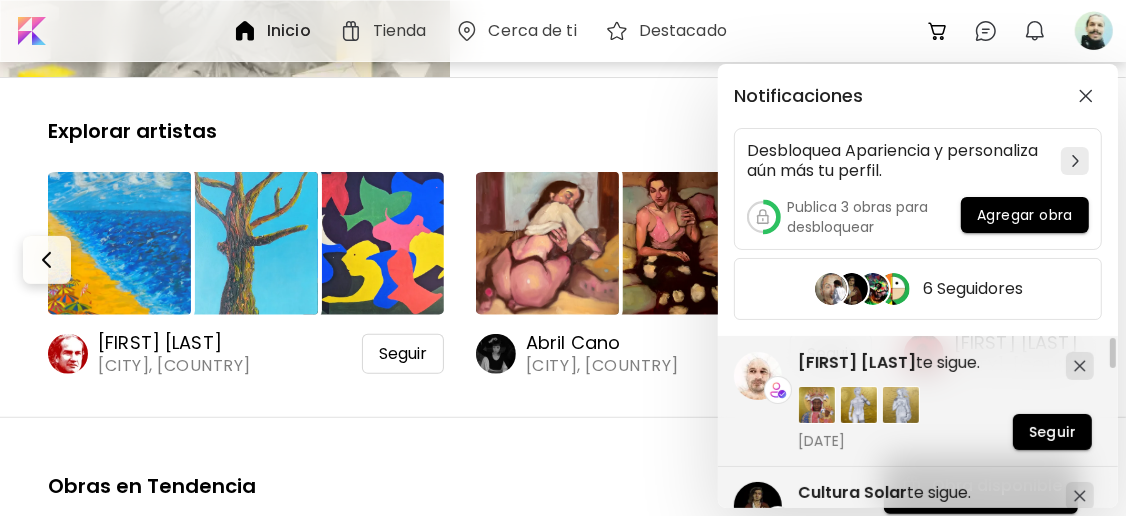 click on "Notificaciones Desbloquea Apariencia y personaliza aún más tu perfil. Publica 3 obras para desbloquear Agregar obra 6 Seguidores Cultura Solar   te sigue. 14 de enero de 2025 Siguiendo [PERSON]   te sigue. 22 de octubre de 2024 Siguiendo [PERSON]  te sigue. 5 de abril de 2025 Seguir" at bounding box center (563, 258) 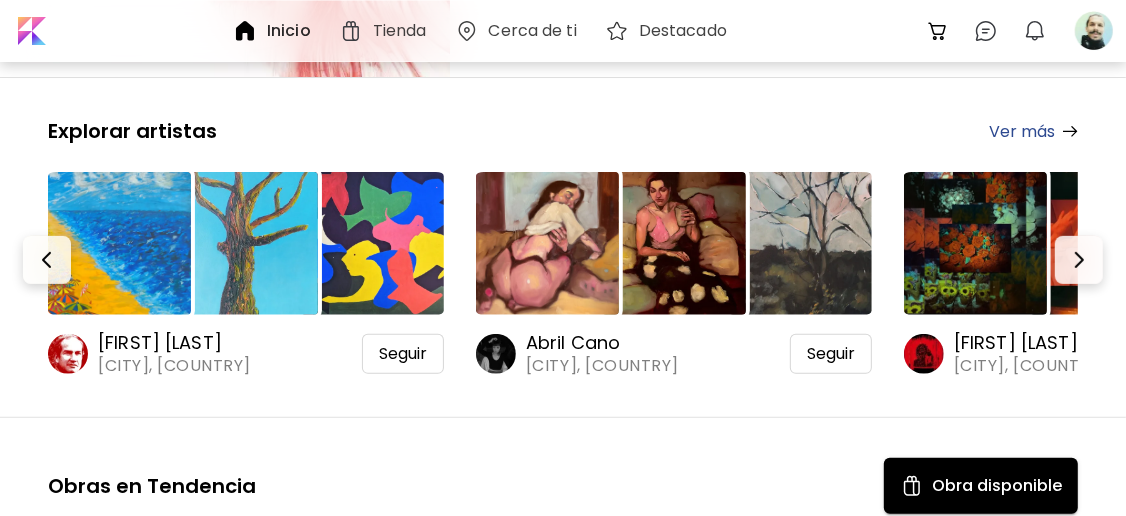 click at bounding box center [1094, 31] 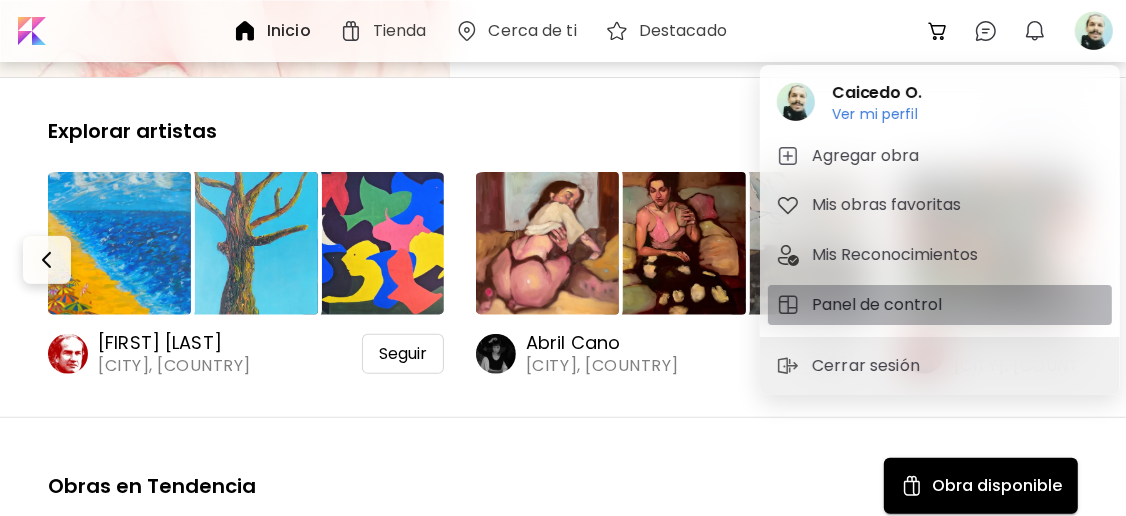 click on "Panel de control" at bounding box center (880, 305) 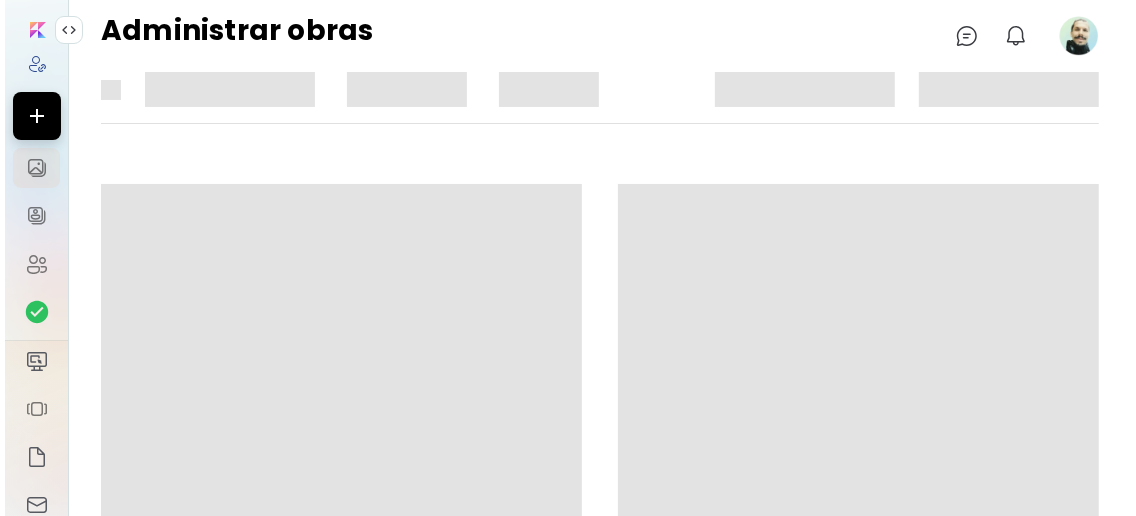 scroll, scrollTop: 0, scrollLeft: 0, axis: both 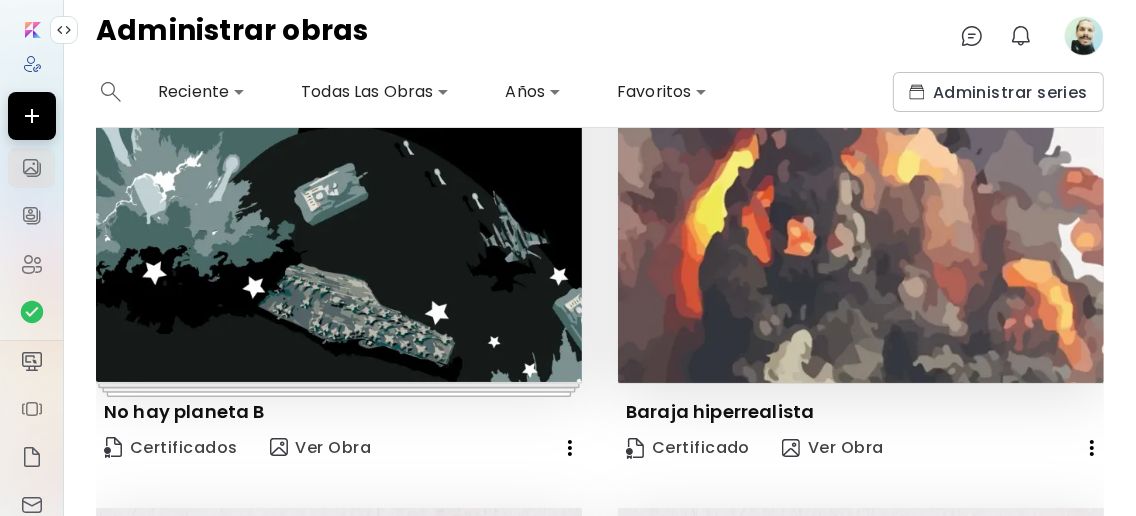 click 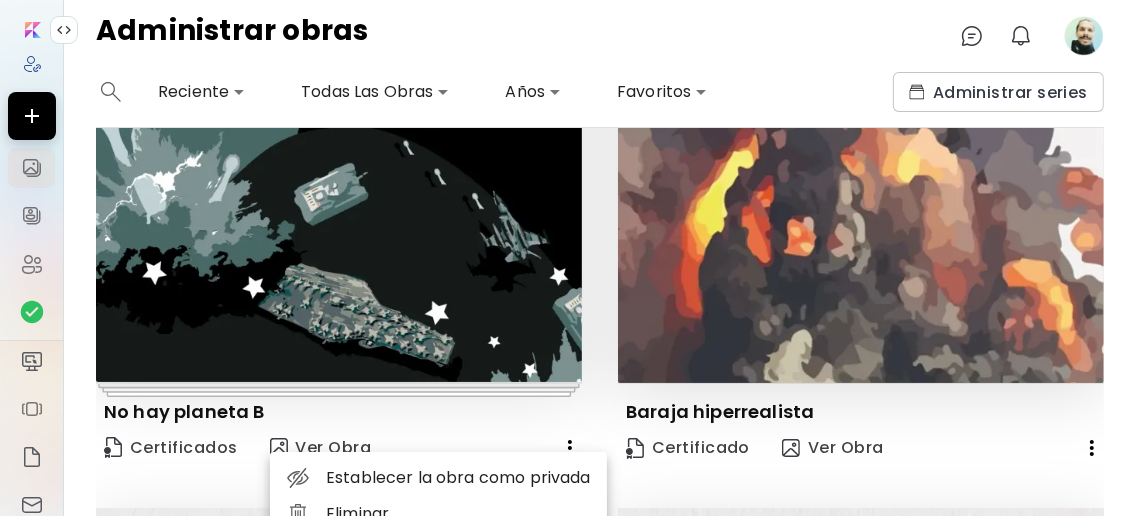 click at bounding box center [568, 258] 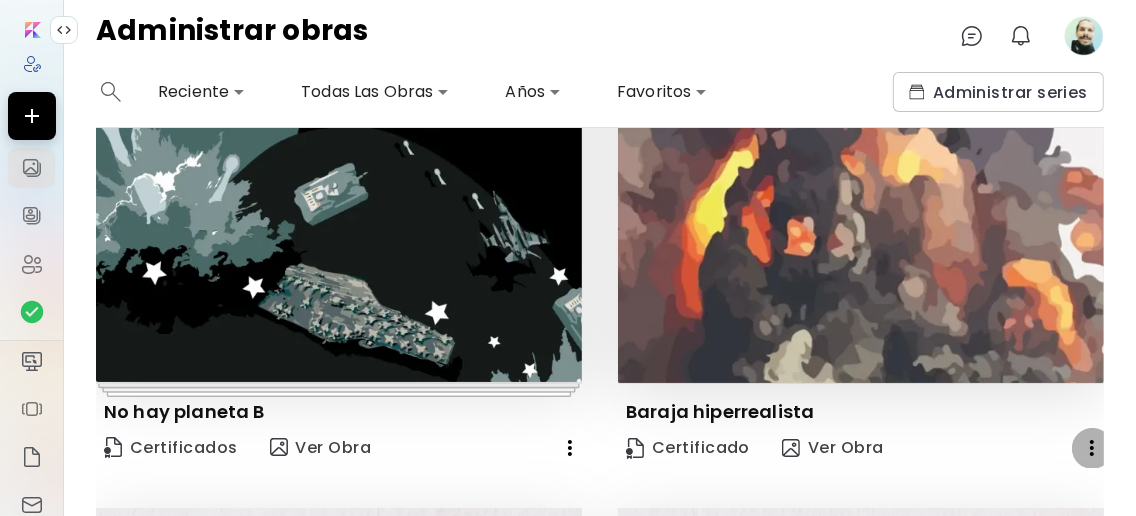click 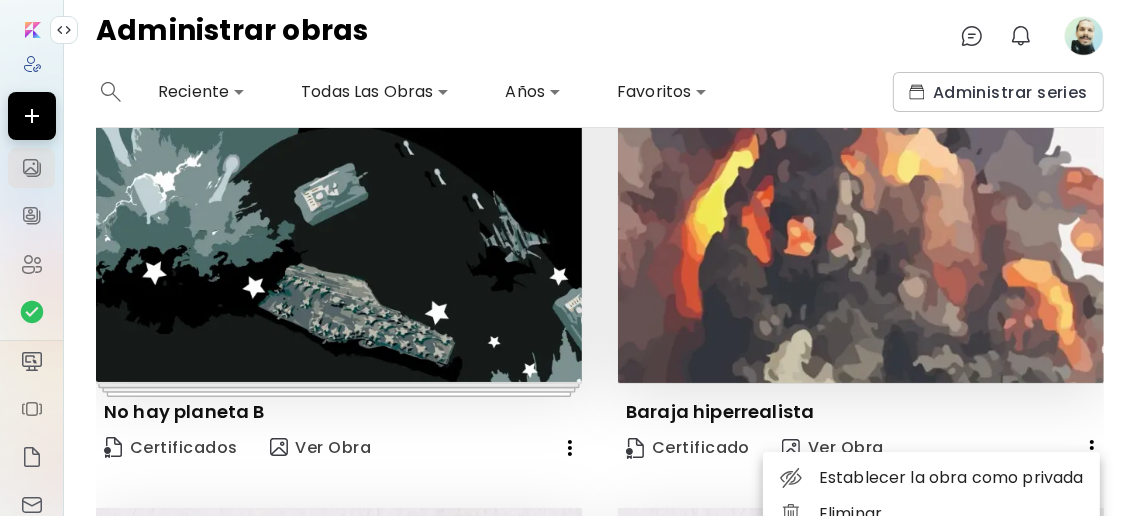 click on "Eliminar" at bounding box center (931, 514) 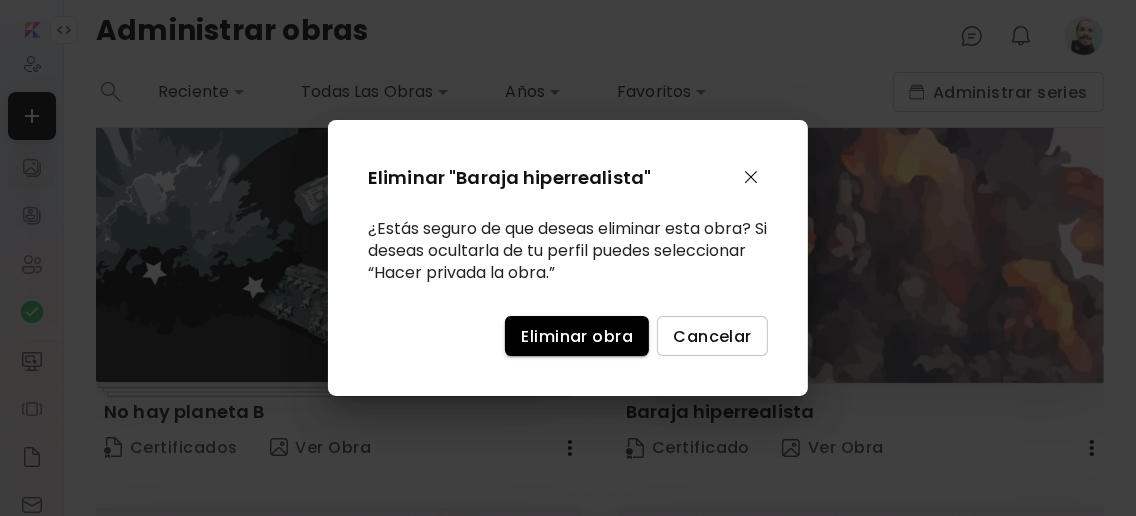 click on "Eliminar obra" at bounding box center [577, 336] 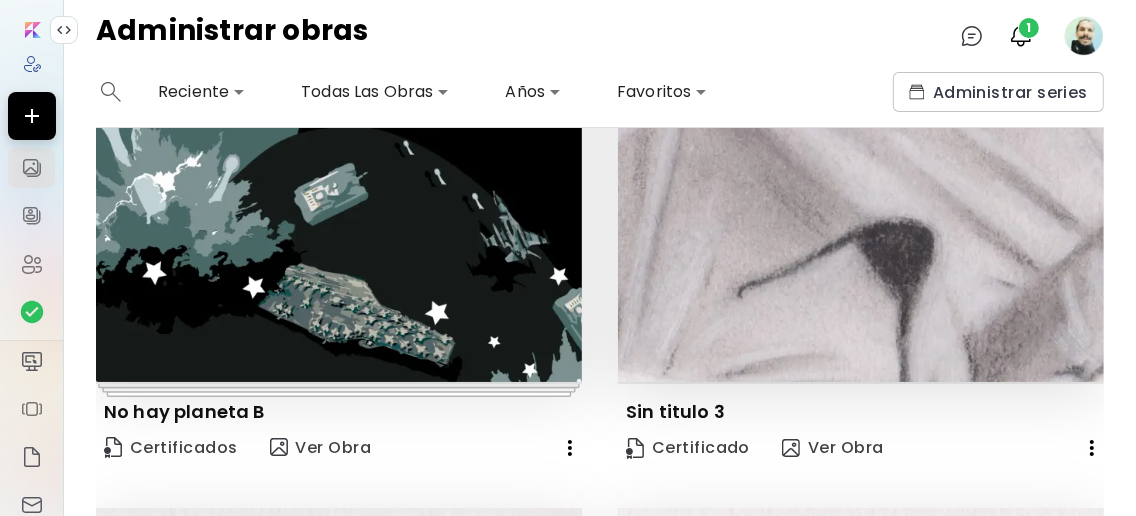 click 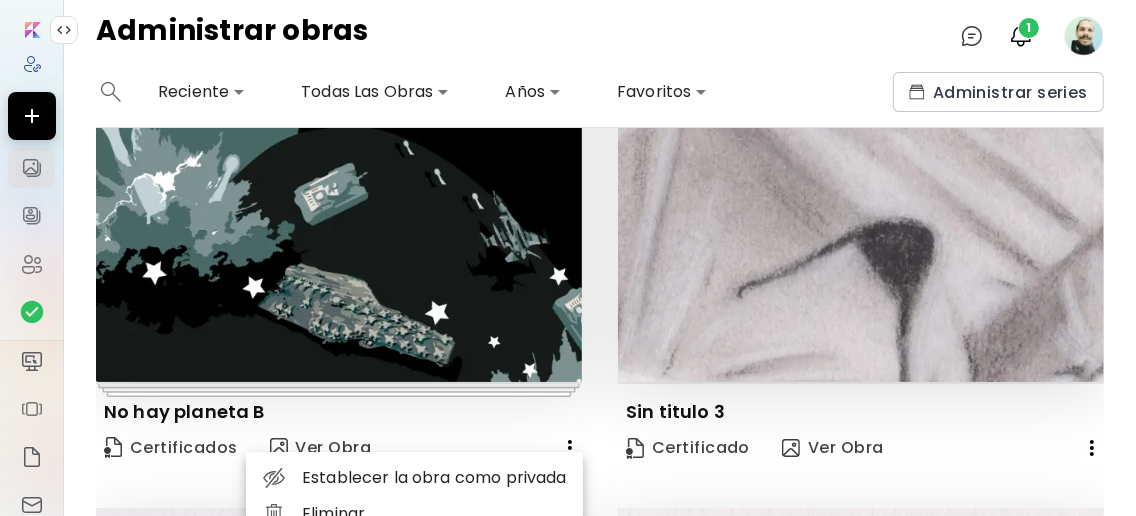 click on "Eliminar" at bounding box center (414, 514) 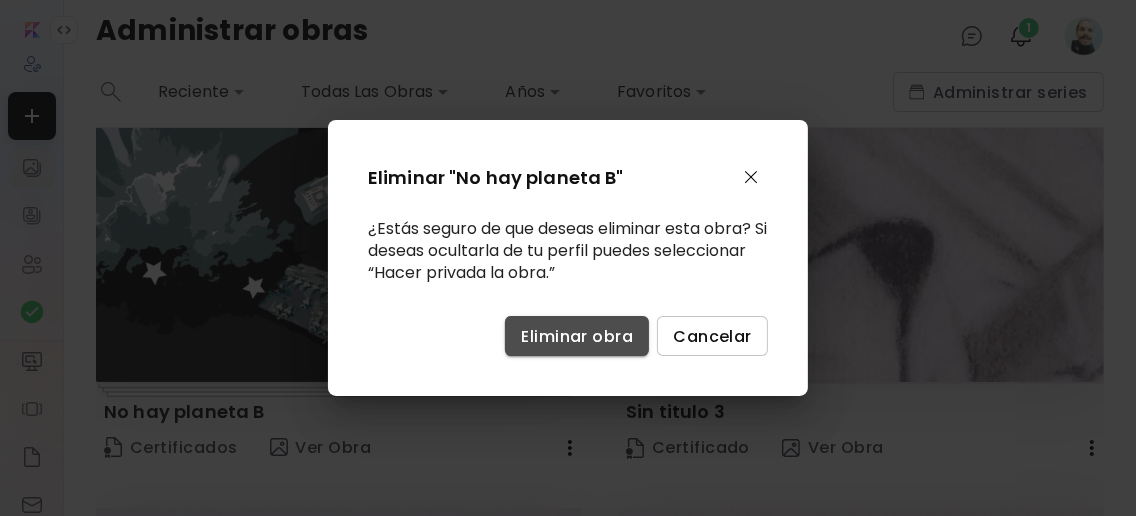 click on "Eliminar obra" at bounding box center (577, 336) 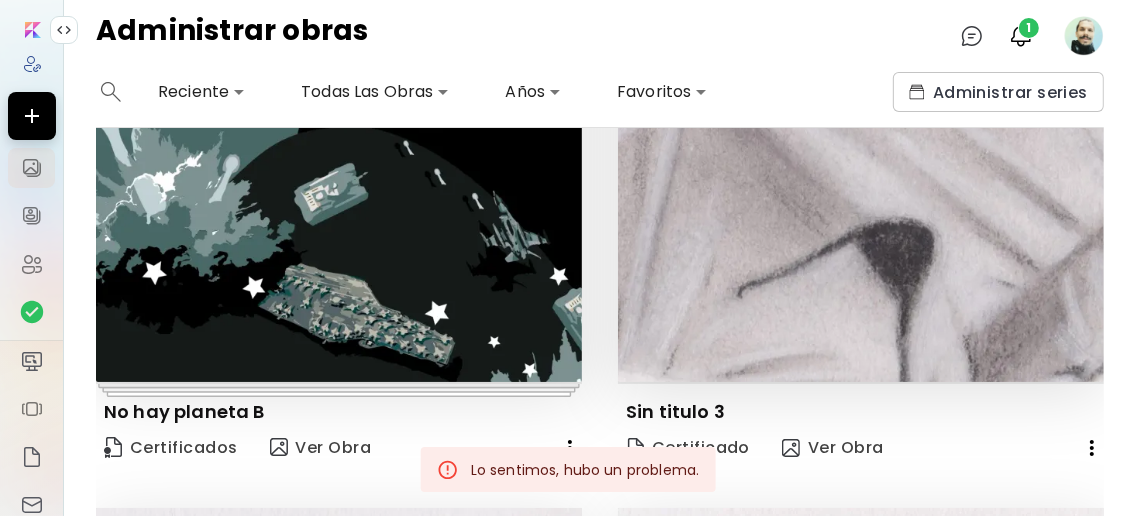 scroll, scrollTop: 399, scrollLeft: 0, axis: vertical 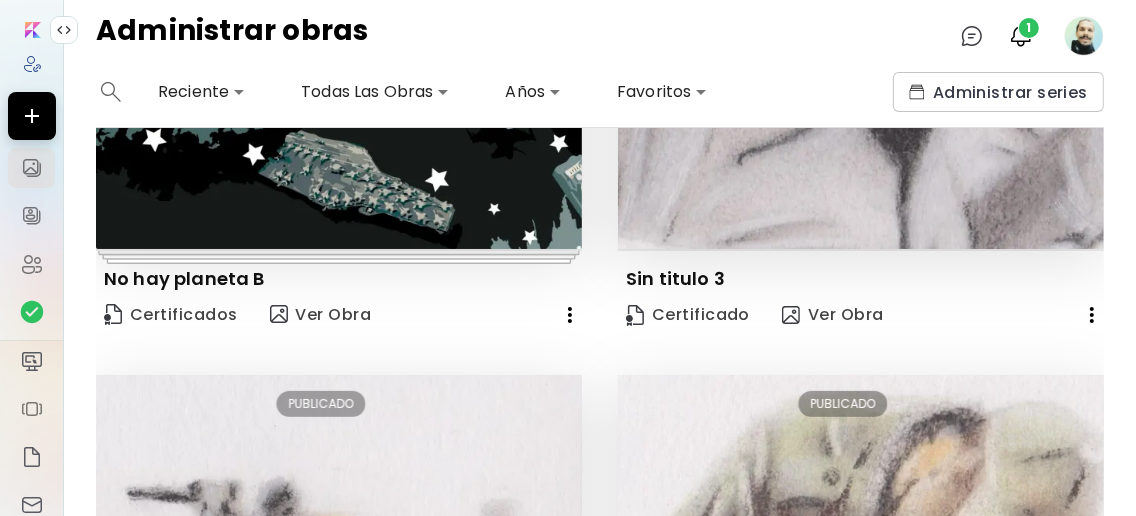 click 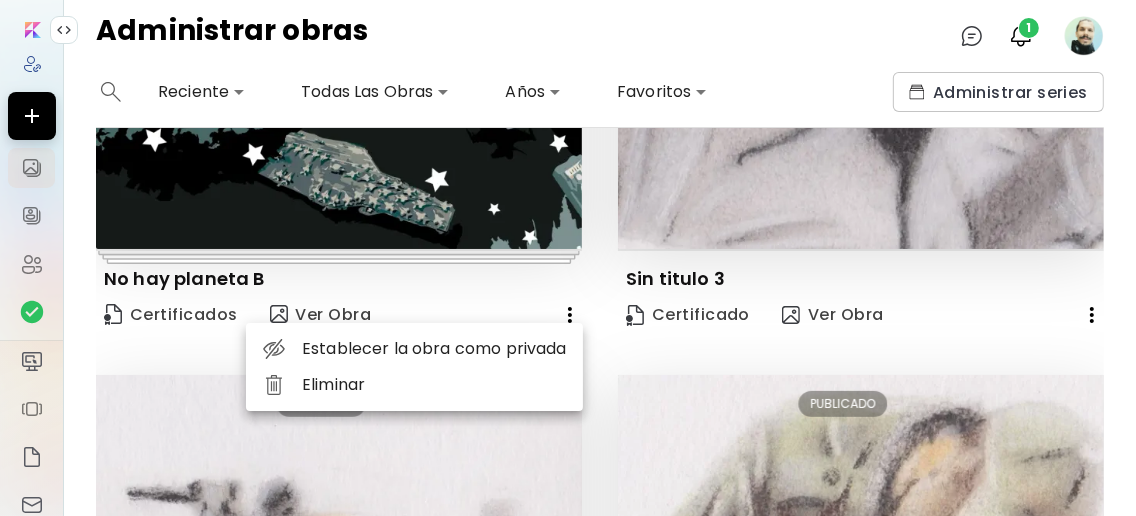 click on "Eliminar" at bounding box center (414, 385) 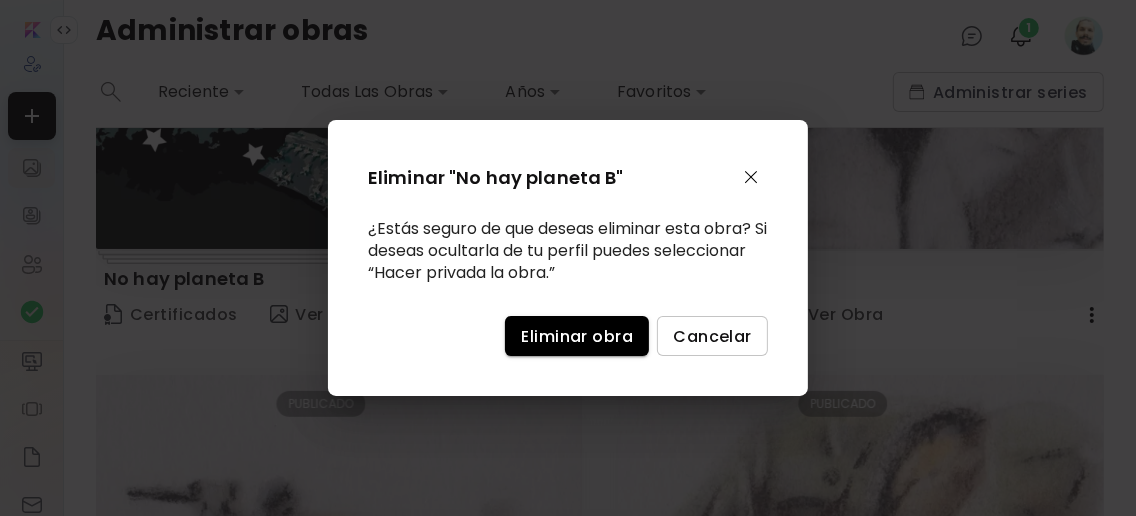 click on "Eliminar obra" at bounding box center [577, 336] 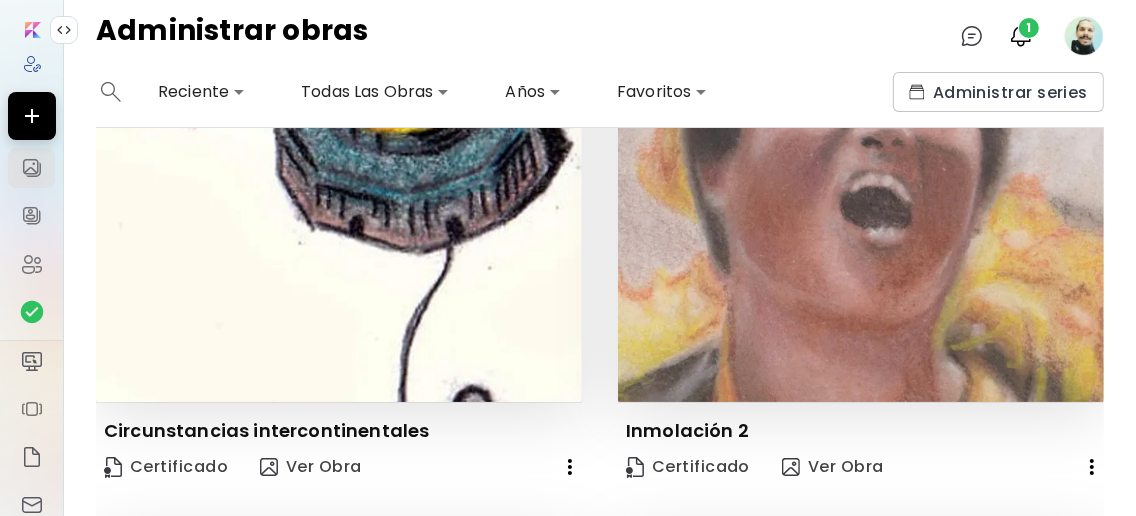 scroll, scrollTop: 1600, scrollLeft: 0, axis: vertical 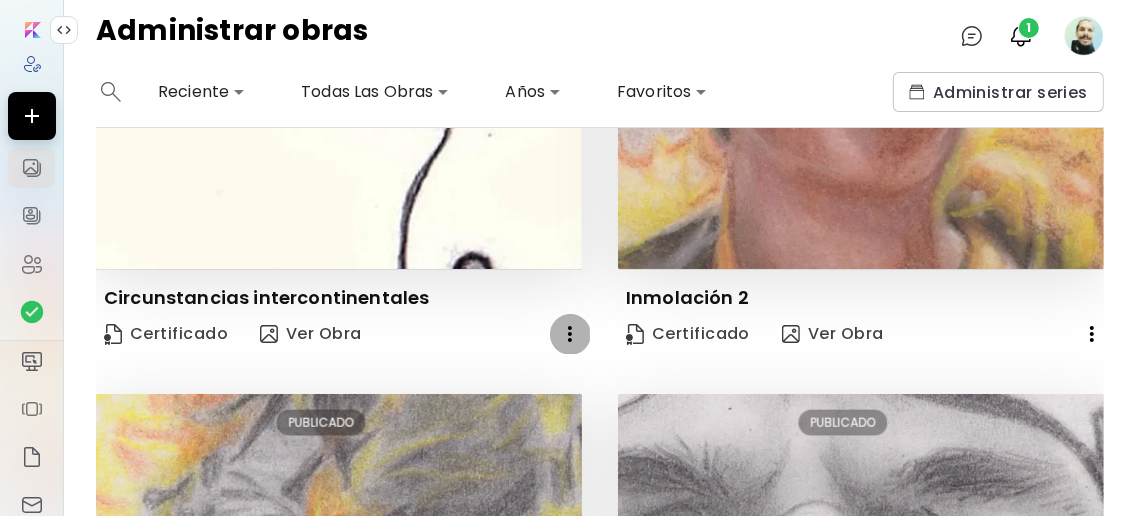 click 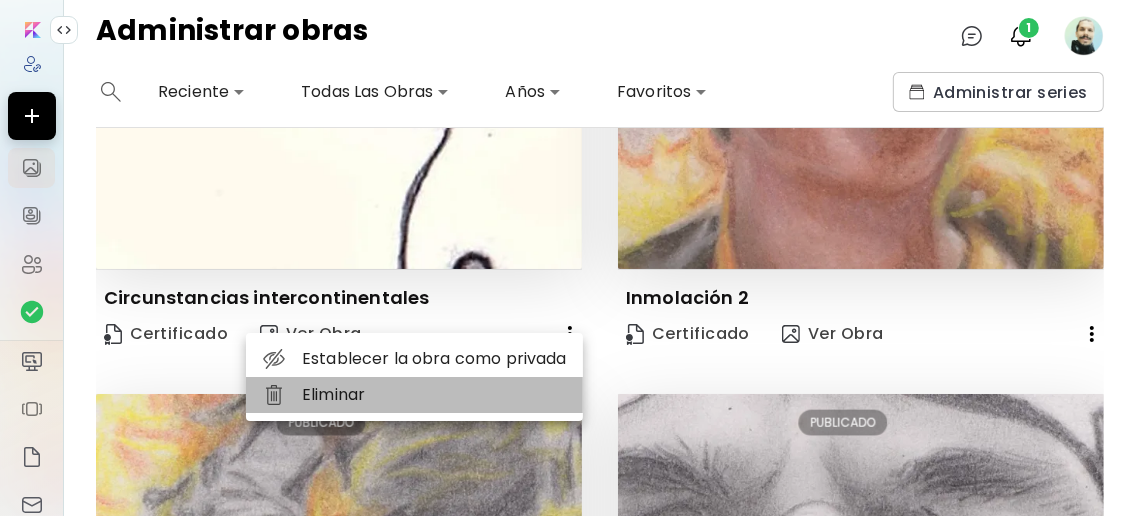 click on "Eliminar" at bounding box center [414, 395] 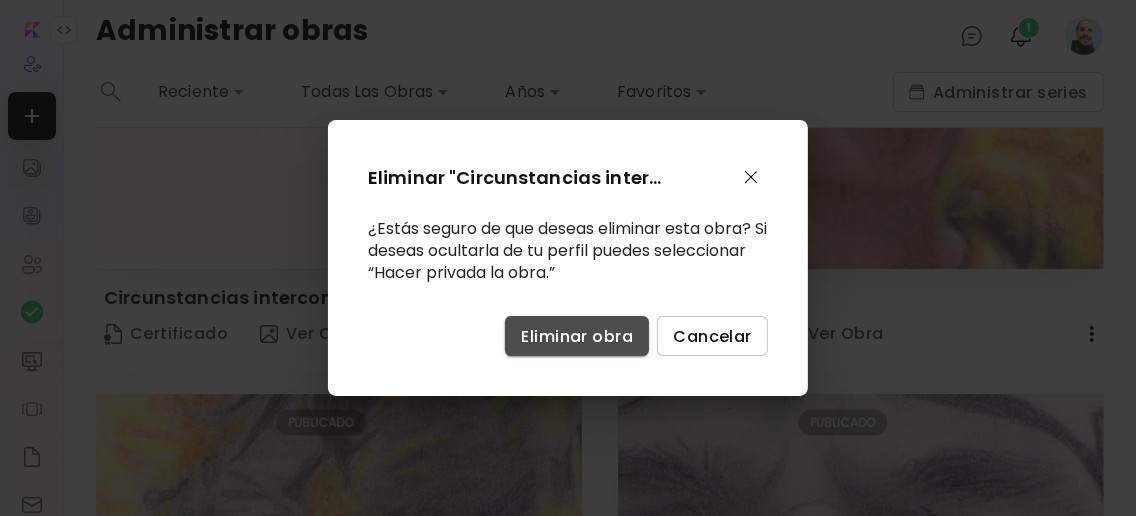 click on "Eliminar obra" at bounding box center (577, 336) 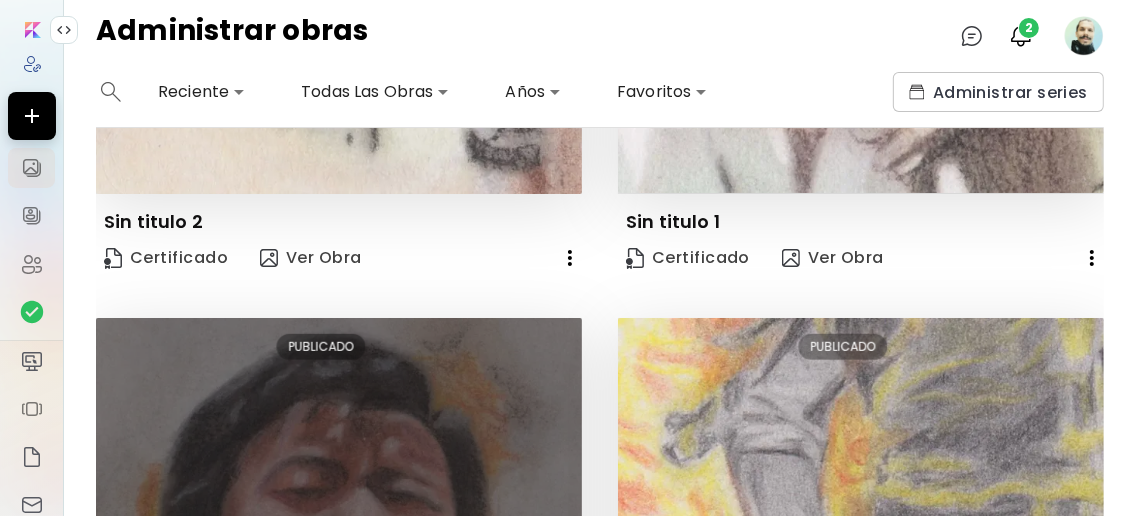scroll, scrollTop: 1467, scrollLeft: 0, axis: vertical 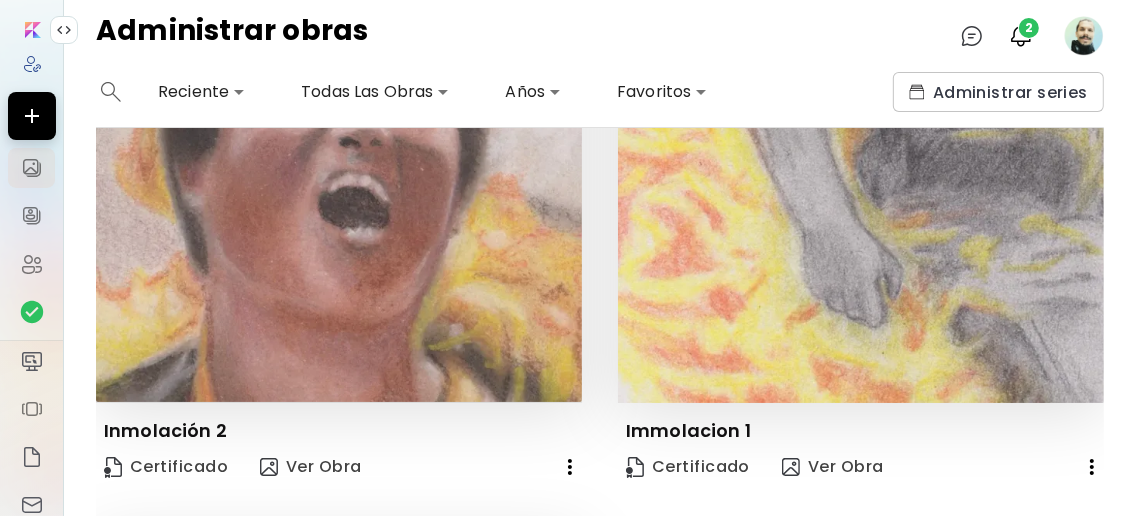 click 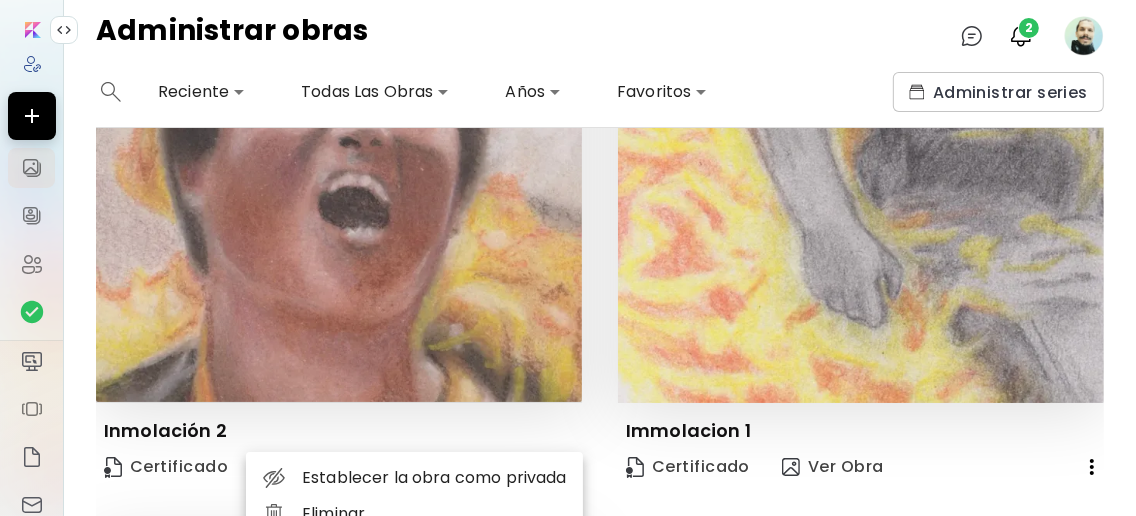 click on "Eliminar" at bounding box center (414, 514) 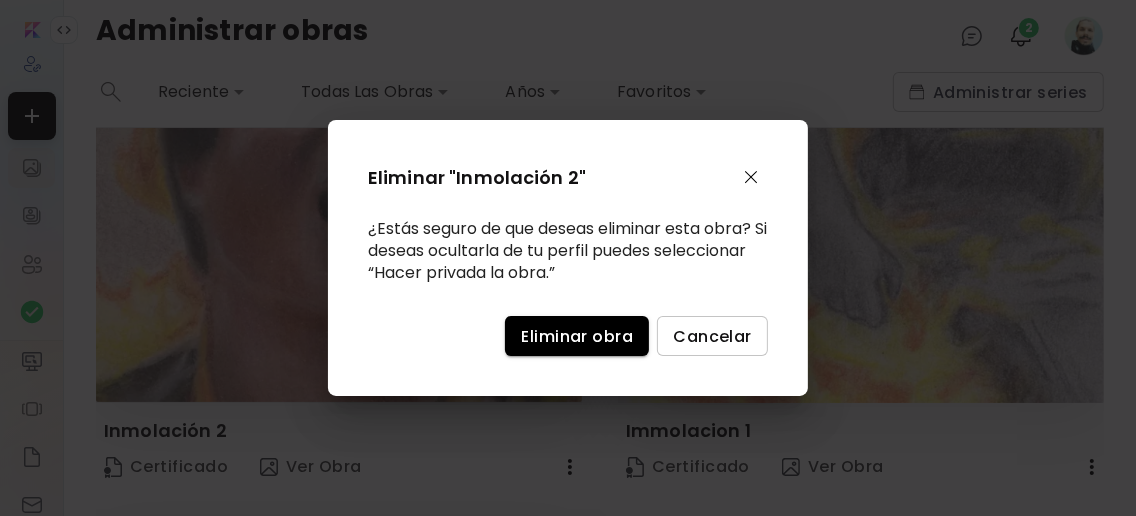 click on "Eliminar obra" at bounding box center [577, 336] 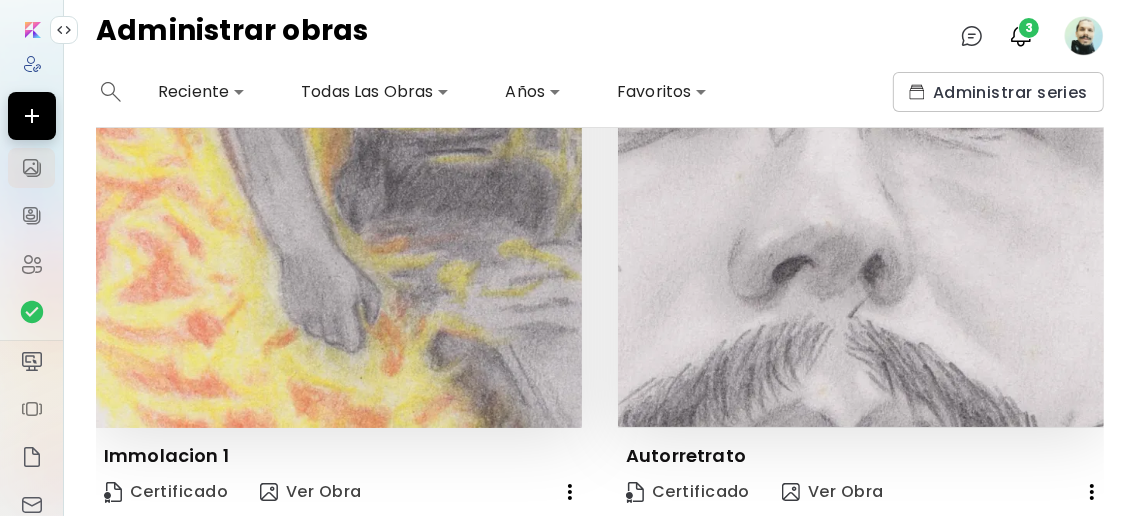 scroll, scrollTop: 1437, scrollLeft: 0, axis: vertical 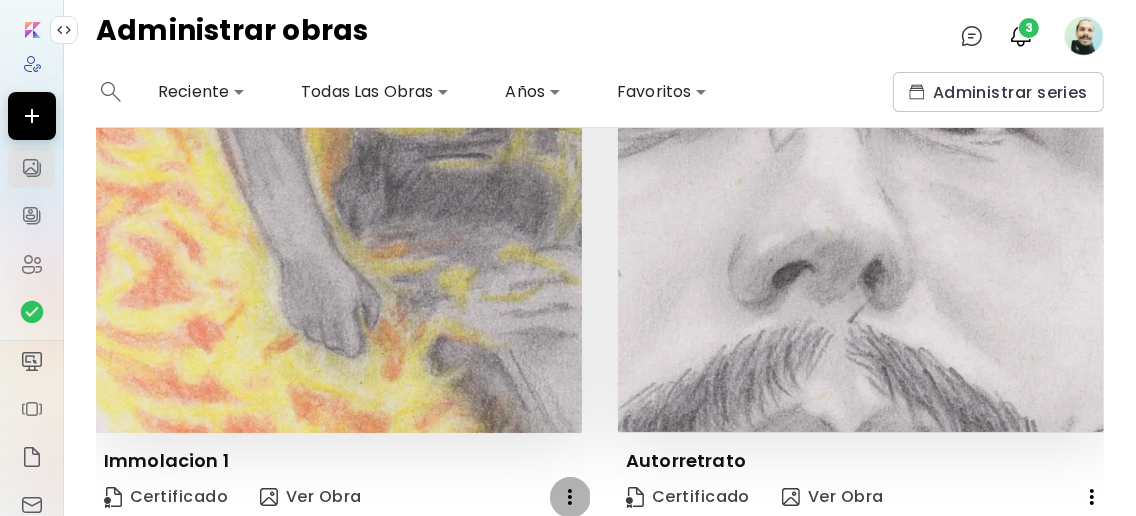 click 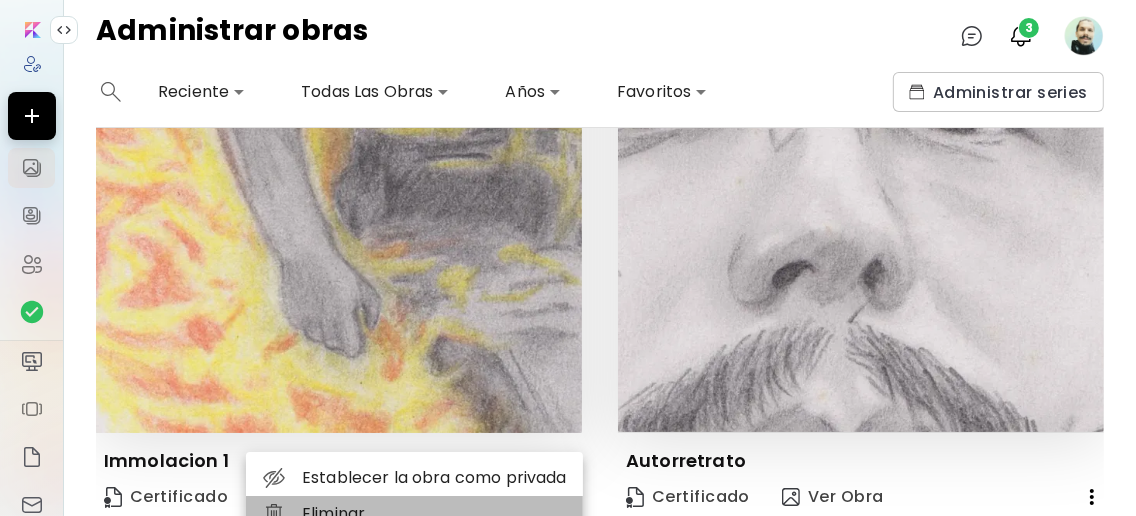 click on "Eliminar" at bounding box center [414, 514] 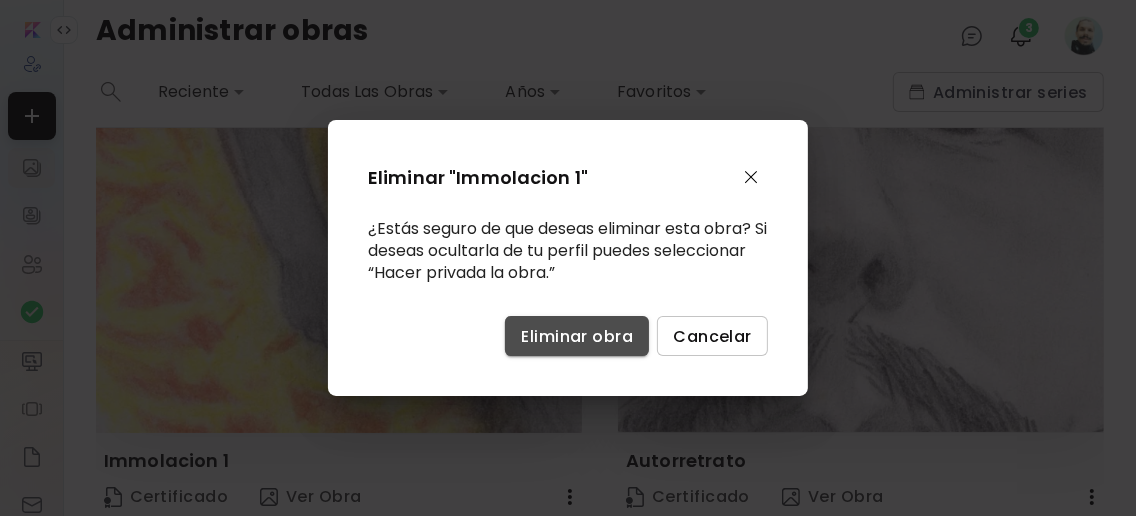 click on "Eliminar obra" at bounding box center [577, 336] 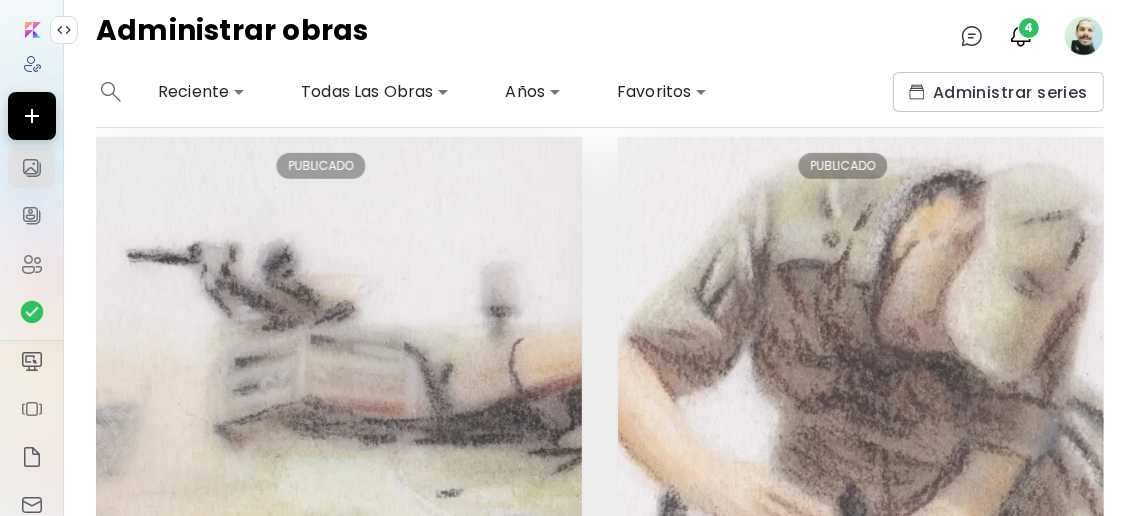 scroll, scrollTop: 503, scrollLeft: 0, axis: vertical 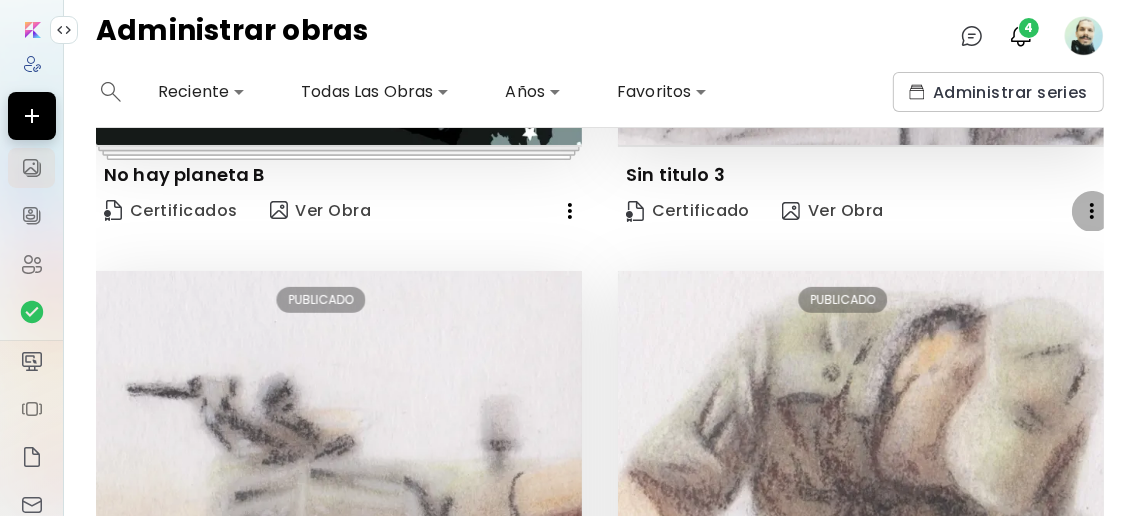 click 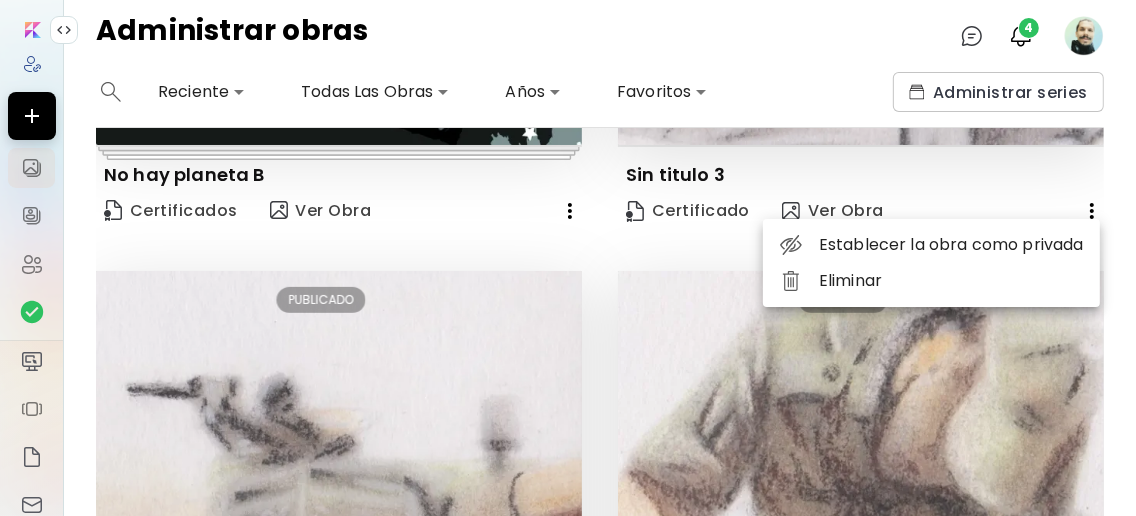 click on "Eliminar" at bounding box center [931, 281] 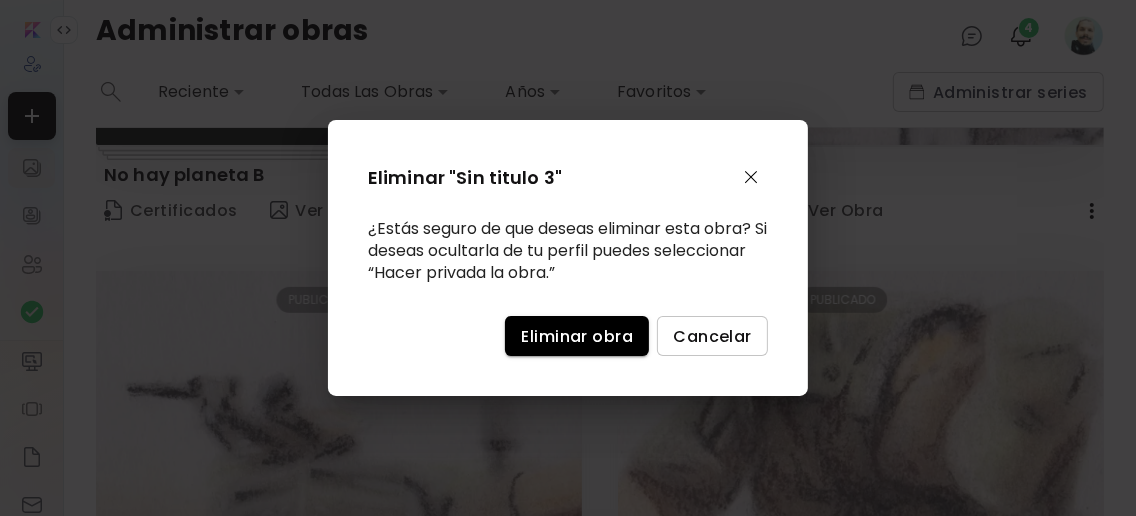 click on "Eliminar obra" at bounding box center [577, 336] 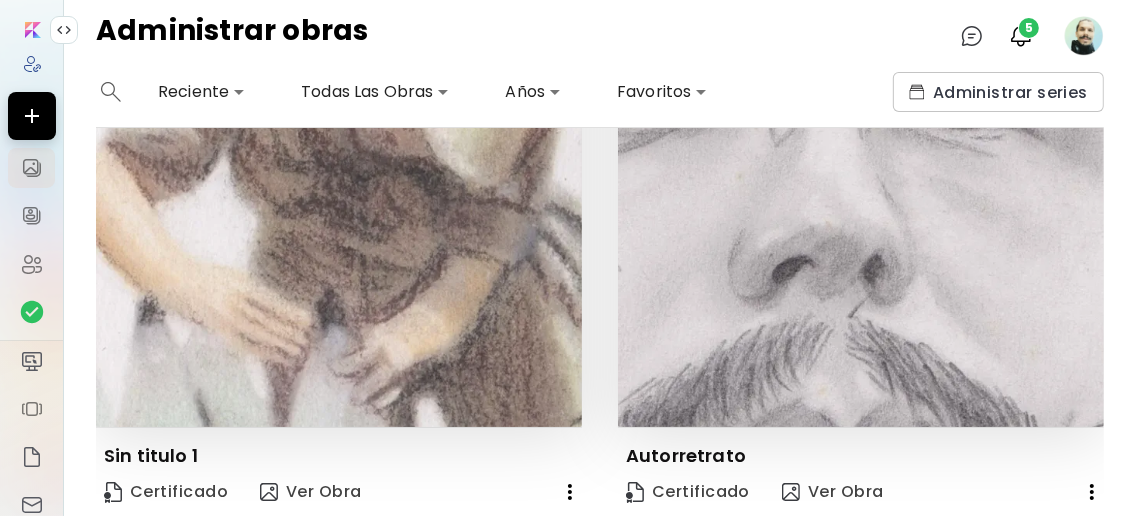 scroll, scrollTop: 832, scrollLeft: 0, axis: vertical 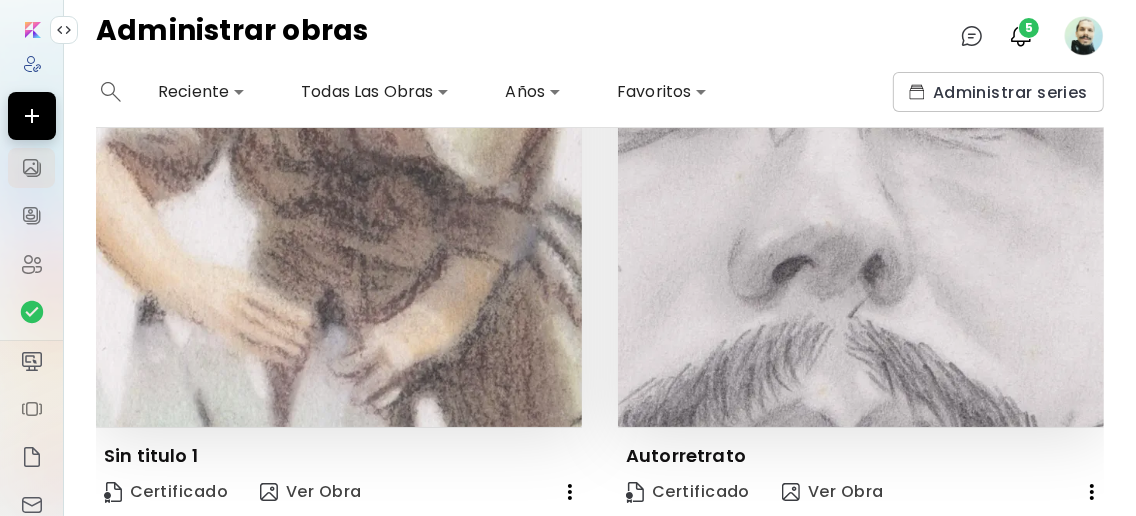 click 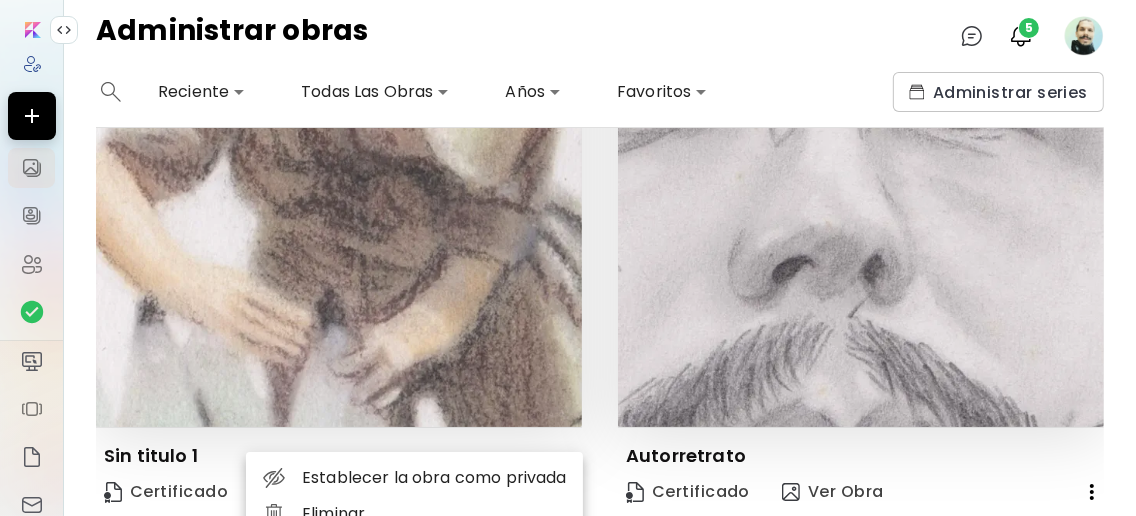 click on "Eliminar" at bounding box center (414, 514) 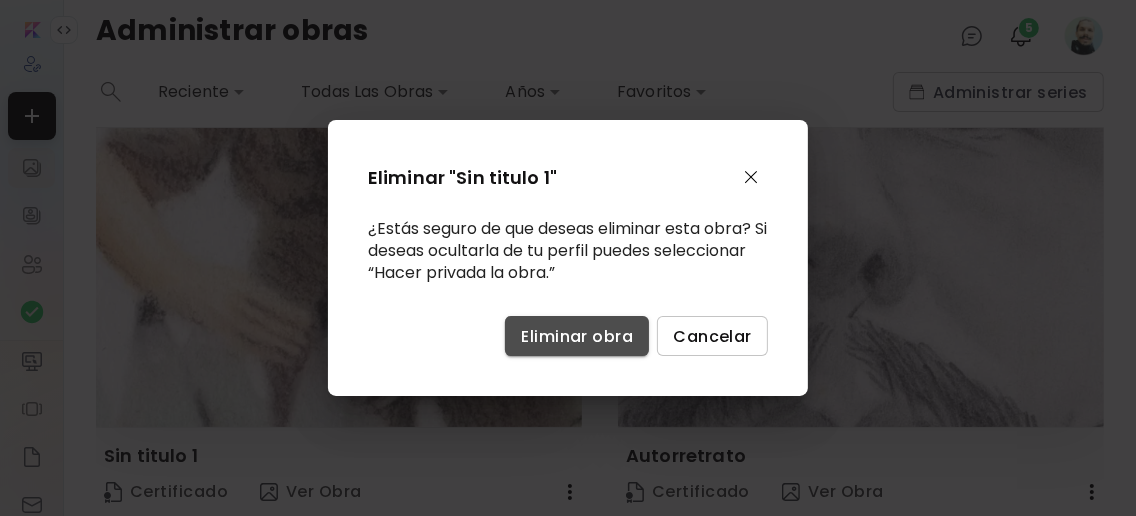 click on "Eliminar obra" at bounding box center [577, 336] 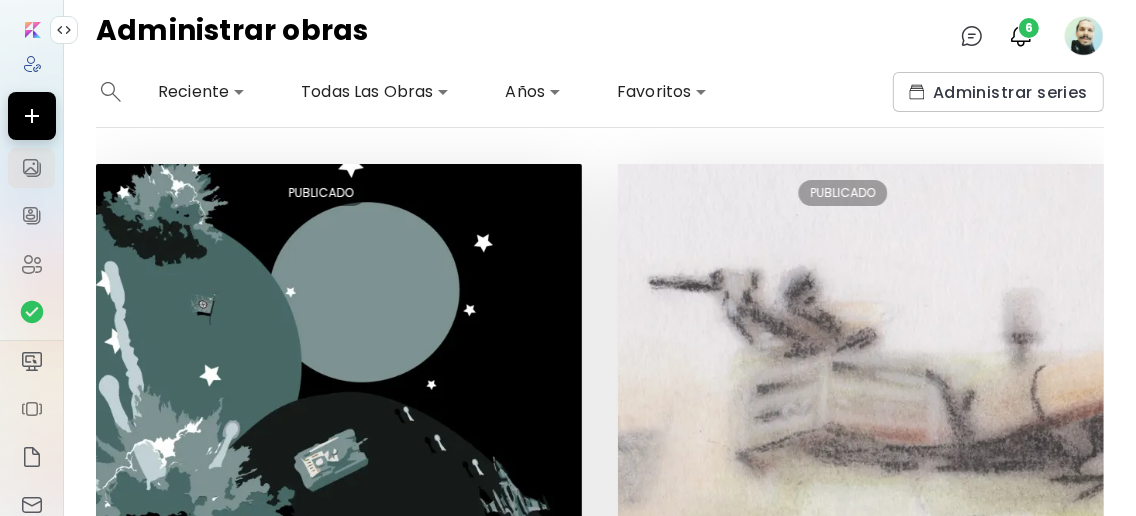 scroll, scrollTop: 266, scrollLeft: 0, axis: vertical 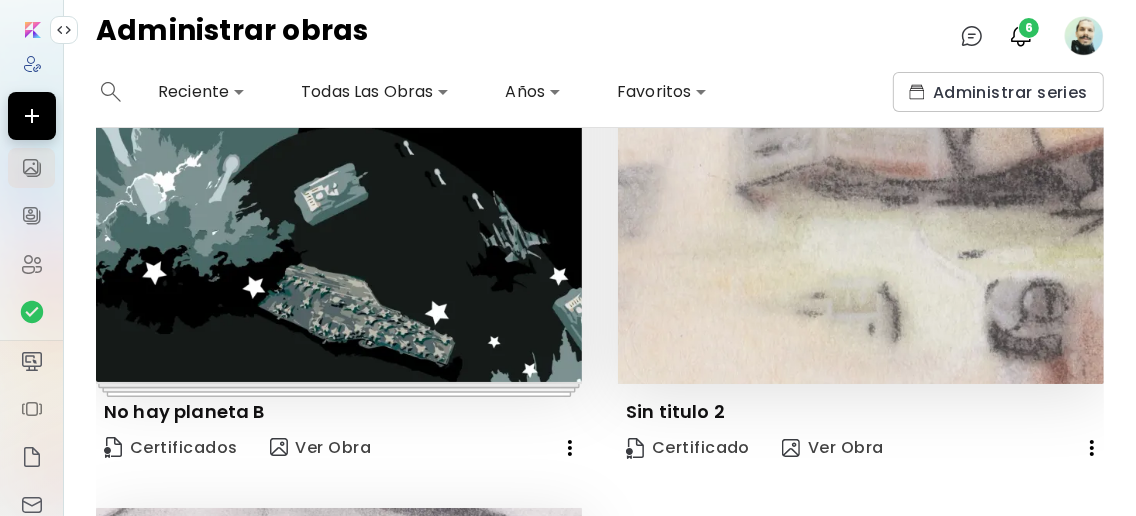 click 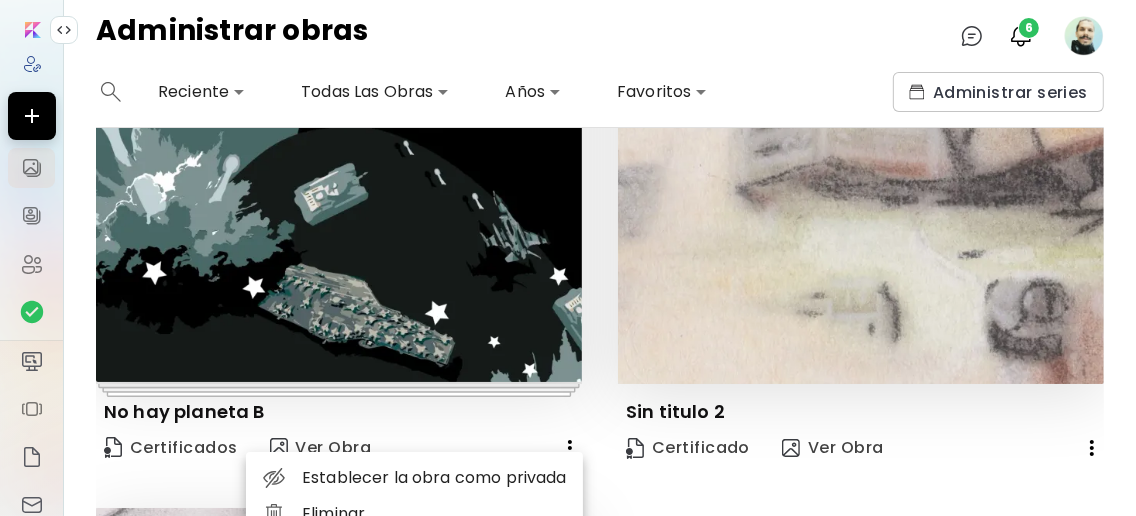 click on "Eliminar" at bounding box center [414, 514] 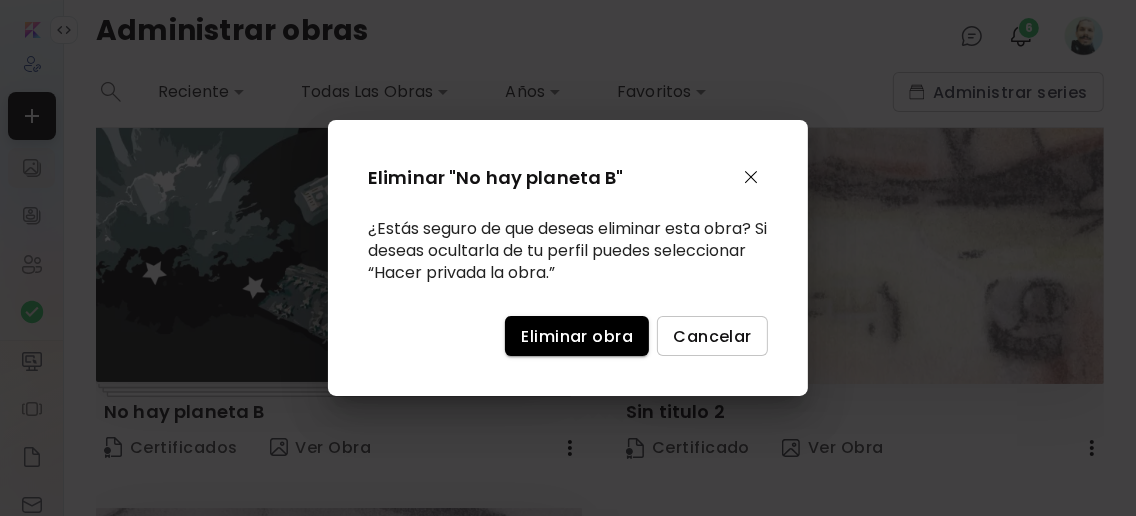 click on "Eliminar obra" at bounding box center [577, 336] 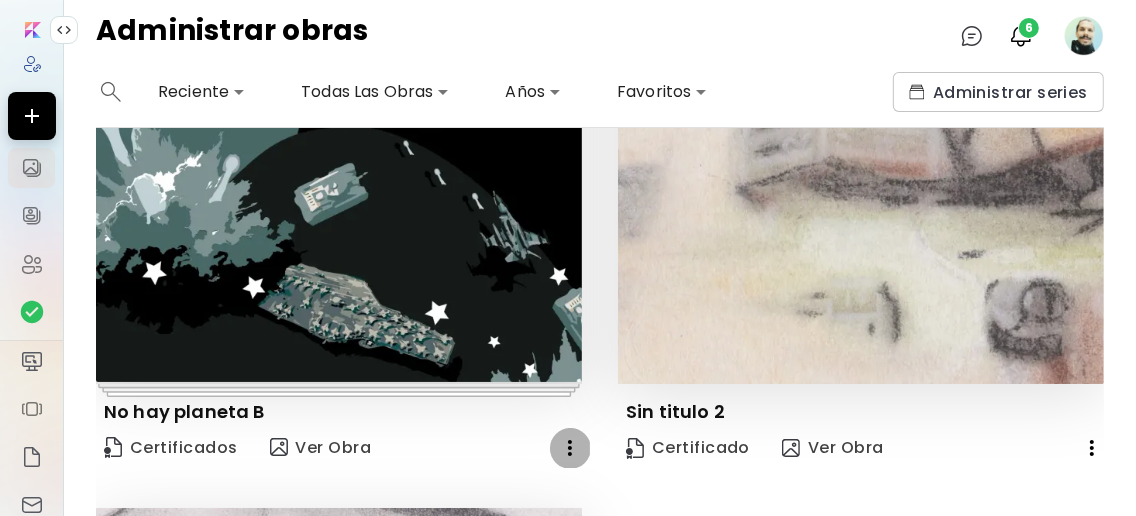 click 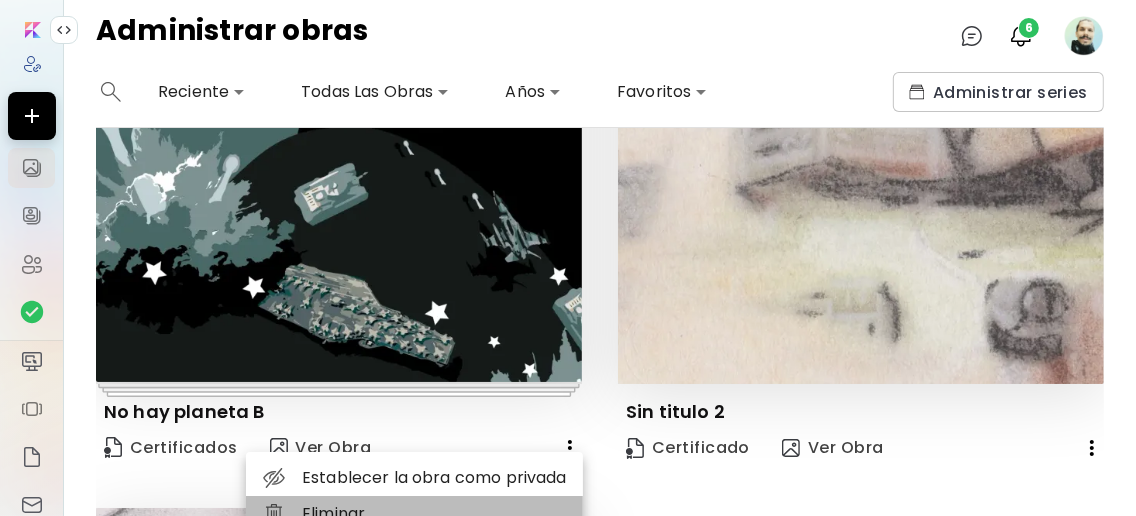 click on "Eliminar" at bounding box center [414, 514] 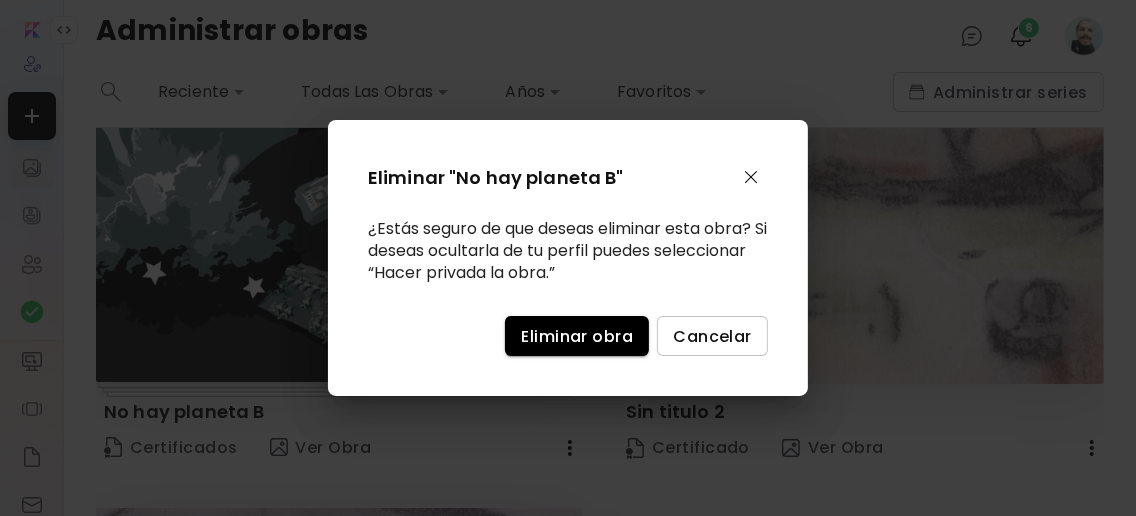 click on "Eliminar obra" at bounding box center [577, 336] 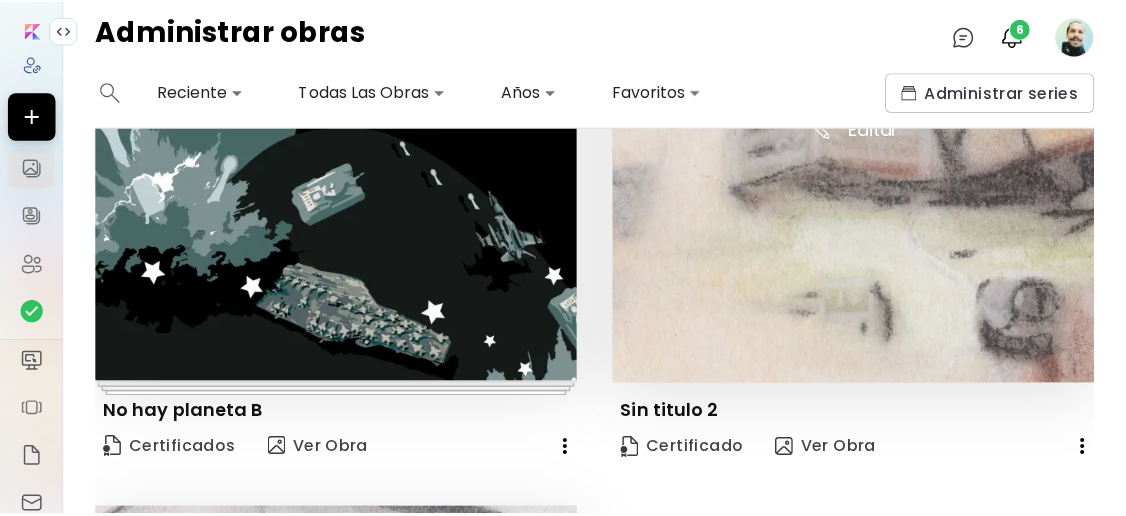 scroll, scrollTop: 0, scrollLeft: 0, axis: both 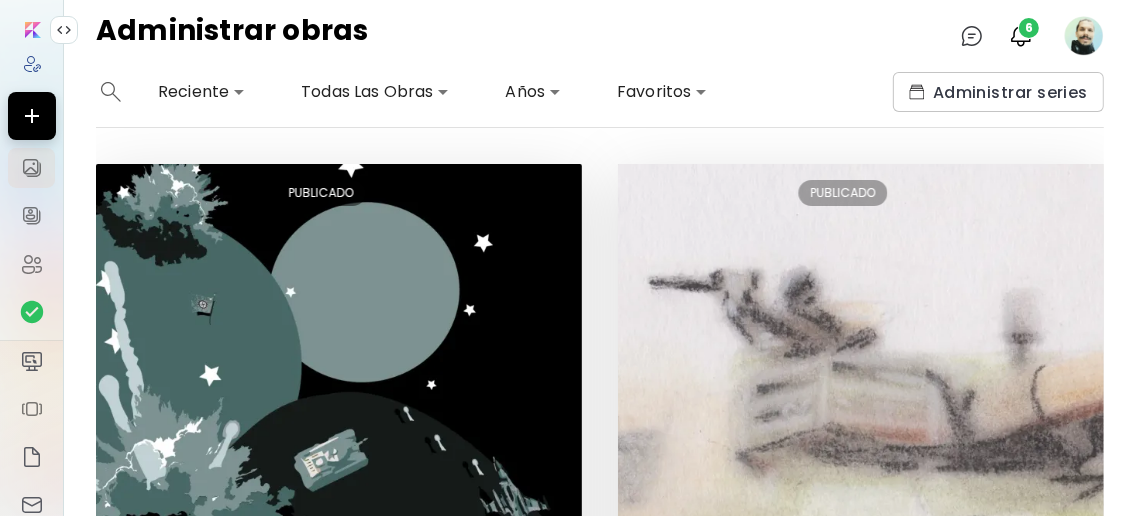 click 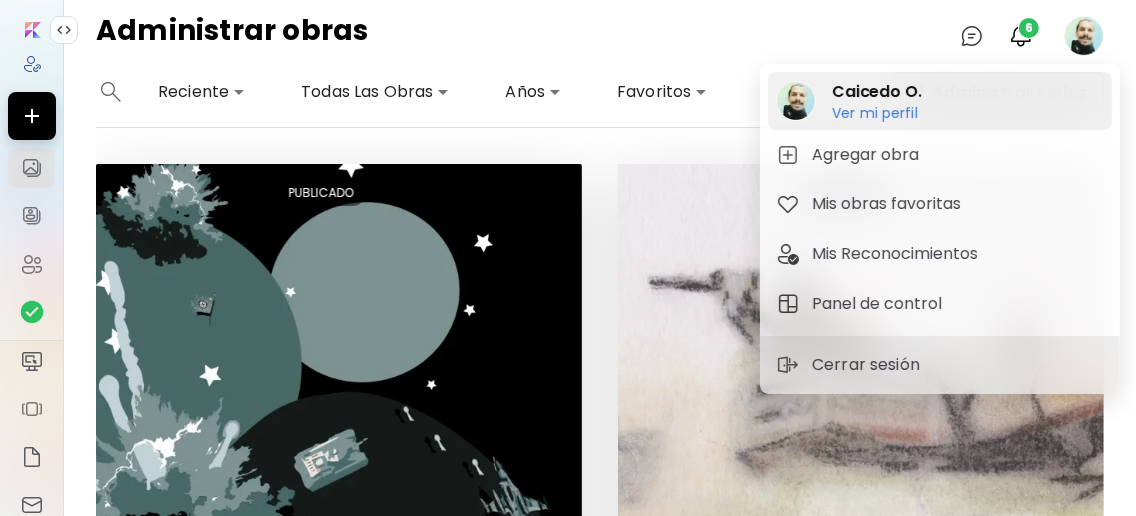 click on "Caicedo O." at bounding box center [877, 92] 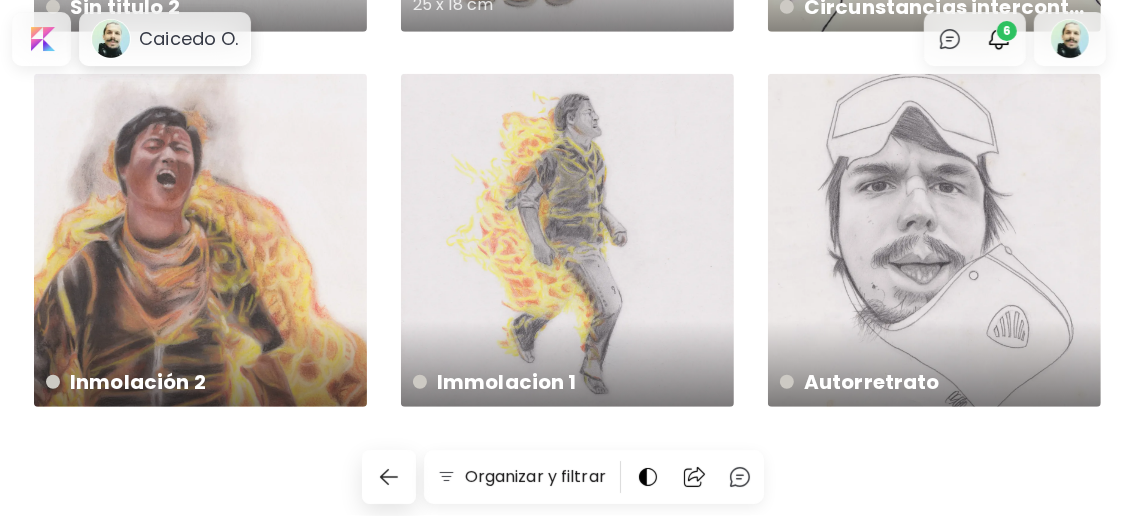 scroll, scrollTop: 0, scrollLeft: 0, axis: both 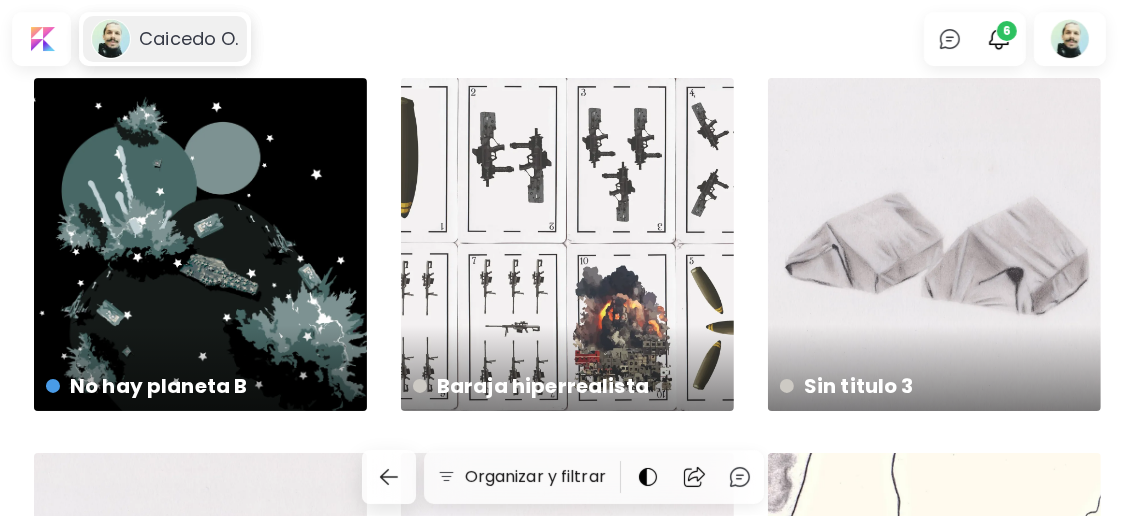 click on "Caicedo O." at bounding box center [164, 39] 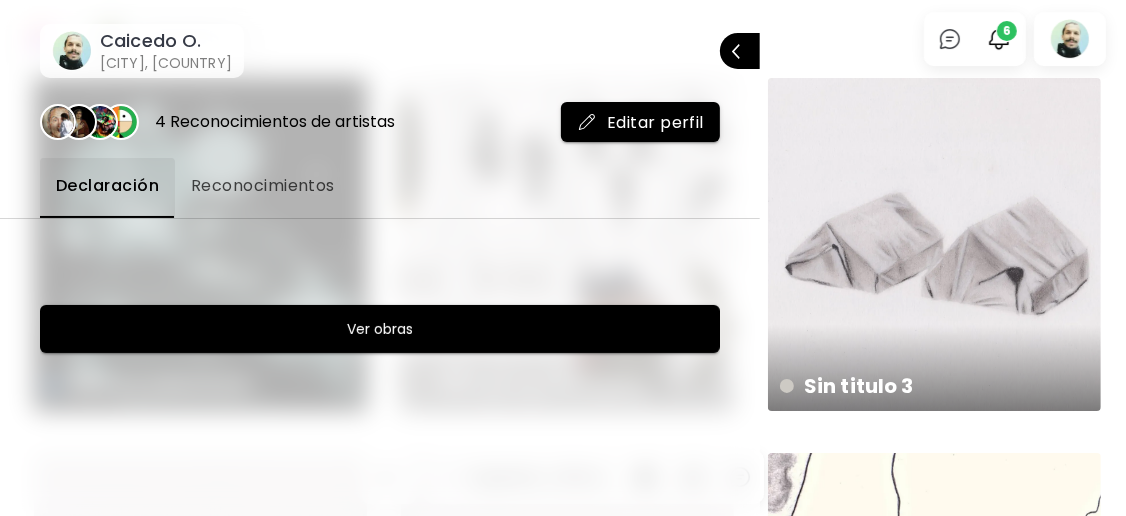 click at bounding box center (563, 258) 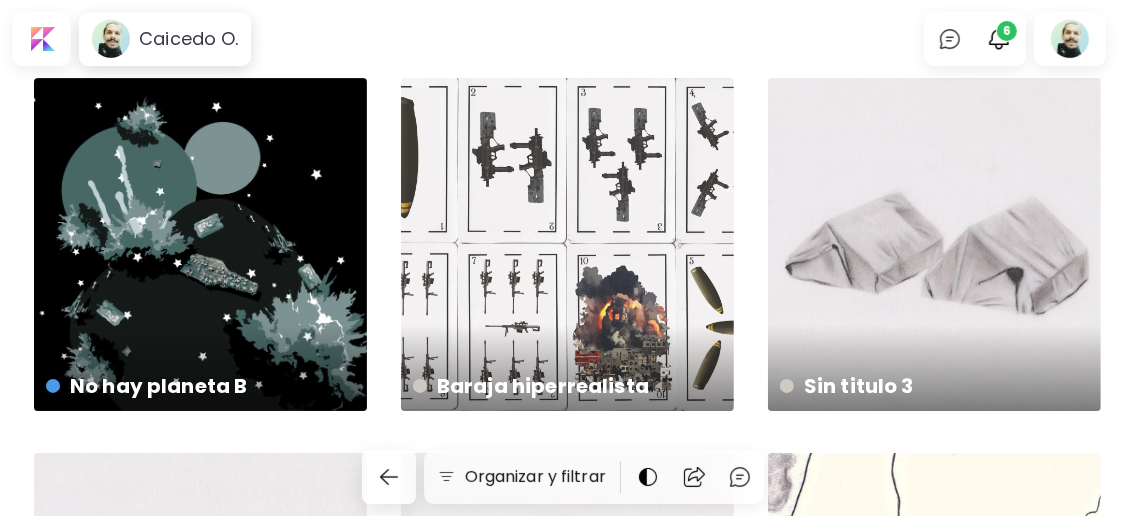 click at bounding box center (1070, 39) 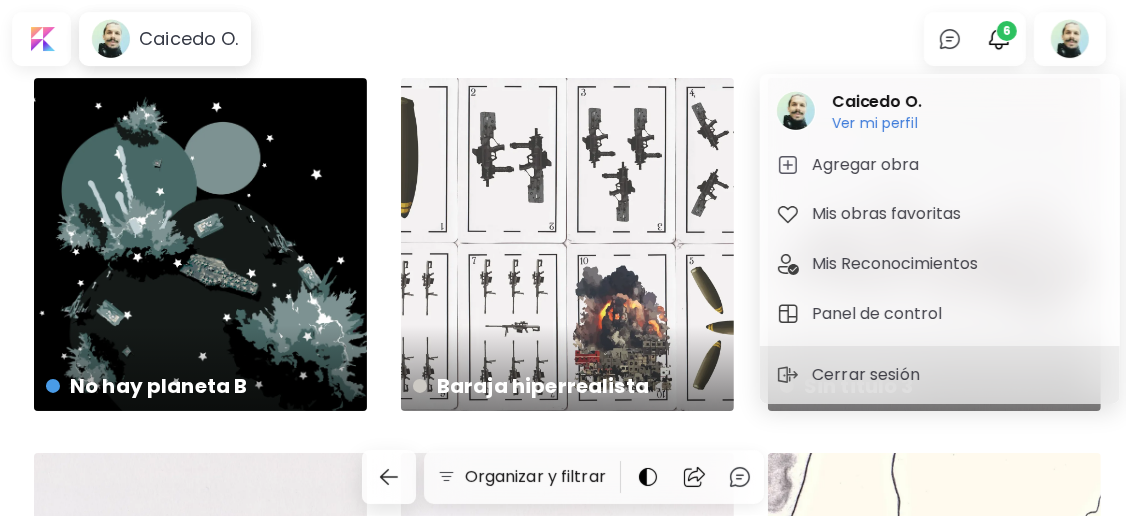 click at bounding box center (563, 258) 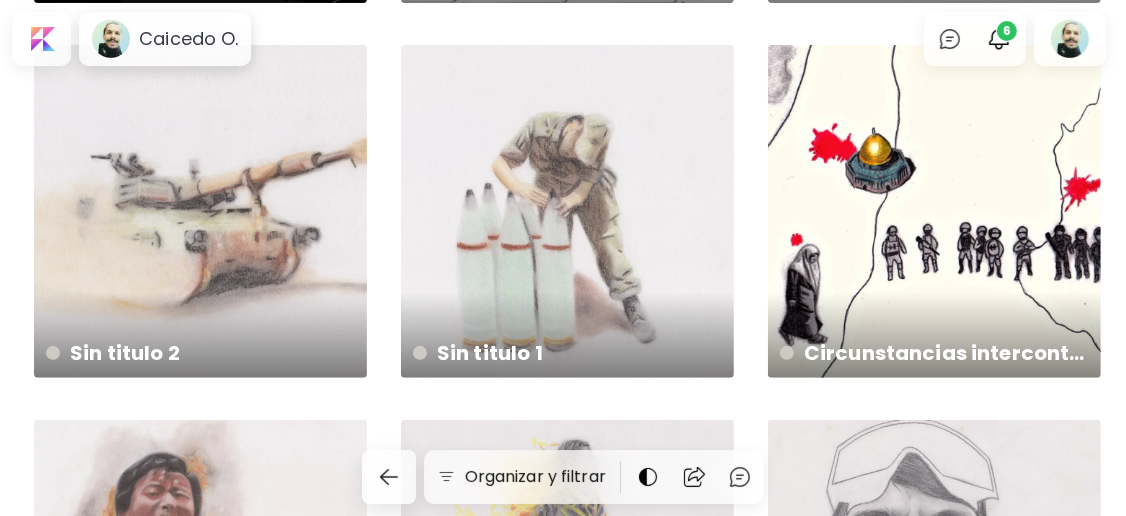 scroll, scrollTop: 754, scrollLeft: 0, axis: vertical 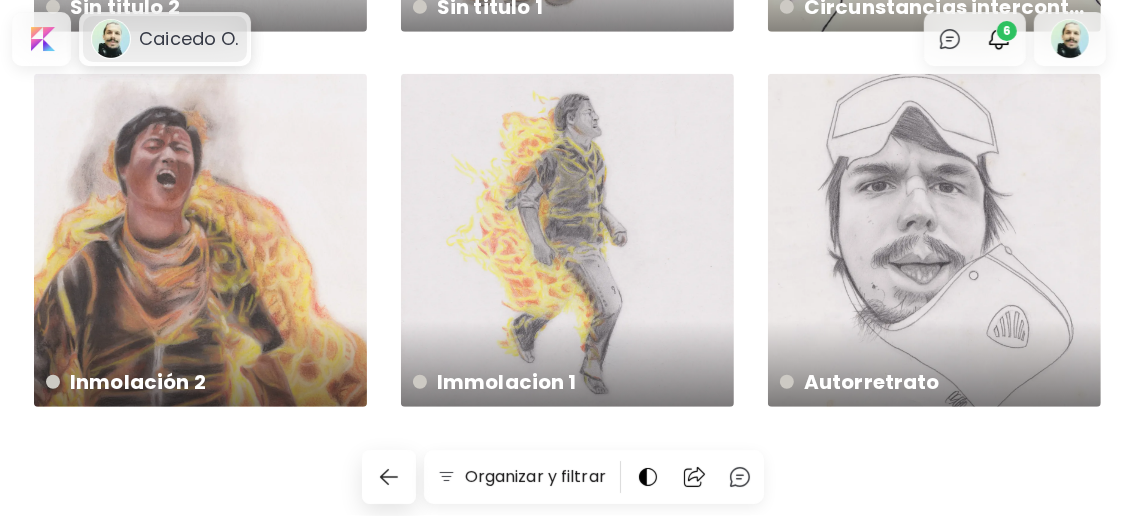 click on "Caicedo O." at bounding box center (188, 39) 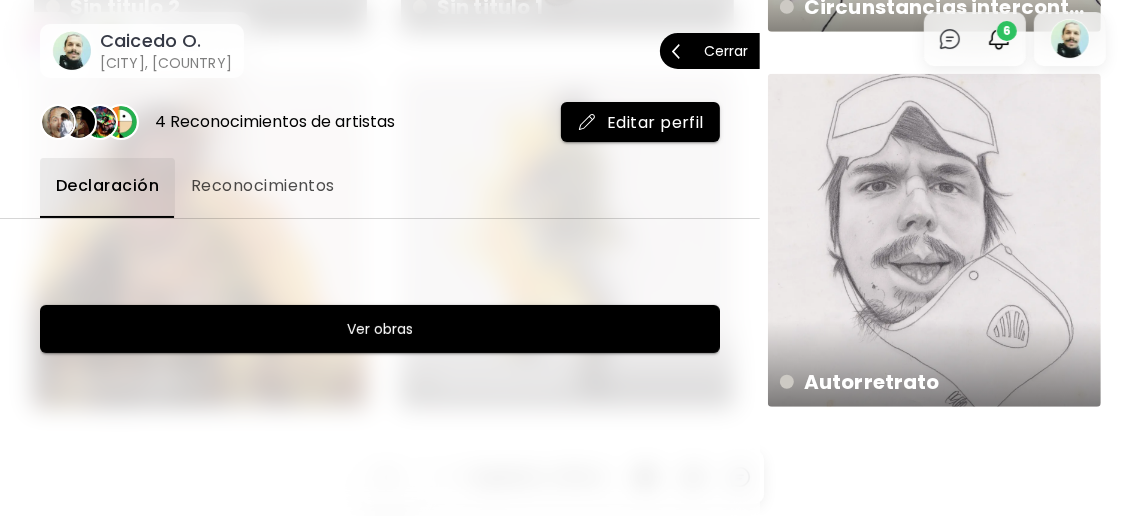 click on "Caicedo O." at bounding box center [166, 41] 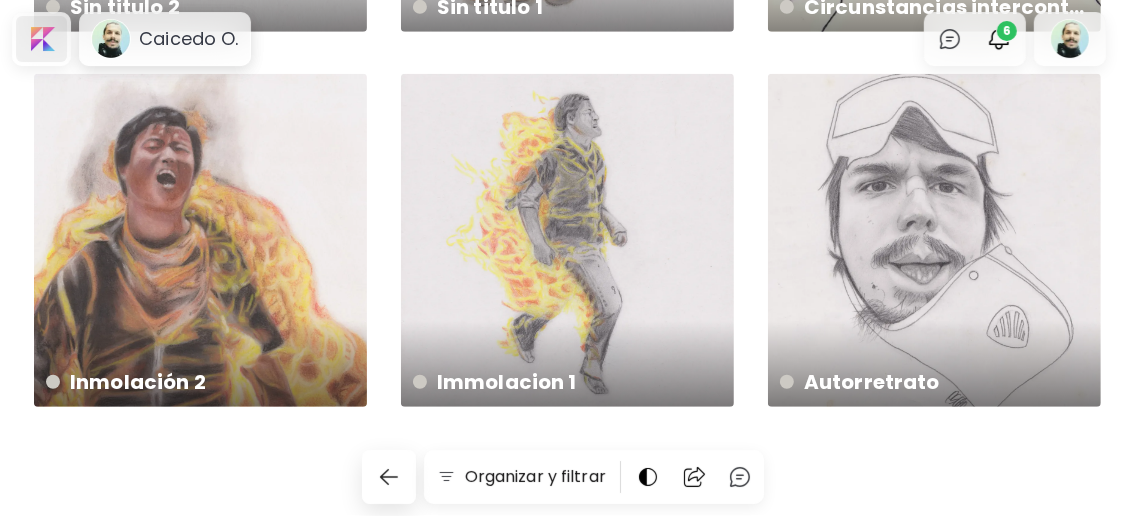 click at bounding box center (41, 39) 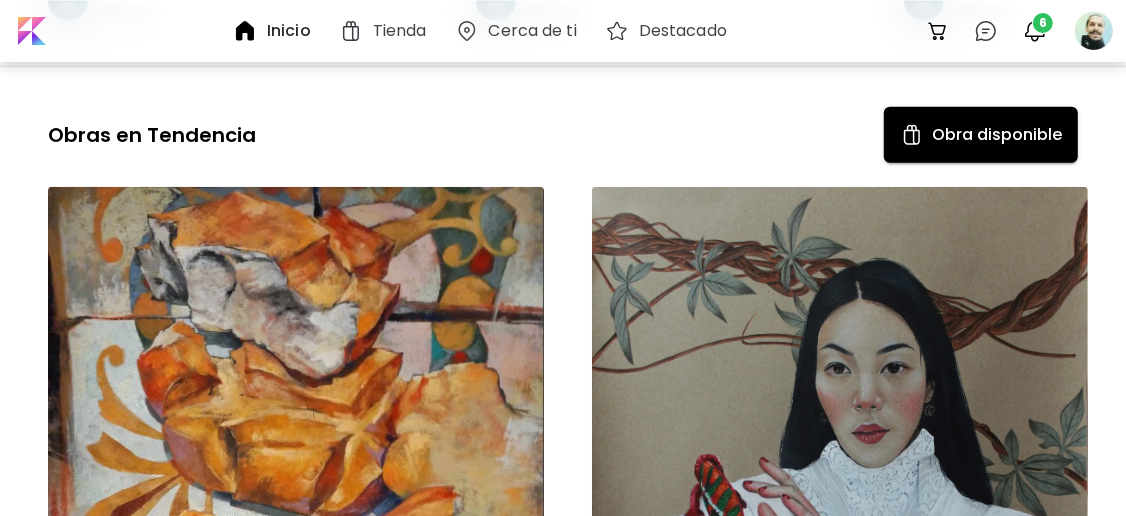 scroll, scrollTop: 0, scrollLeft: 0, axis: both 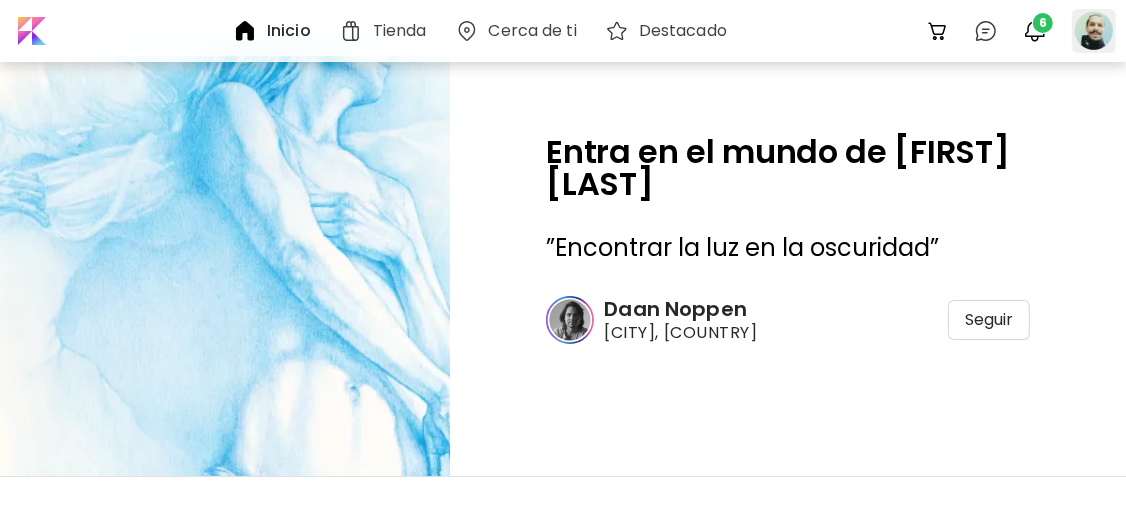 click at bounding box center [1094, 31] 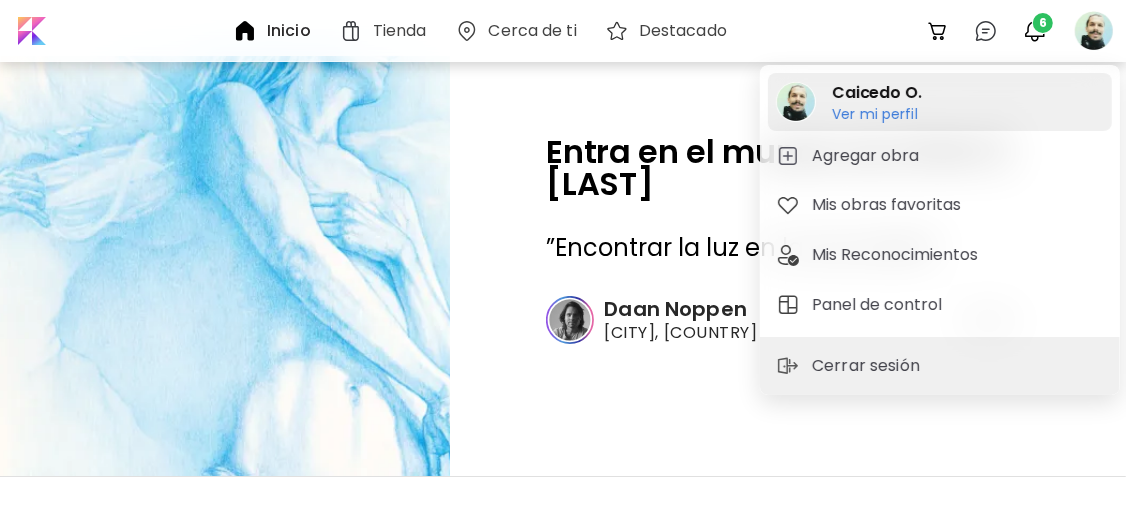 click on "Caicedo O." at bounding box center [877, 93] 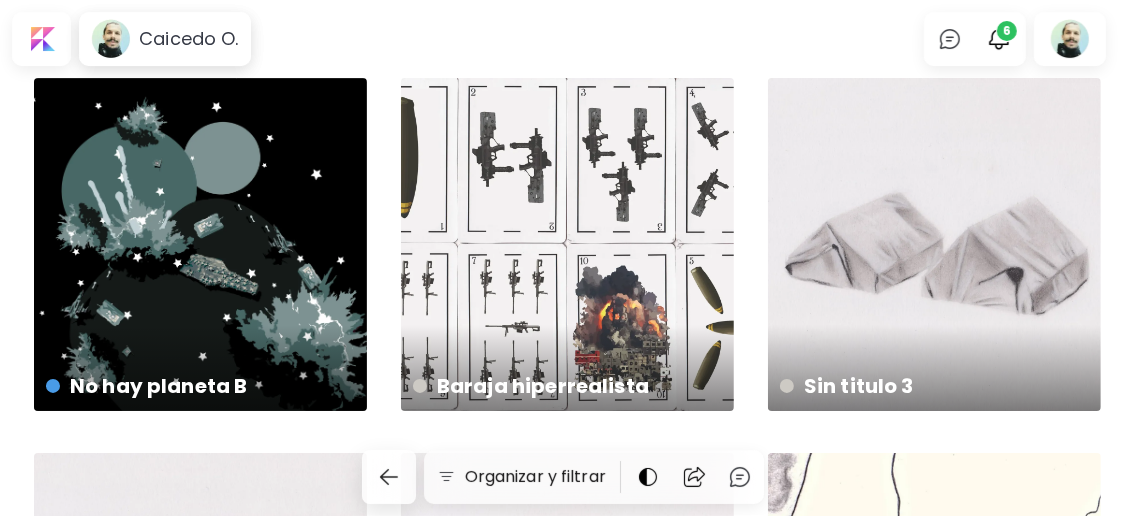 scroll, scrollTop: 754, scrollLeft: 0, axis: vertical 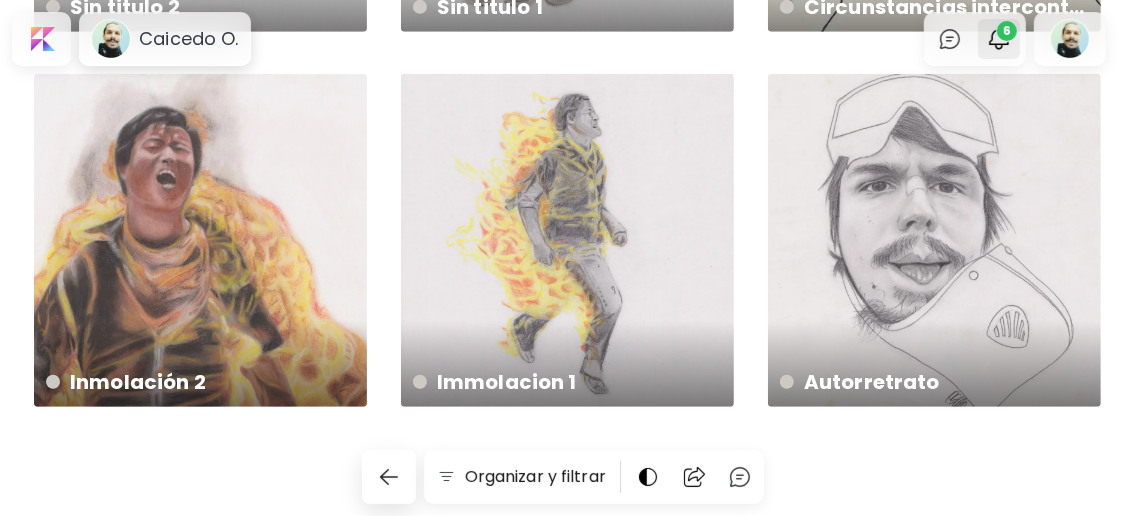 click on "6" at bounding box center (1007, 31) 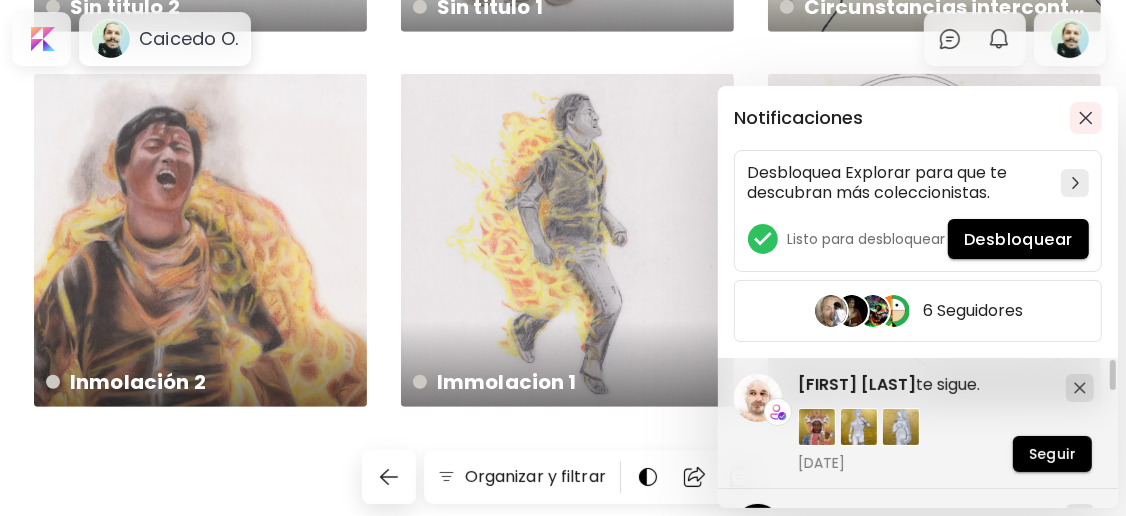 click at bounding box center (1086, 118) 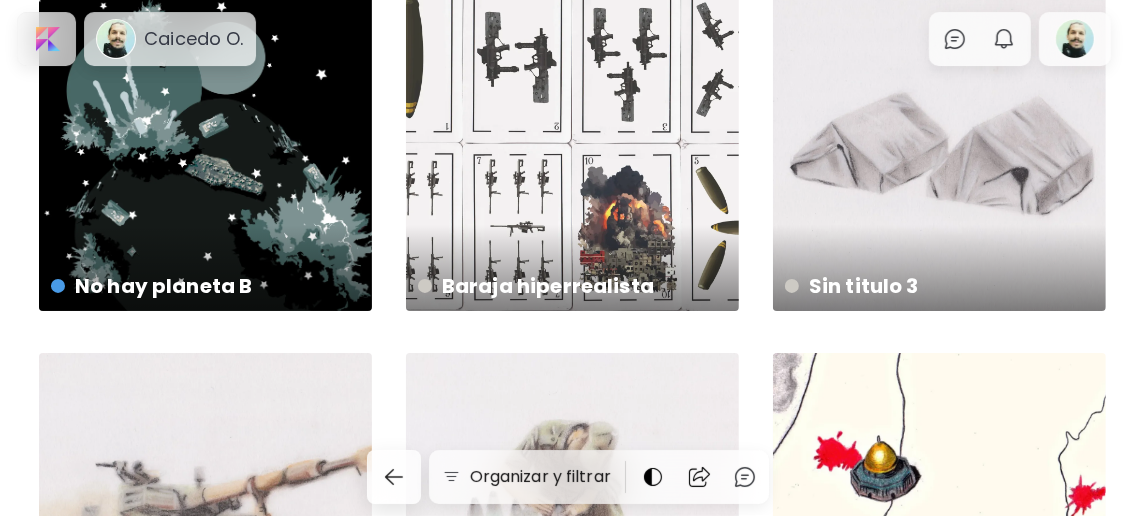 scroll, scrollTop: 0, scrollLeft: 0, axis: both 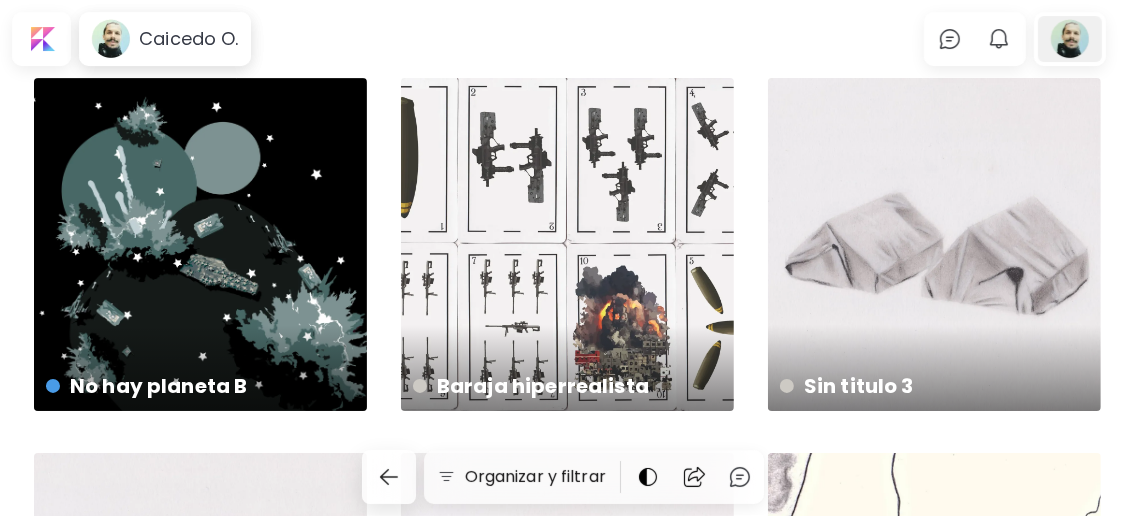 click at bounding box center [1070, 39] 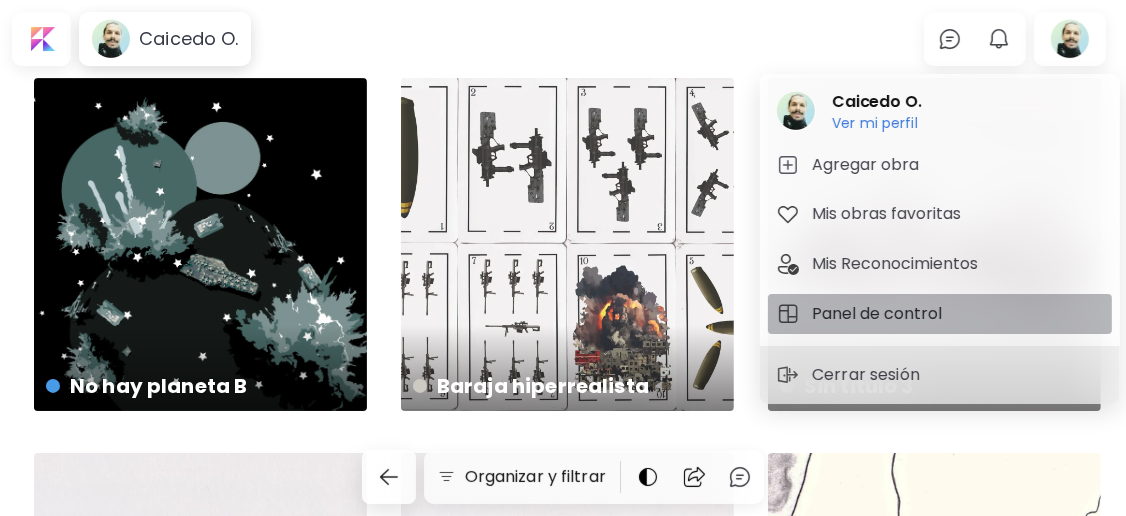 click on "Panel de control" at bounding box center (880, 314) 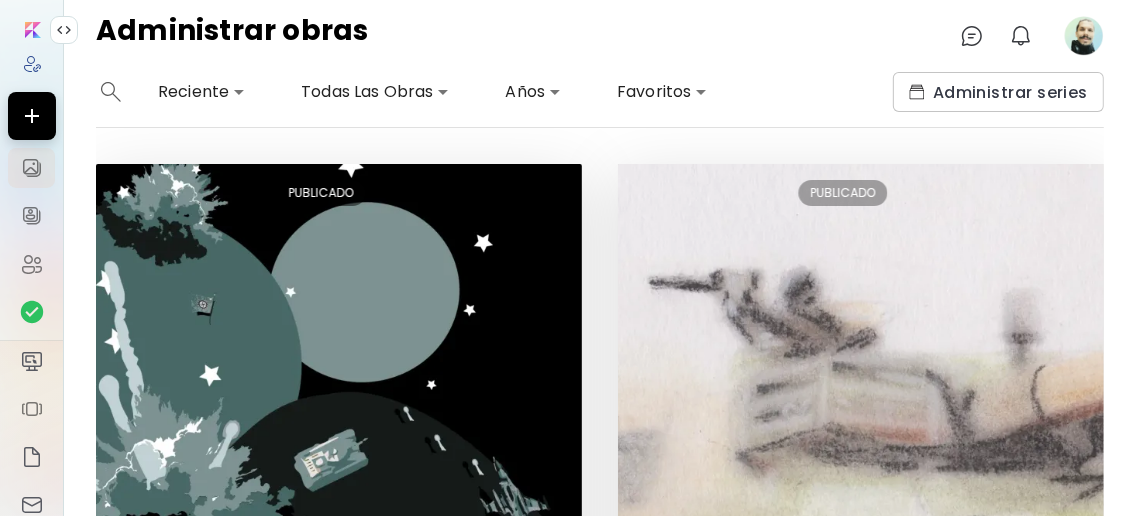 scroll, scrollTop: 533, scrollLeft: 0, axis: vertical 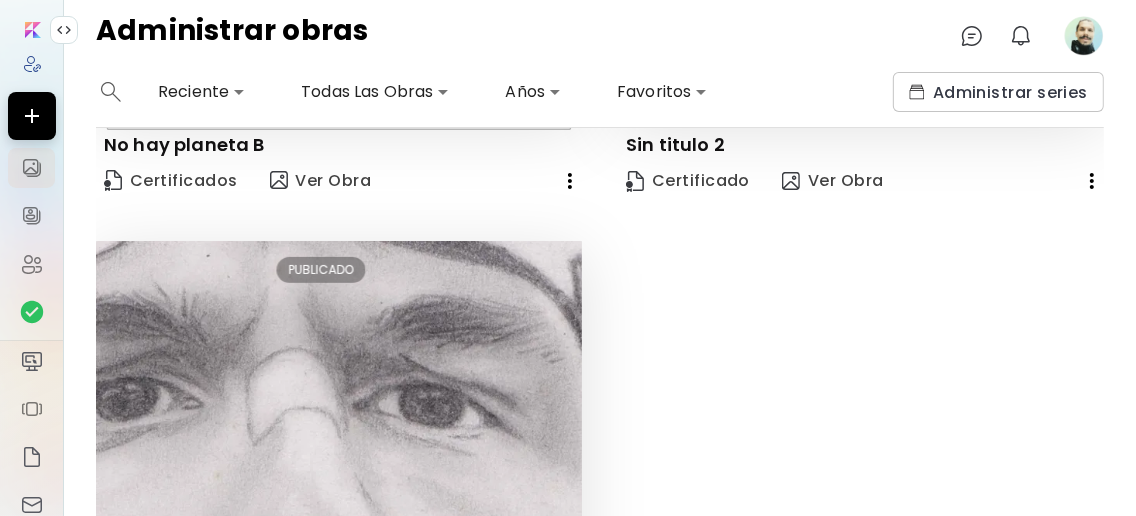 click 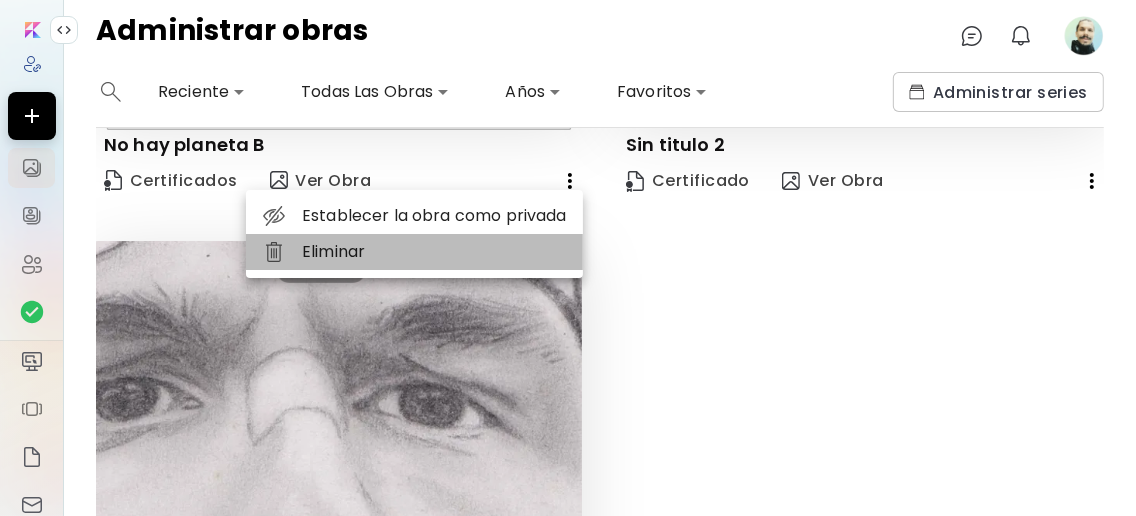 click on "Eliminar" at bounding box center [414, 252] 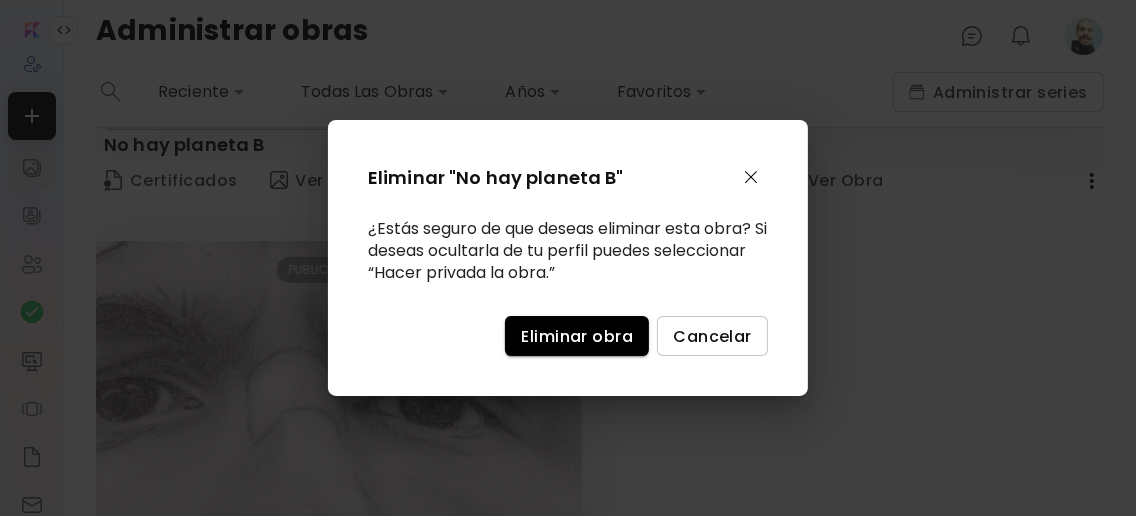 click on "Eliminar obra" at bounding box center (577, 336) 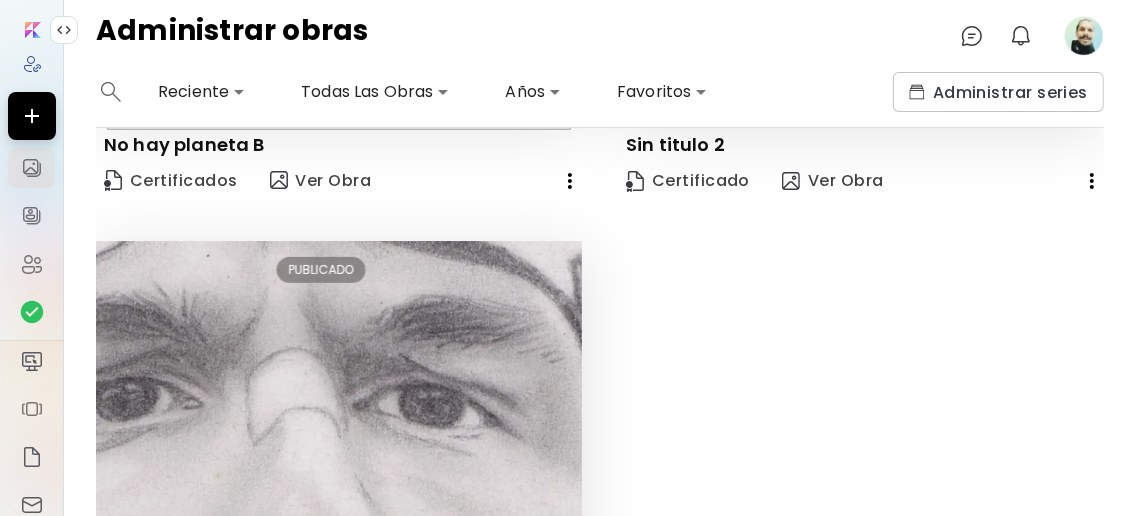 click 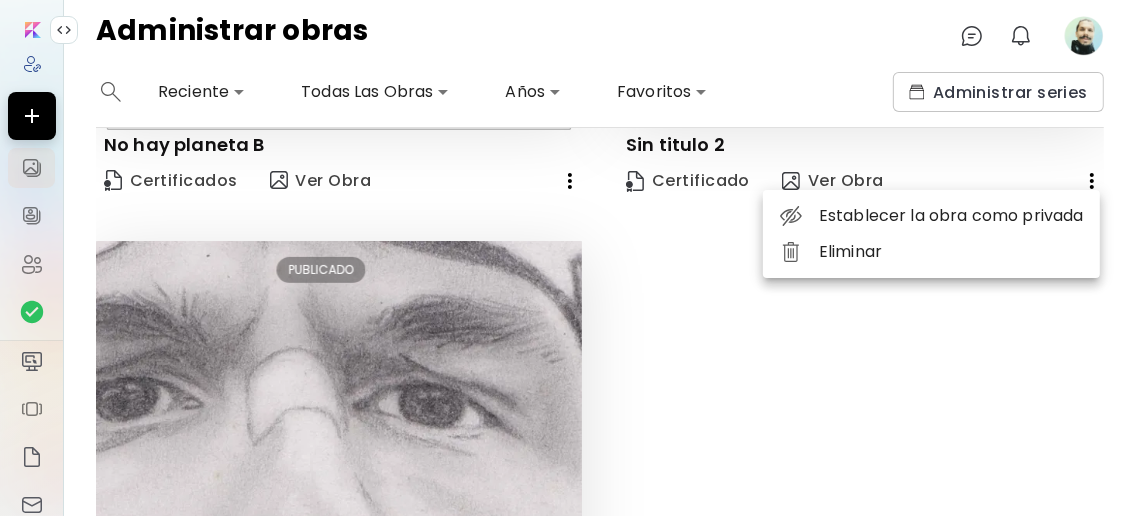 click on "Eliminar" at bounding box center [931, 252] 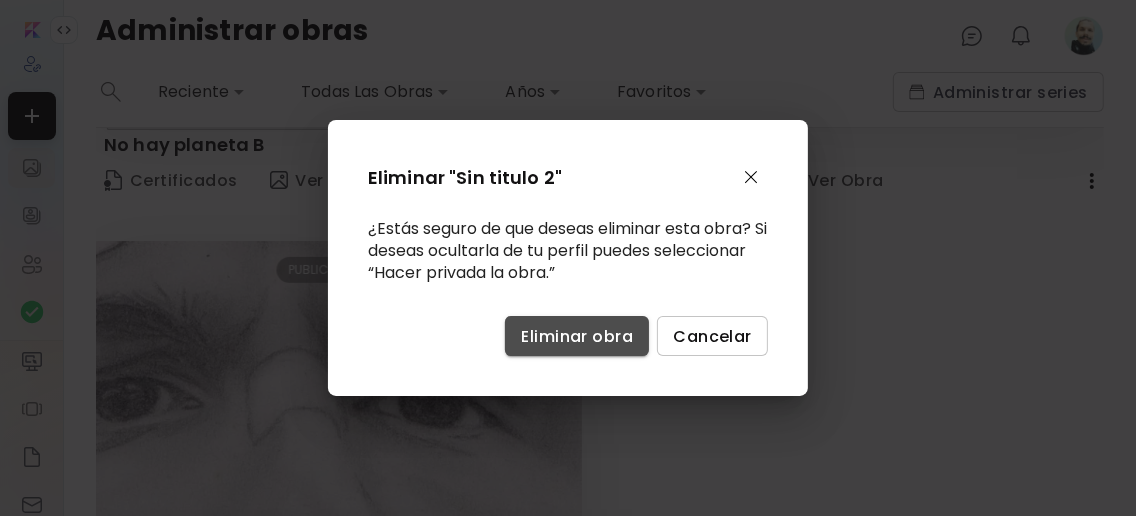 click on "Eliminar obra" at bounding box center [577, 336] 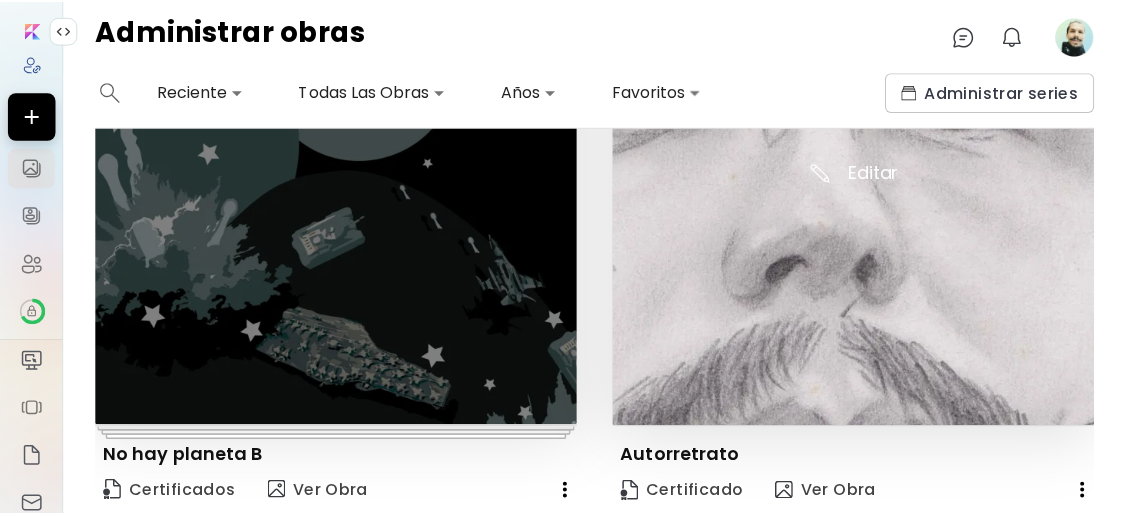 scroll, scrollTop: 226, scrollLeft: 0, axis: vertical 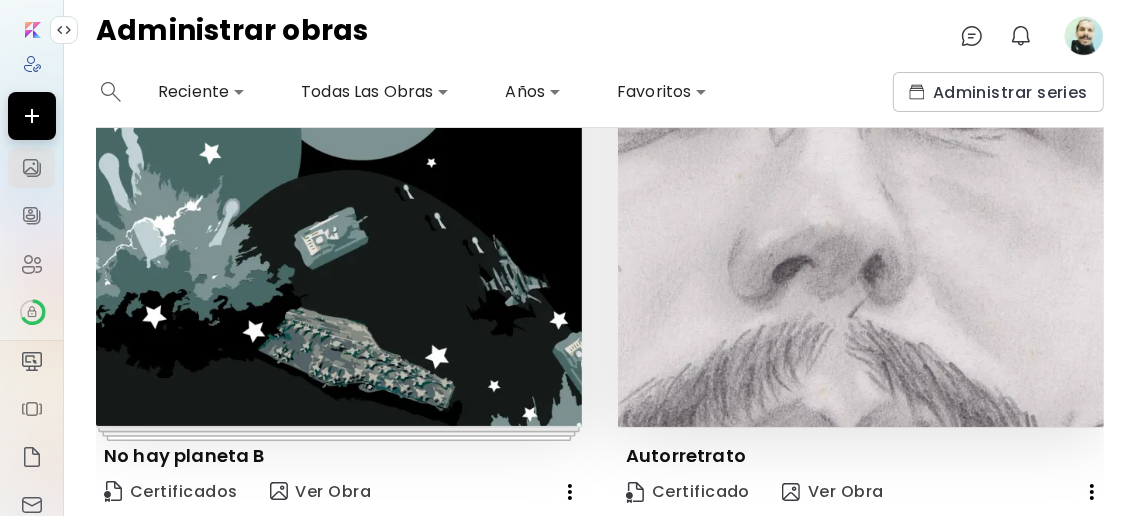 click 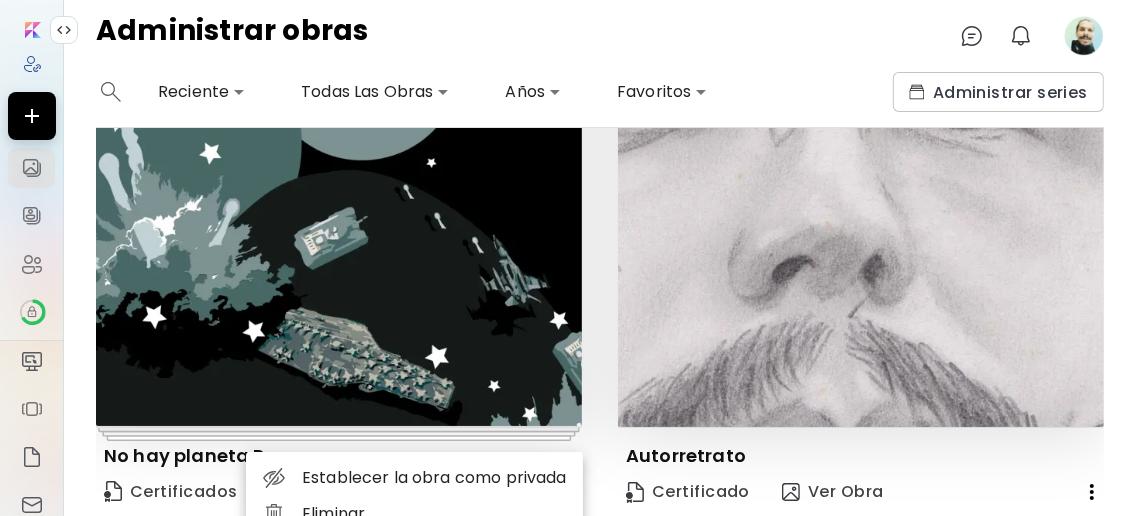 click on "Eliminar" at bounding box center (414, 514) 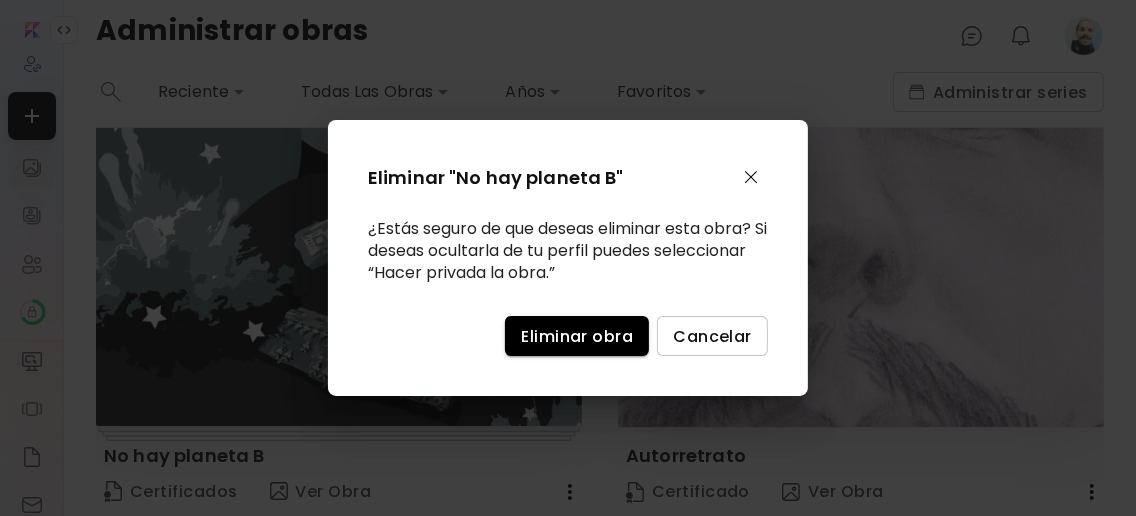 click on "Eliminar obra" at bounding box center (577, 336) 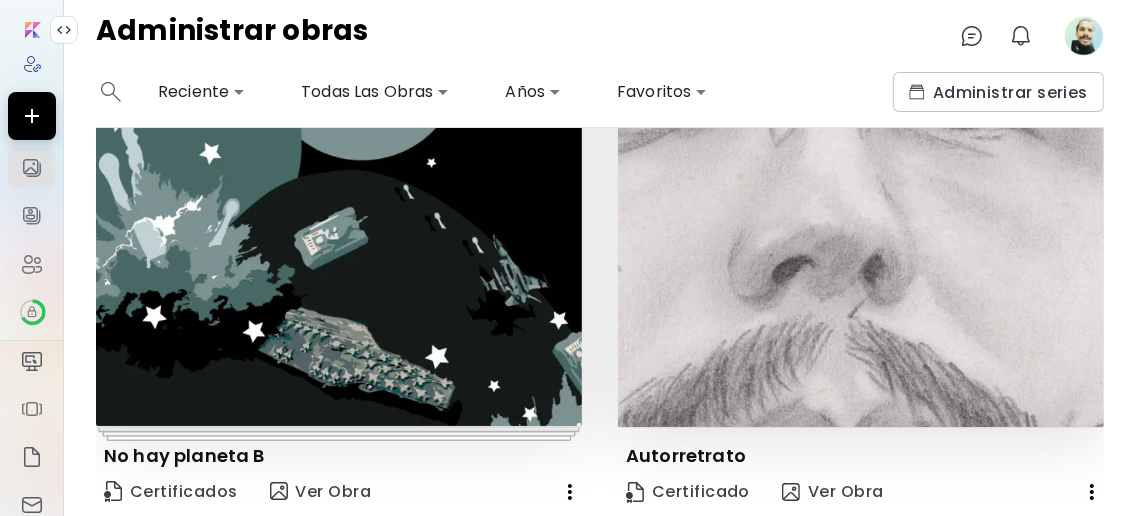 click 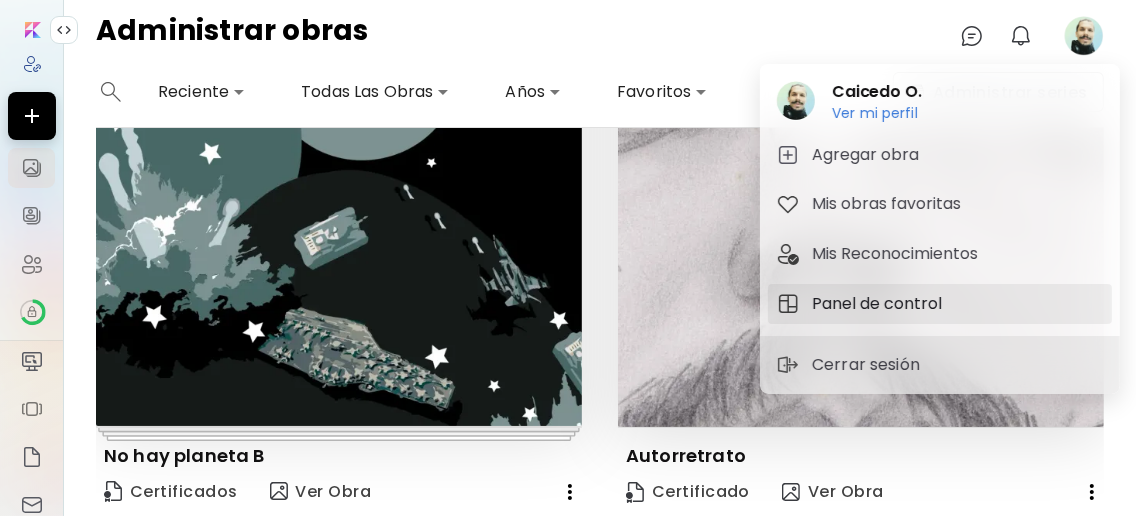 click on "Panel de control" at bounding box center [880, 304] 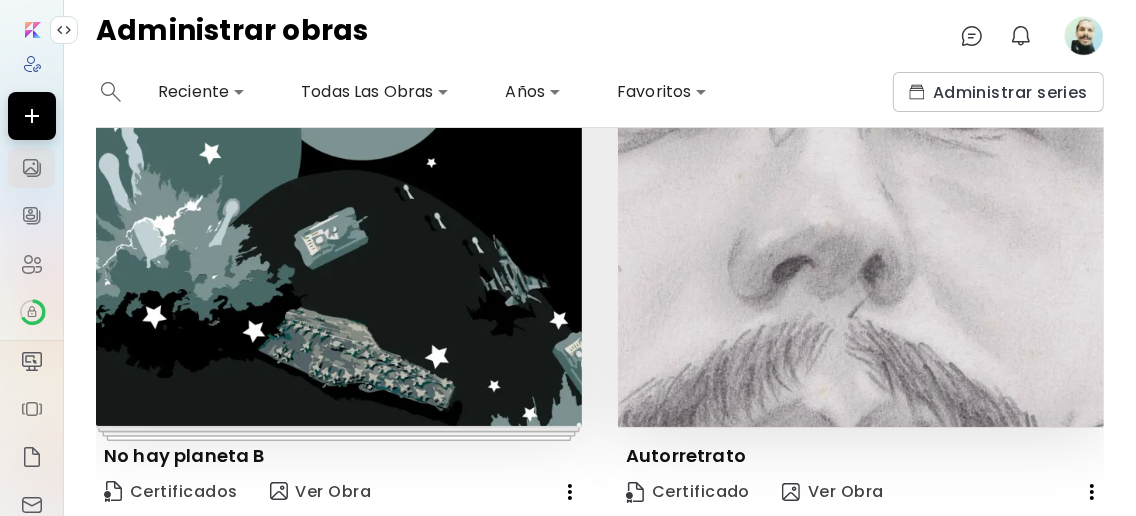 click 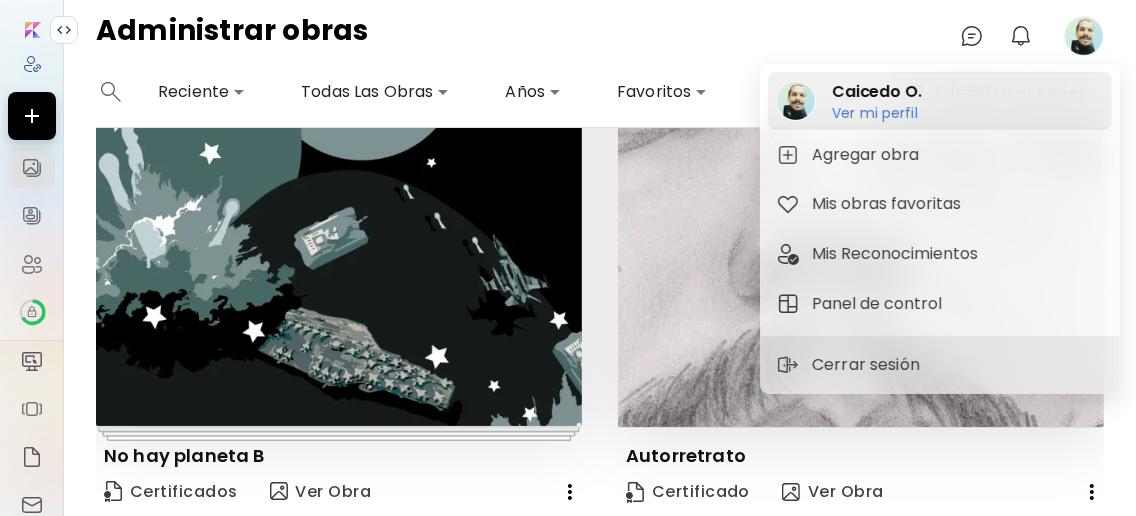 click on "Caicedo O." at bounding box center (877, 92) 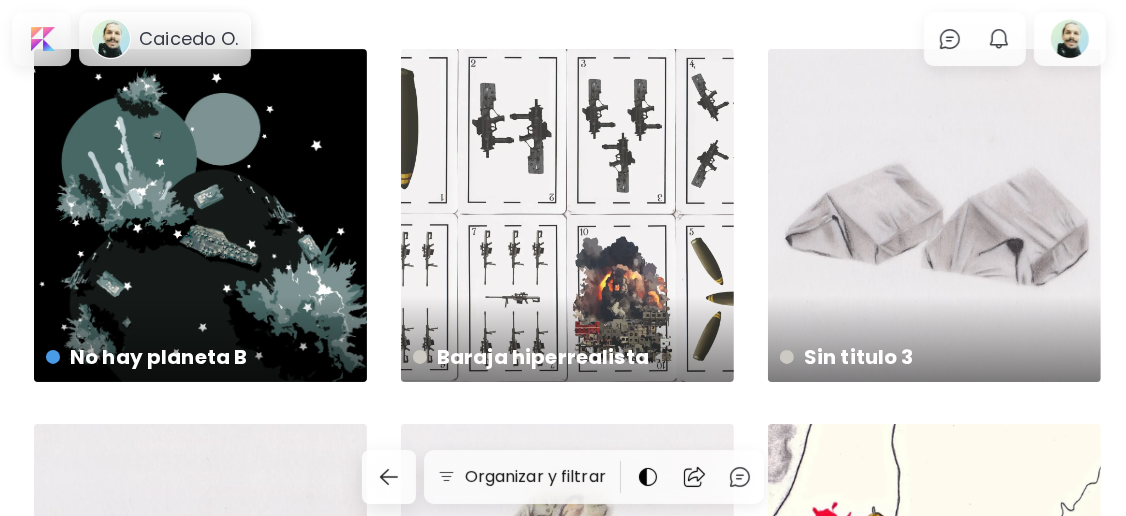 scroll, scrollTop: 0, scrollLeft: 0, axis: both 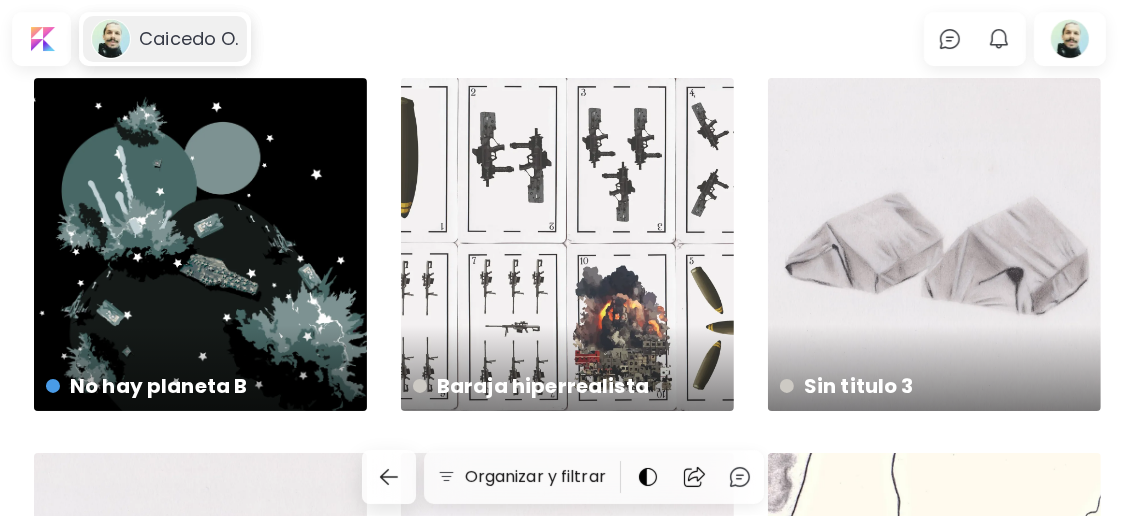 click on "Caicedo O." at bounding box center [188, 39] 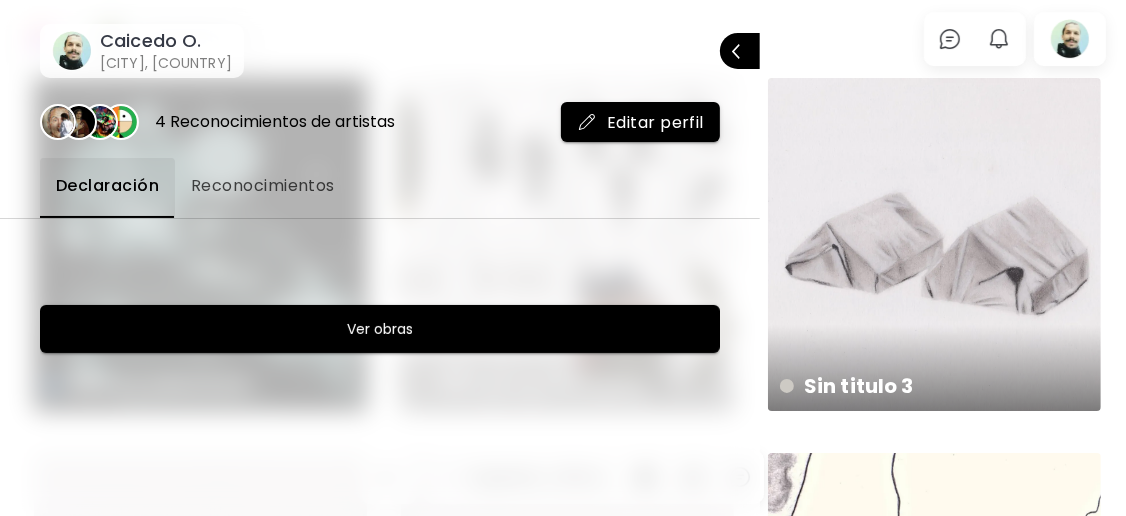 click at bounding box center [563, 258] 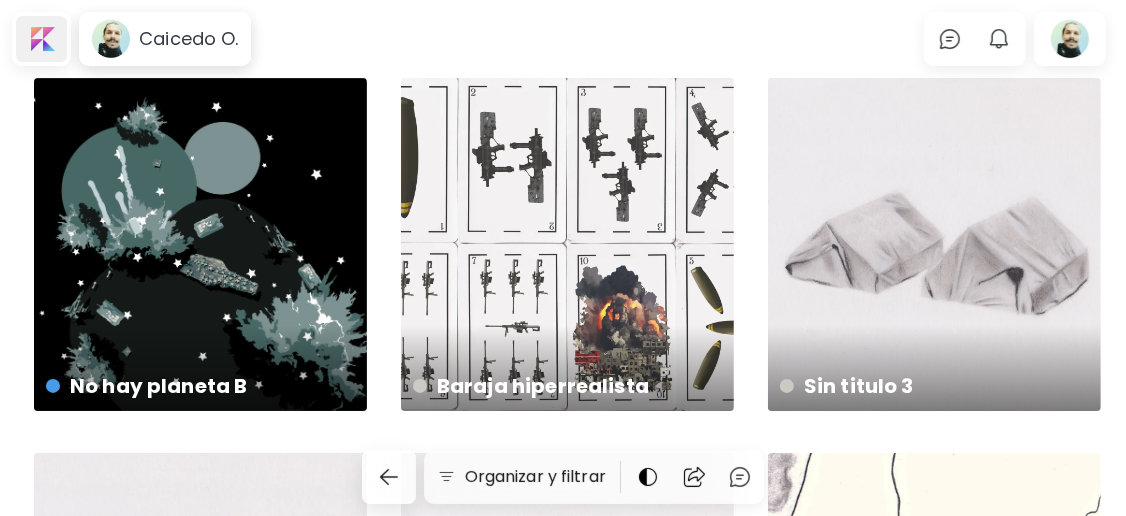 click at bounding box center [41, 39] 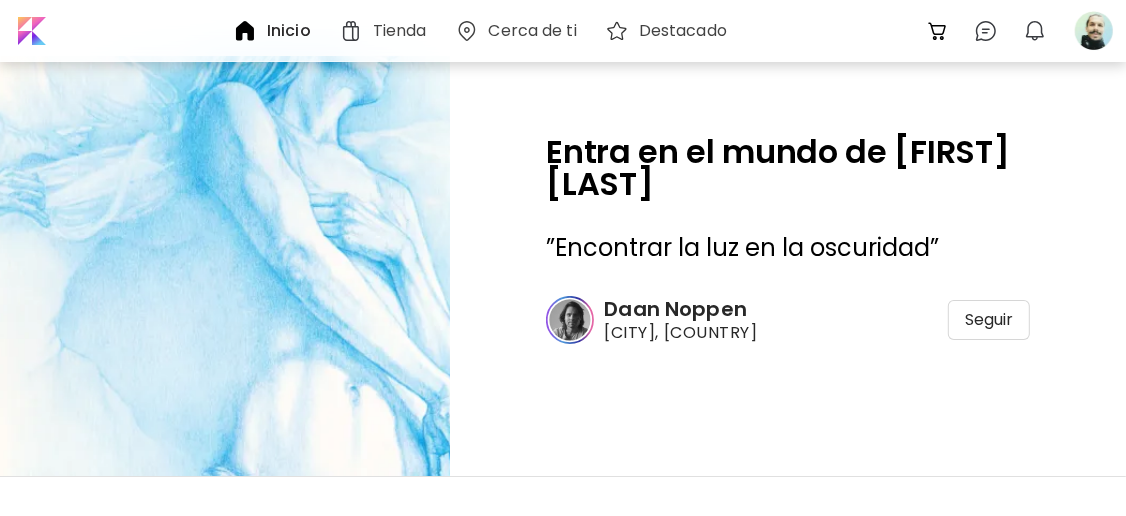 click at bounding box center (30, 31) 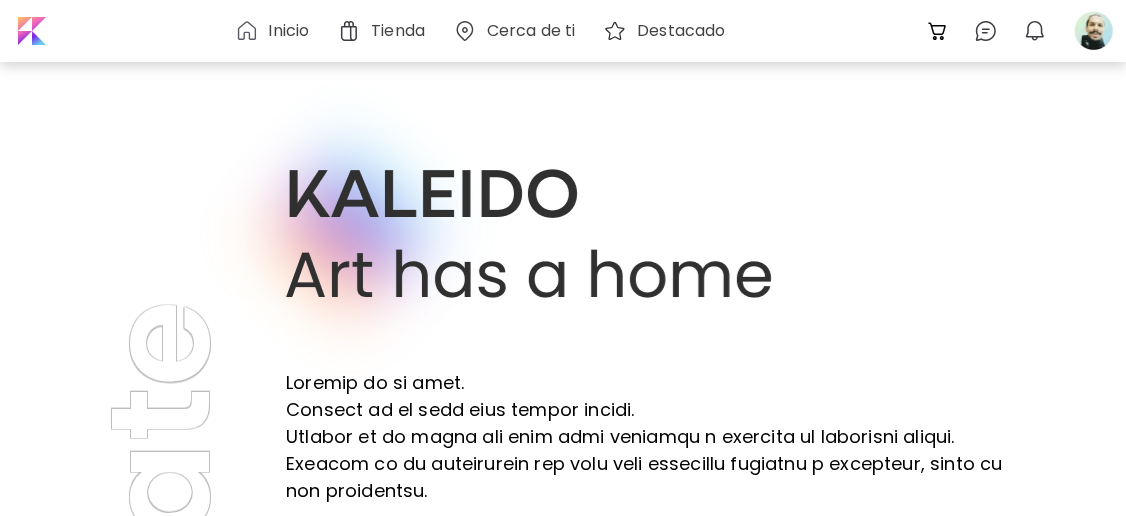 click on "Inicio" at bounding box center [289, 31] 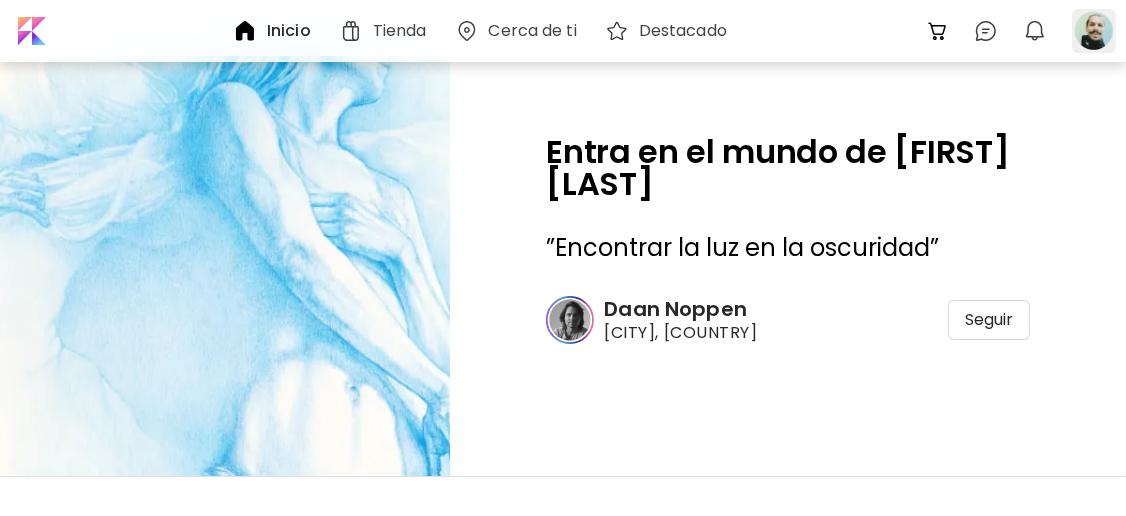 click at bounding box center [1094, 31] 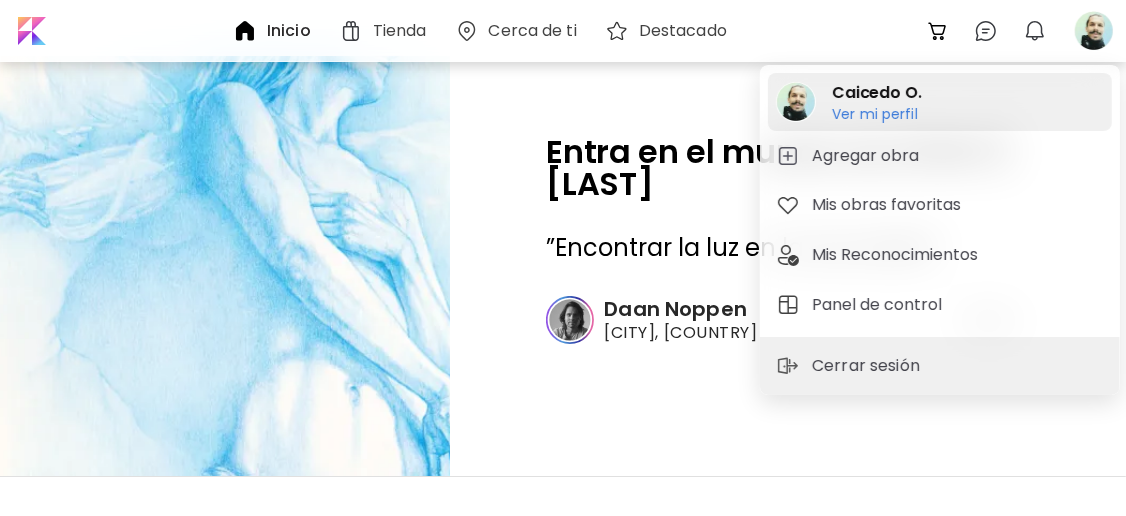 click on "Caicedo O." at bounding box center [877, 93] 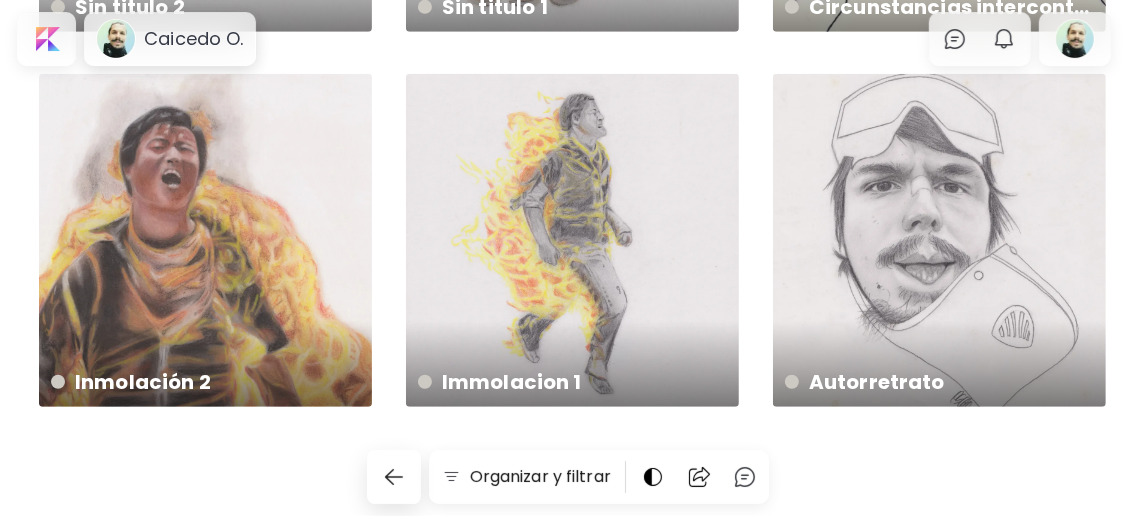 scroll, scrollTop: 0, scrollLeft: 0, axis: both 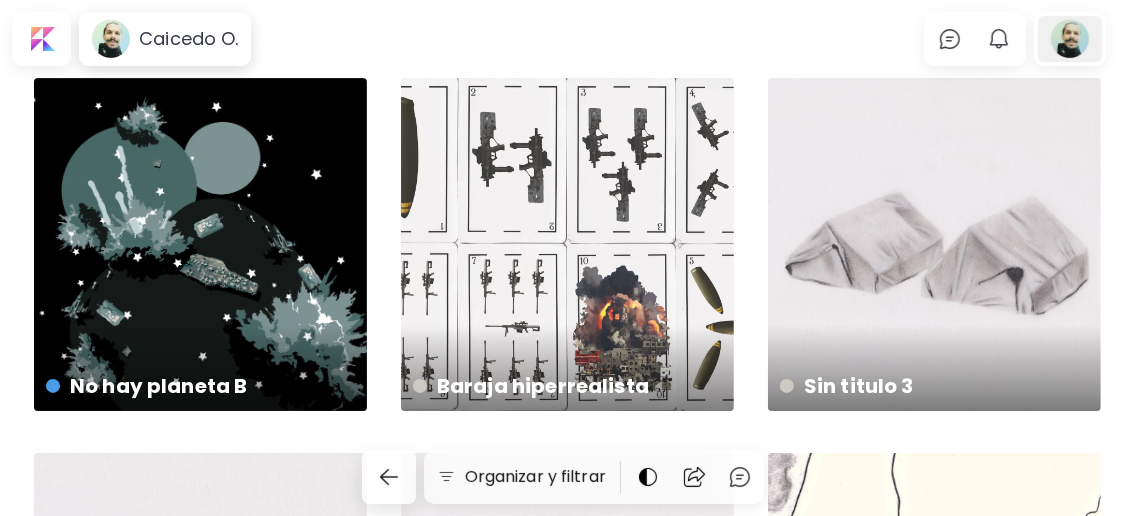 click at bounding box center (1070, 39) 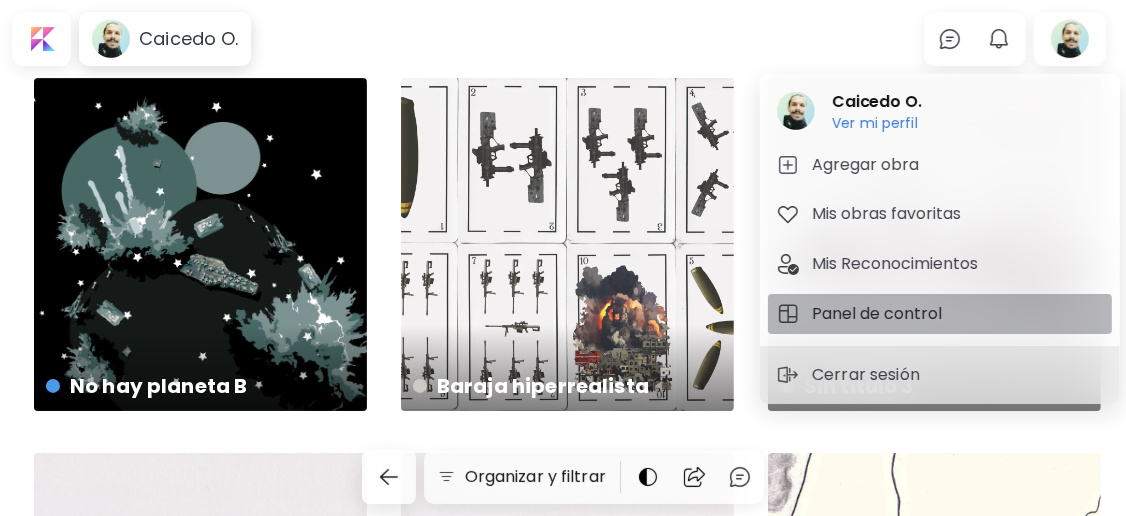 click on "Panel de control" at bounding box center (880, 314) 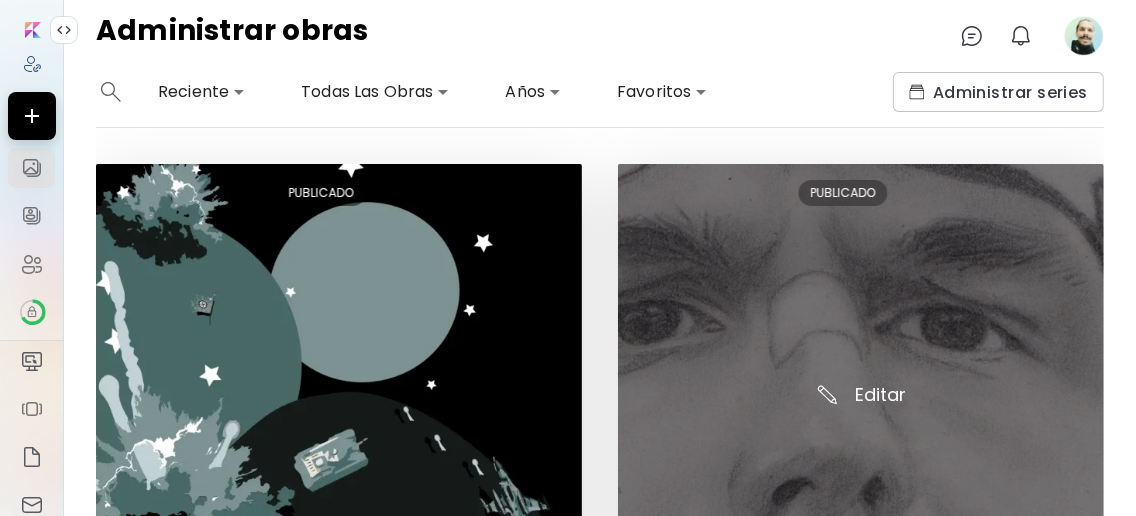 scroll, scrollTop: 226, scrollLeft: 0, axis: vertical 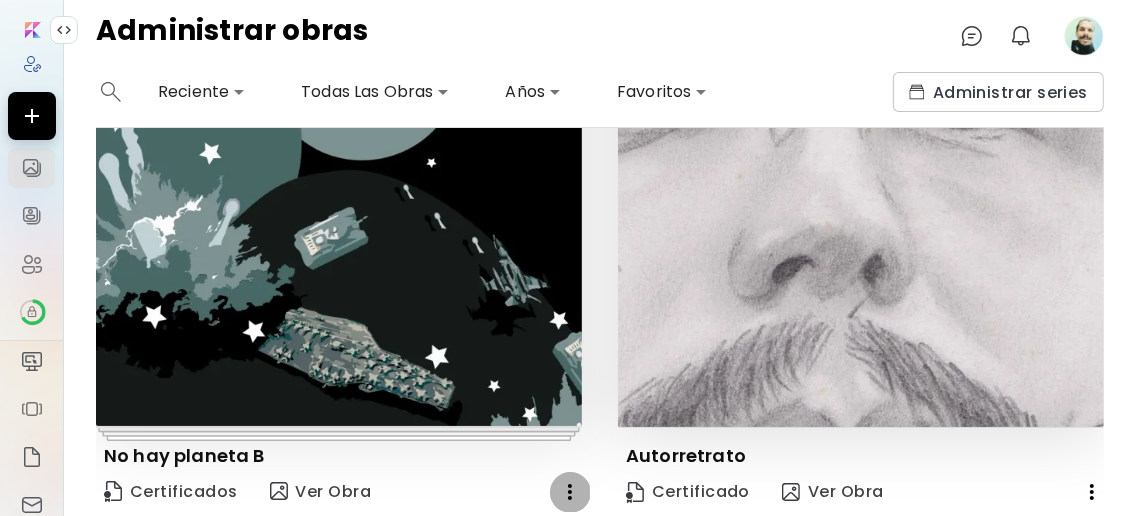 click 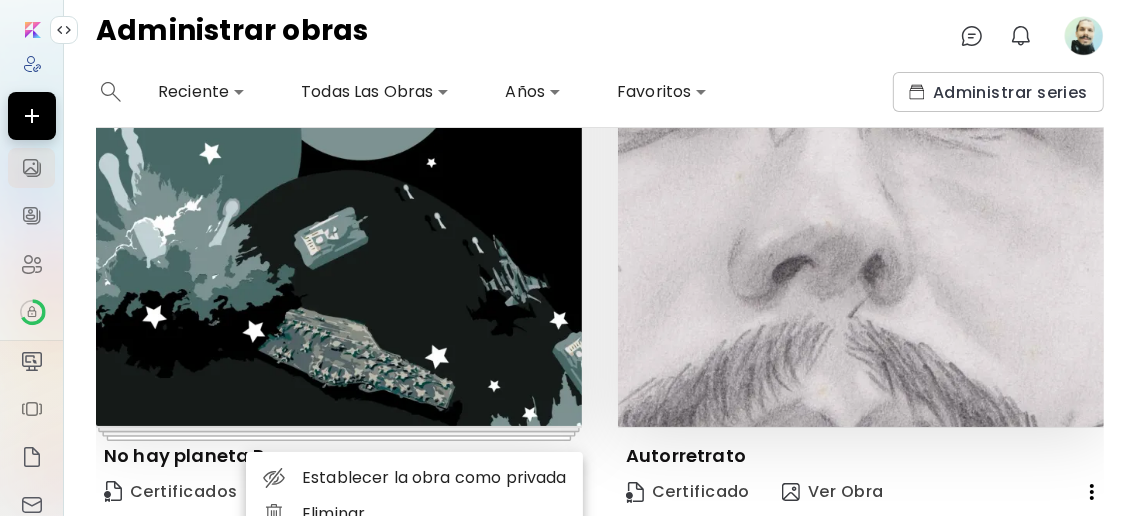 click on "Eliminar" at bounding box center (414, 514) 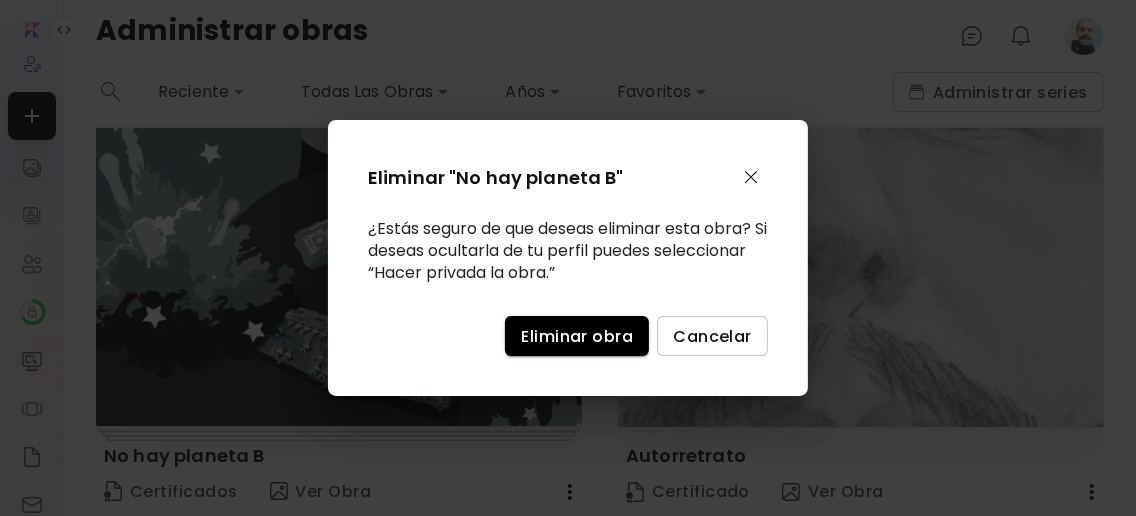 click on "Eliminar obra" at bounding box center (577, 336) 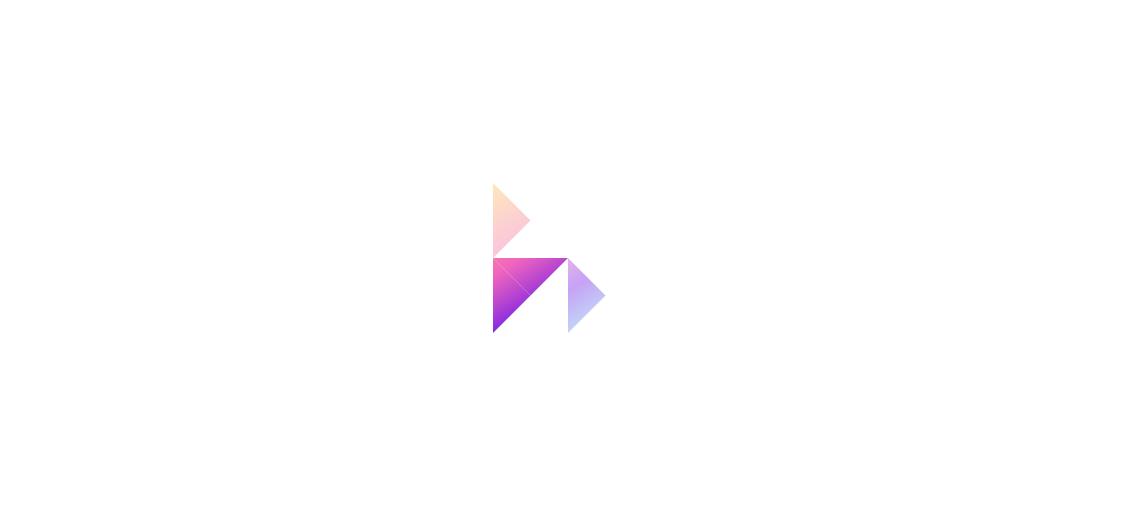 scroll, scrollTop: 0, scrollLeft: 0, axis: both 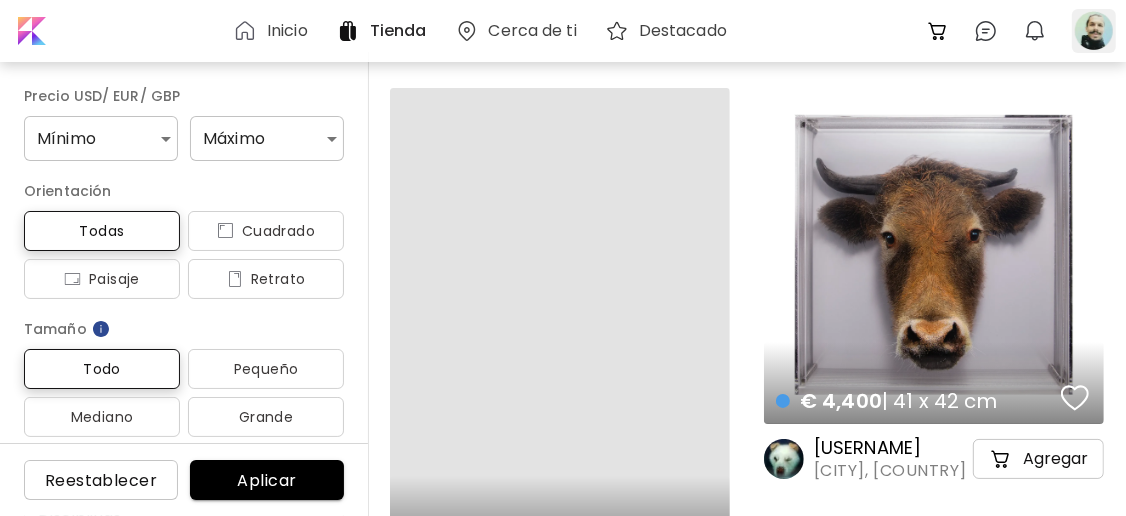click at bounding box center [1094, 31] 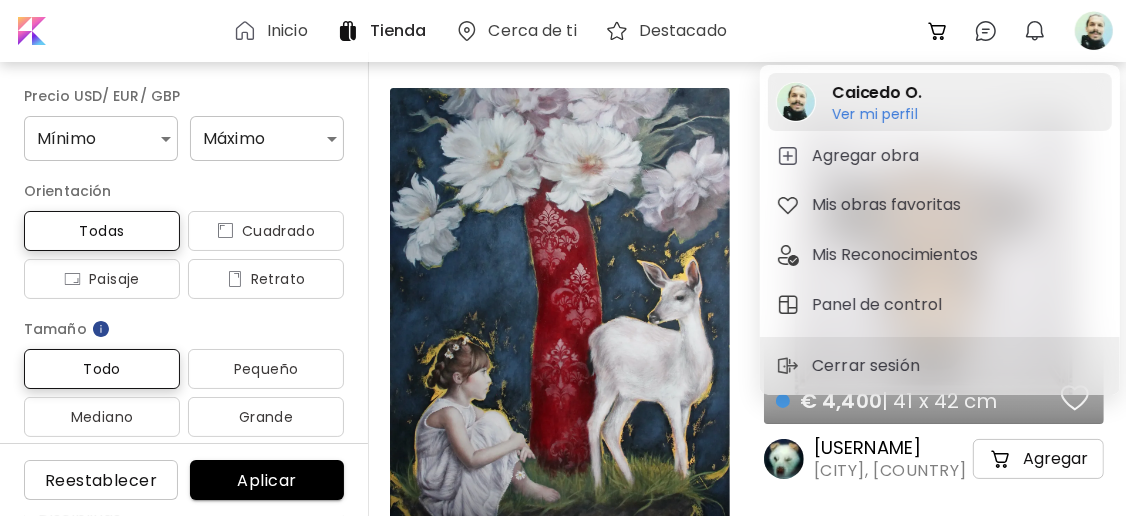 click on "Ver mi perfil" at bounding box center [877, 114] 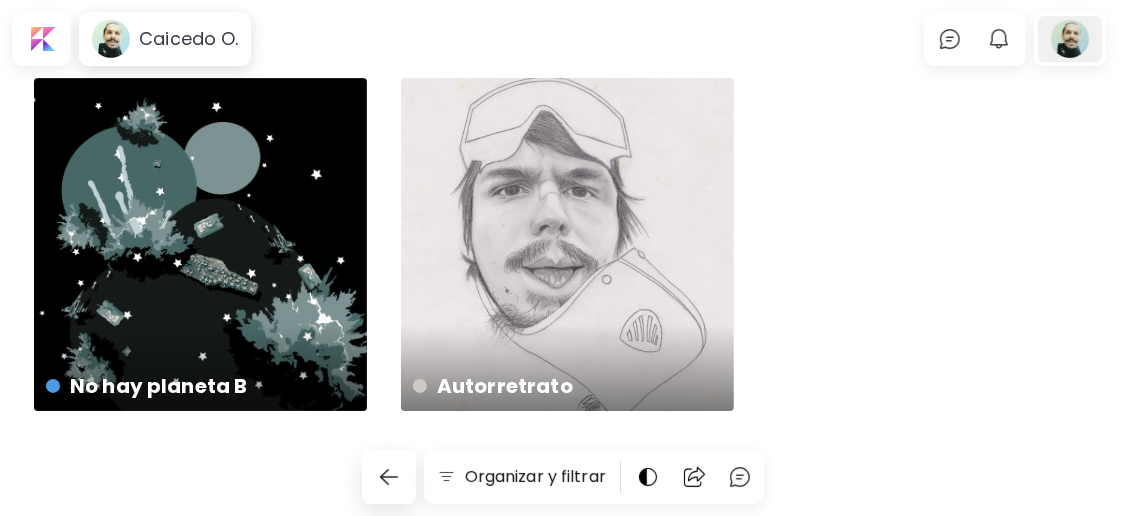 click at bounding box center (1070, 39) 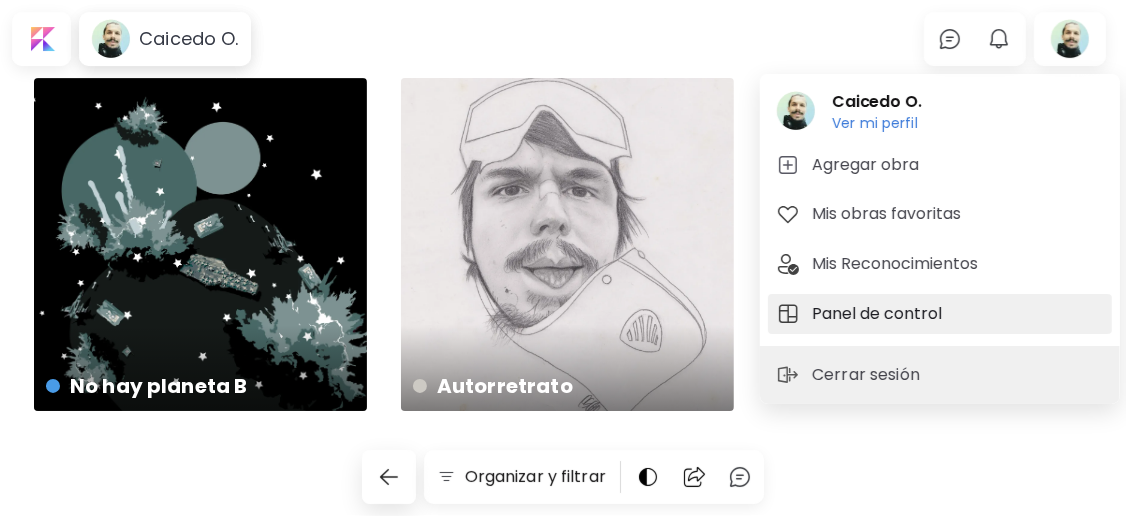 click on "Panel de control" at bounding box center (880, 314) 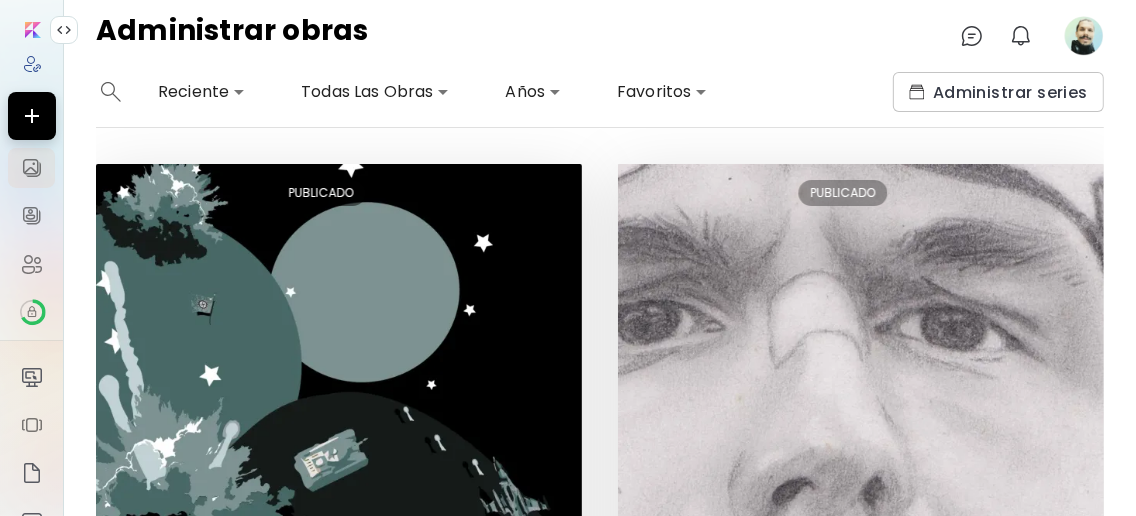 scroll, scrollTop: 226, scrollLeft: 0, axis: vertical 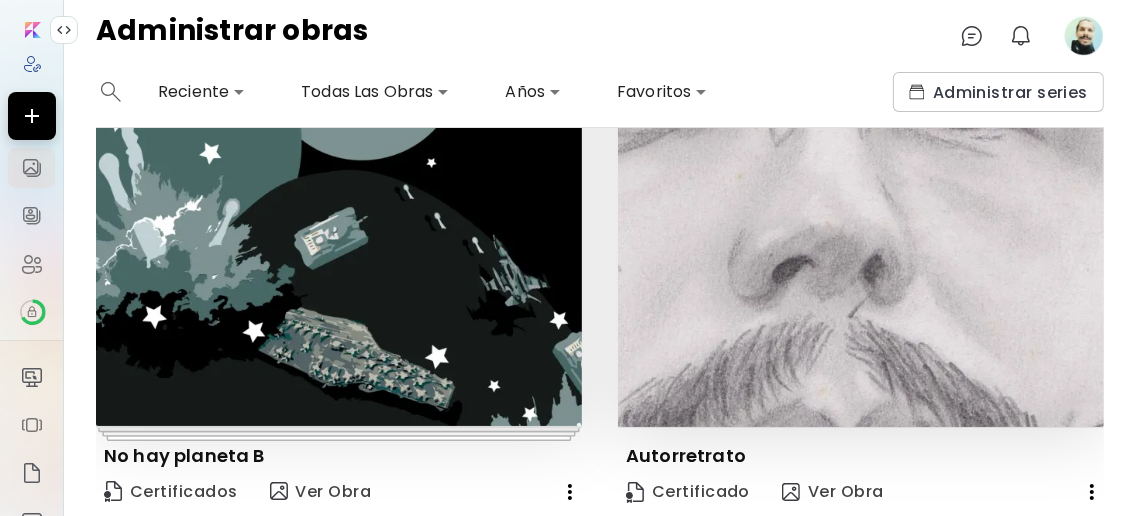 click 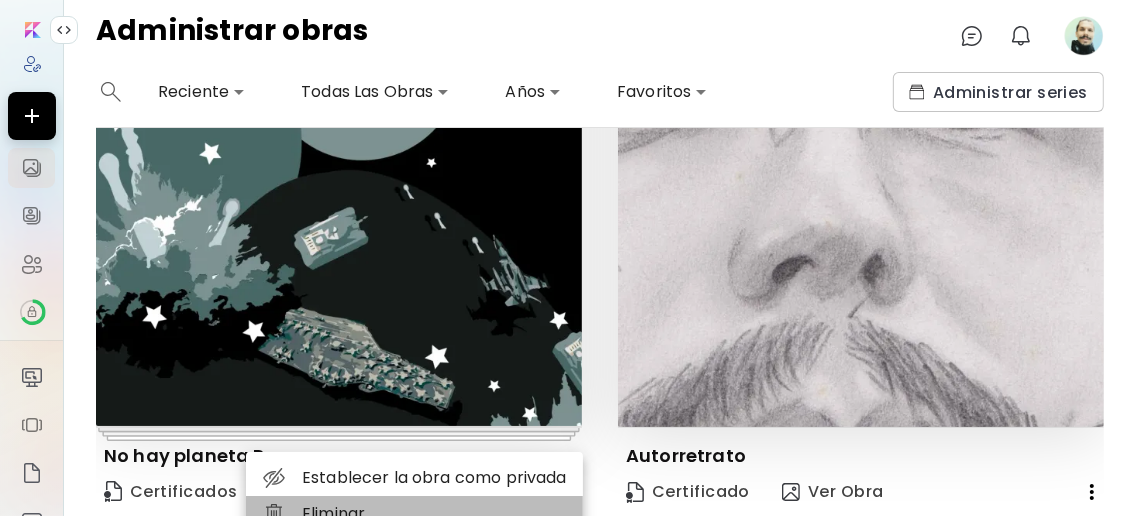 click on "Eliminar" at bounding box center [414, 514] 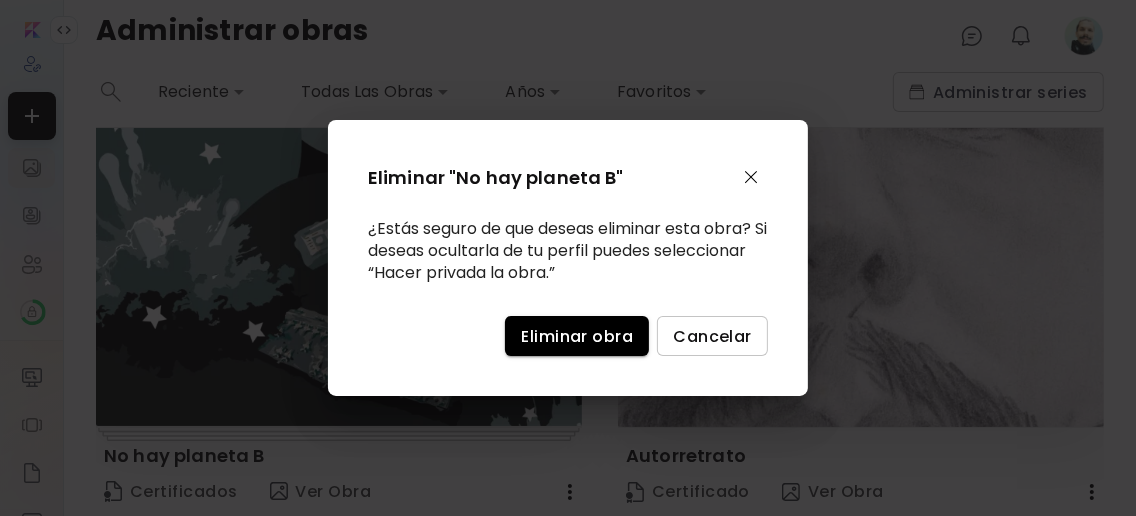 click on "Eliminar obra" at bounding box center (577, 336) 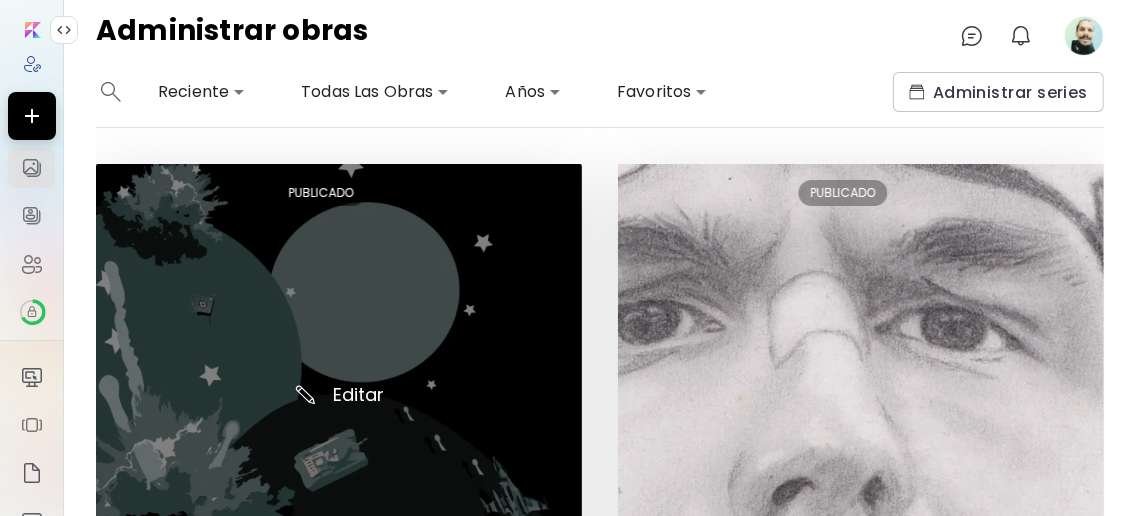 scroll, scrollTop: 132, scrollLeft: 0, axis: vertical 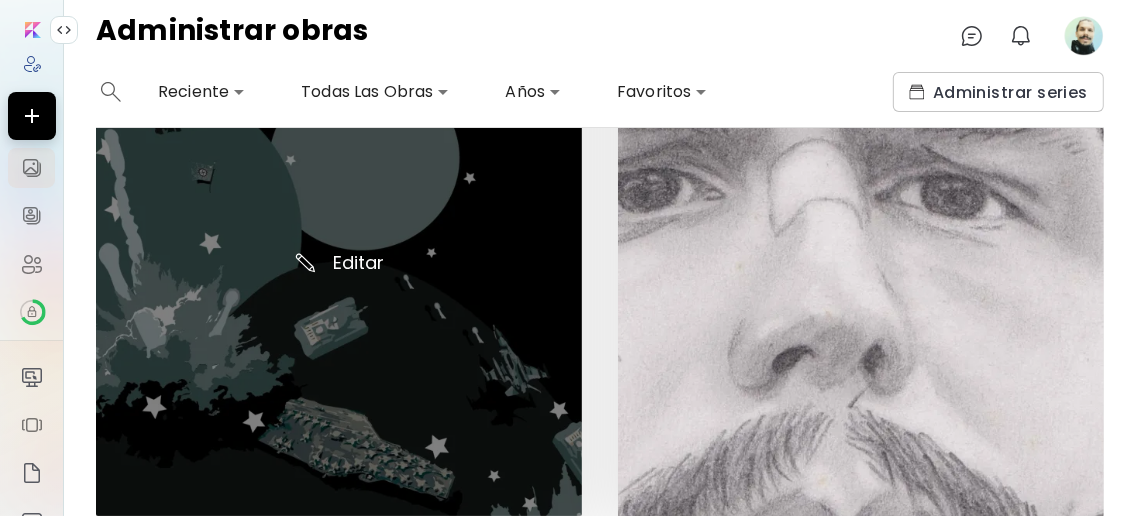 click at bounding box center (339, 274) 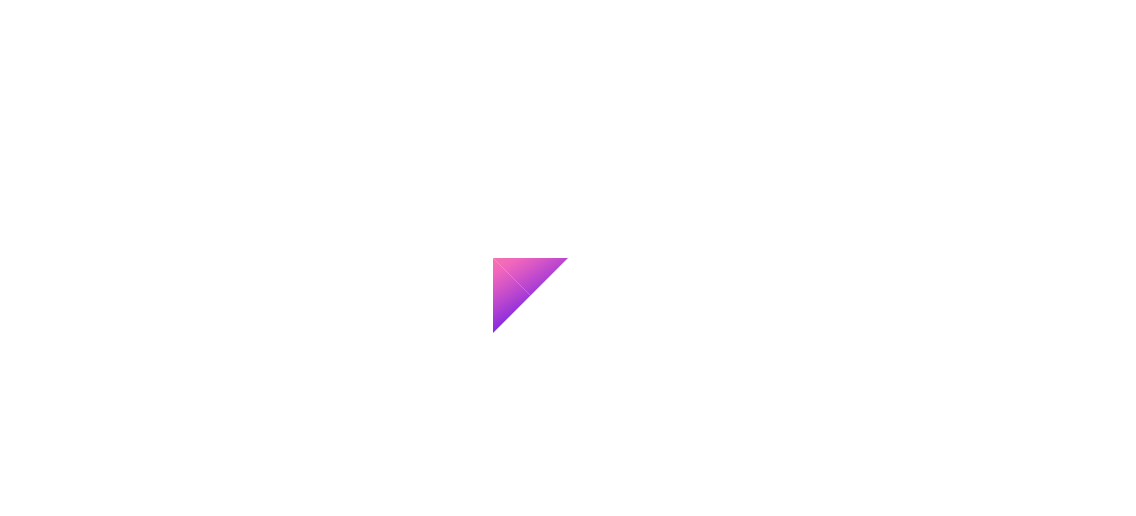 scroll, scrollTop: 0, scrollLeft: 0, axis: both 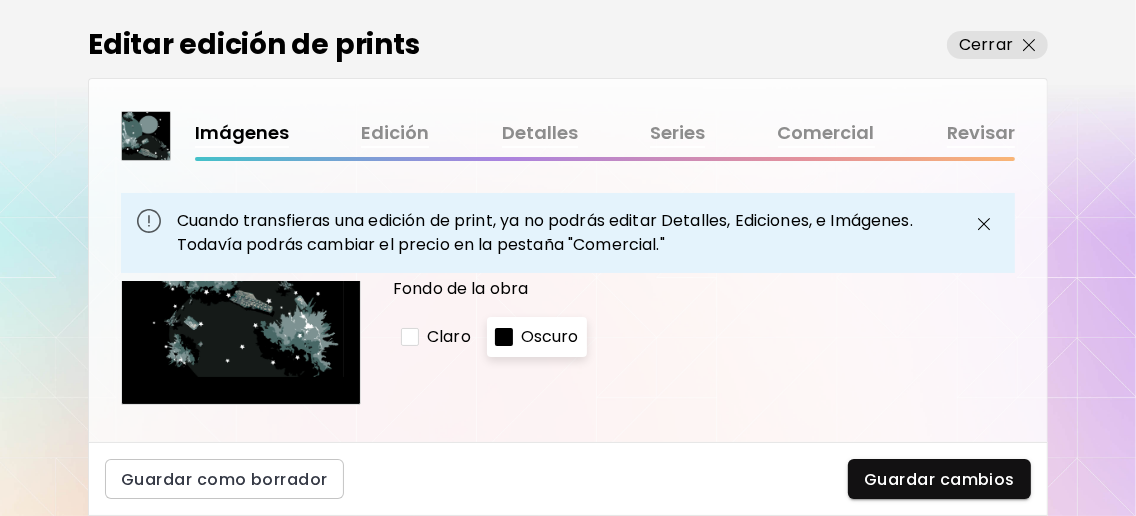 click at bounding box center [410, 337] 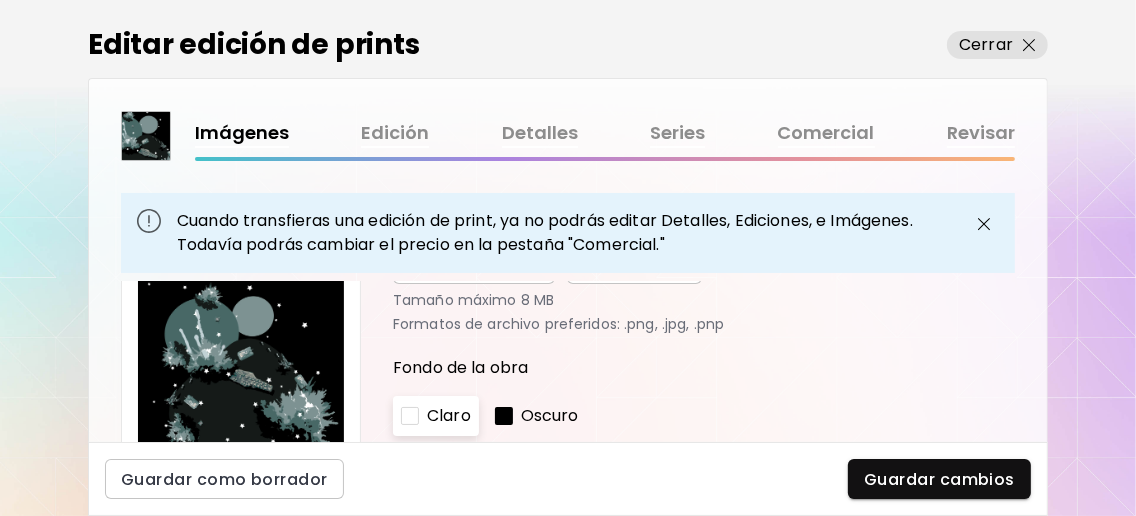 scroll, scrollTop: 0, scrollLeft: 0, axis: both 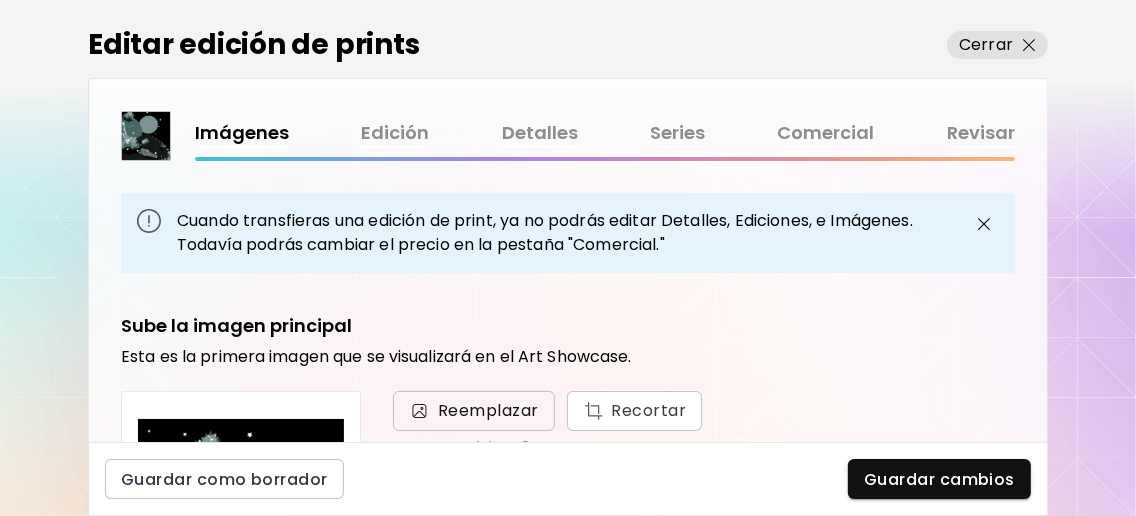 click on "Reemplazar" at bounding box center [488, 411] 